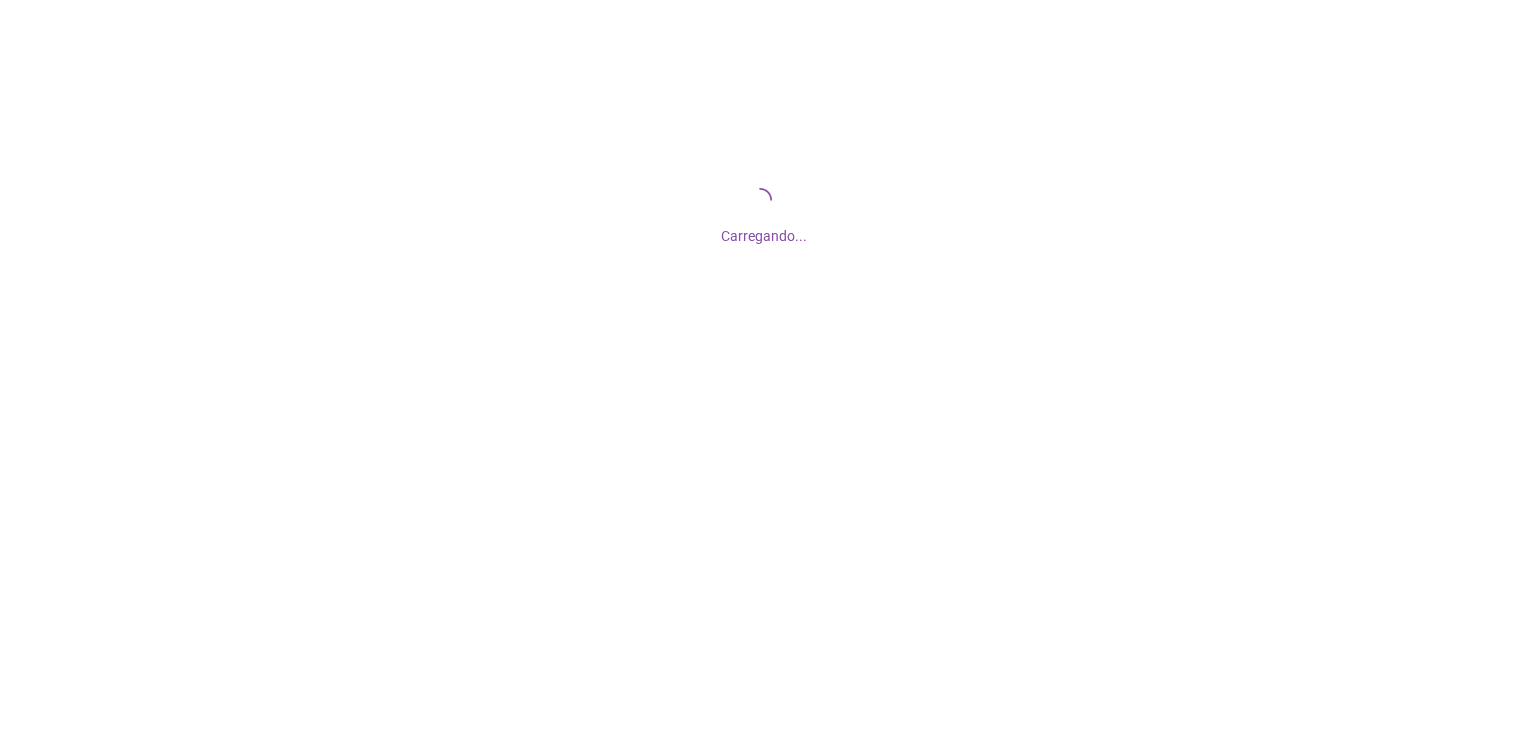 scroll, scrollTop: 0, scrollLeft: 0, axis: both 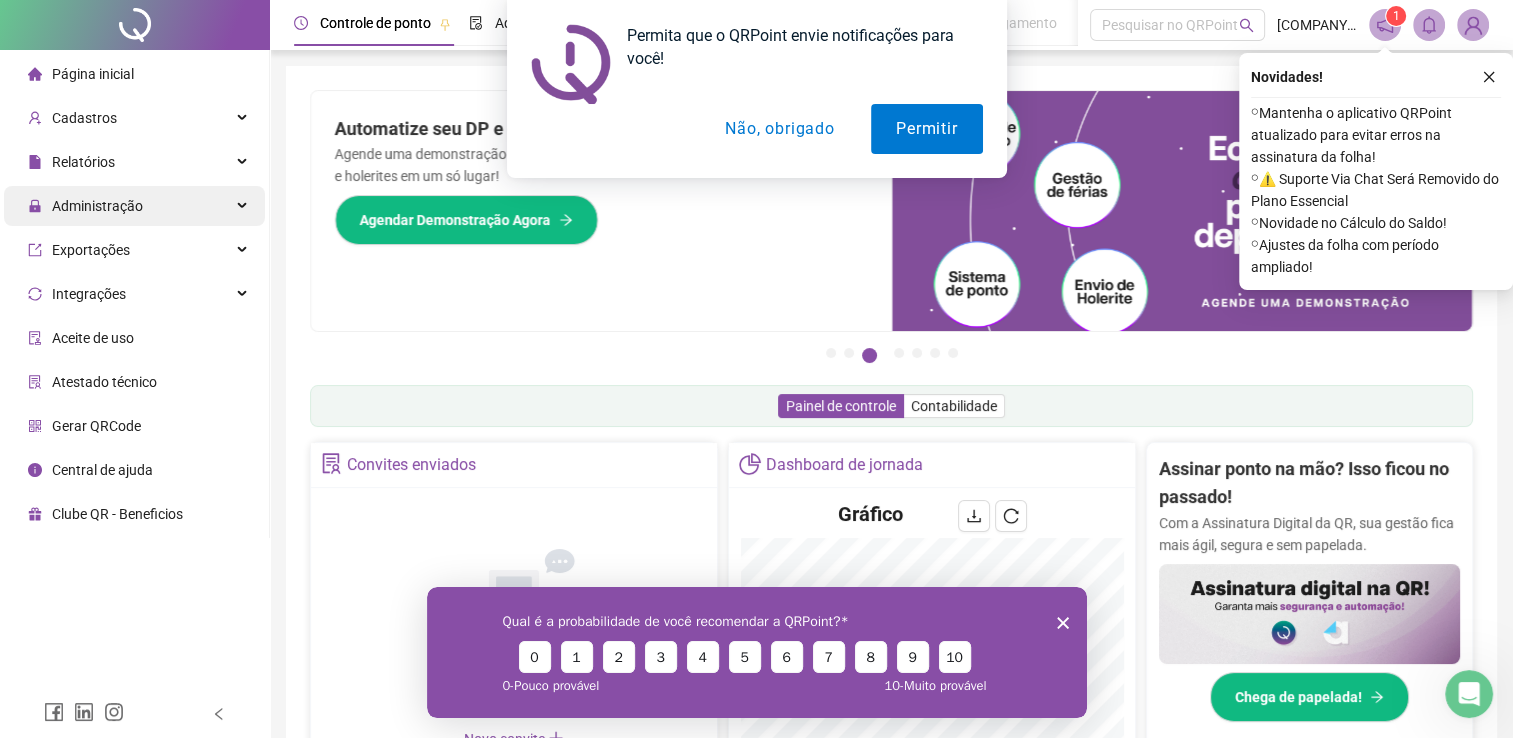 click on "Administração" at bounding box center (97, 206) 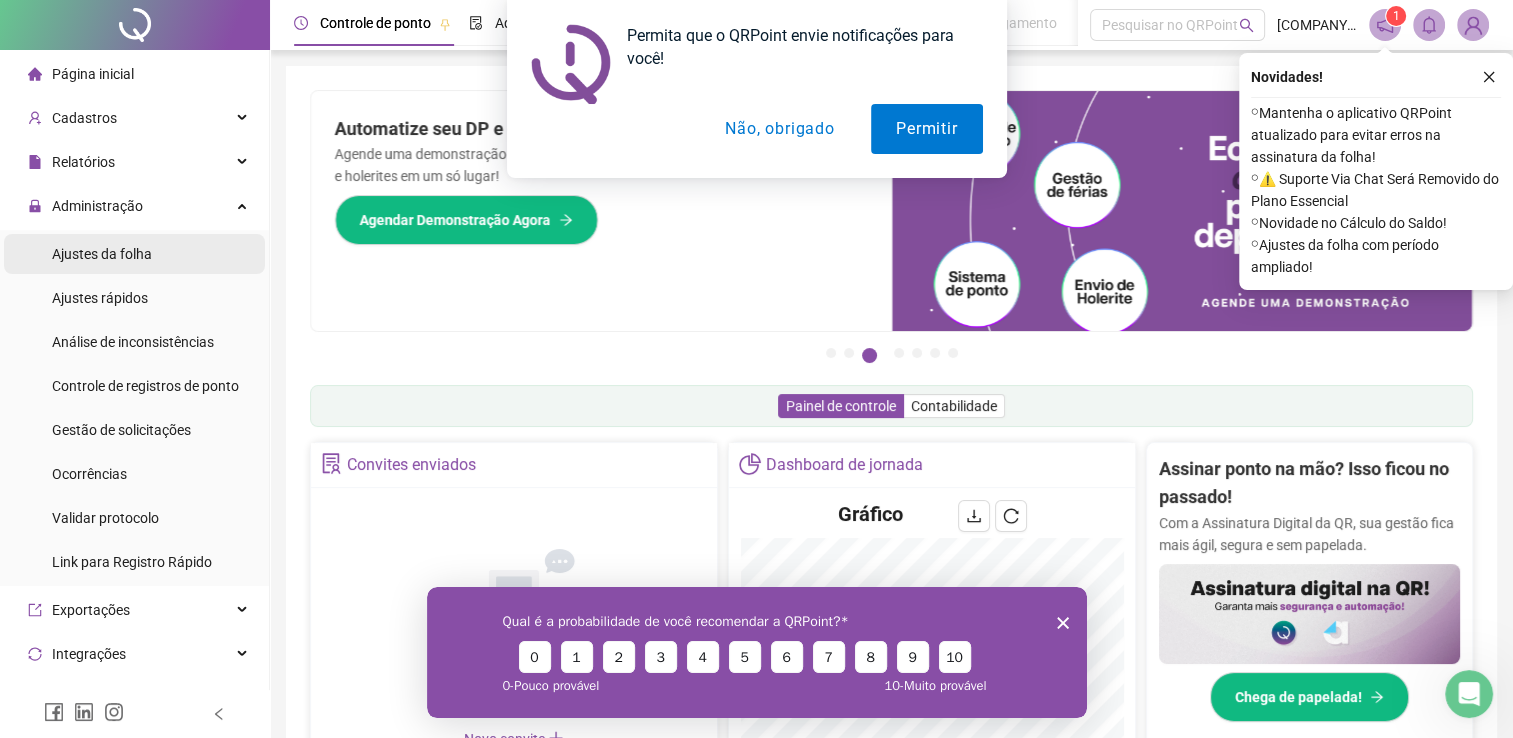 click on "Ajustes da folha" at bounding box center [102, 254] 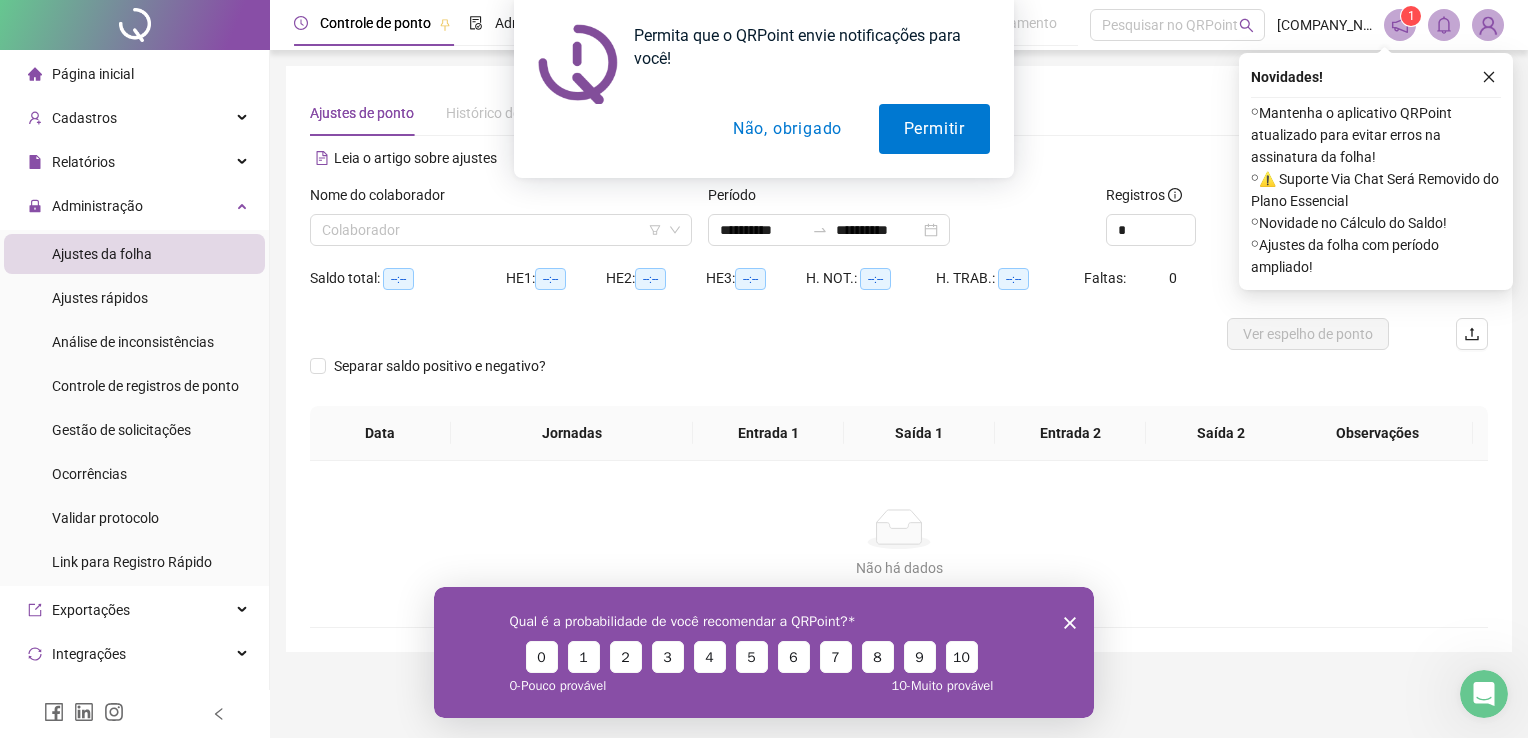 click on "Não, obrigado" at bounding box center (787, 129) 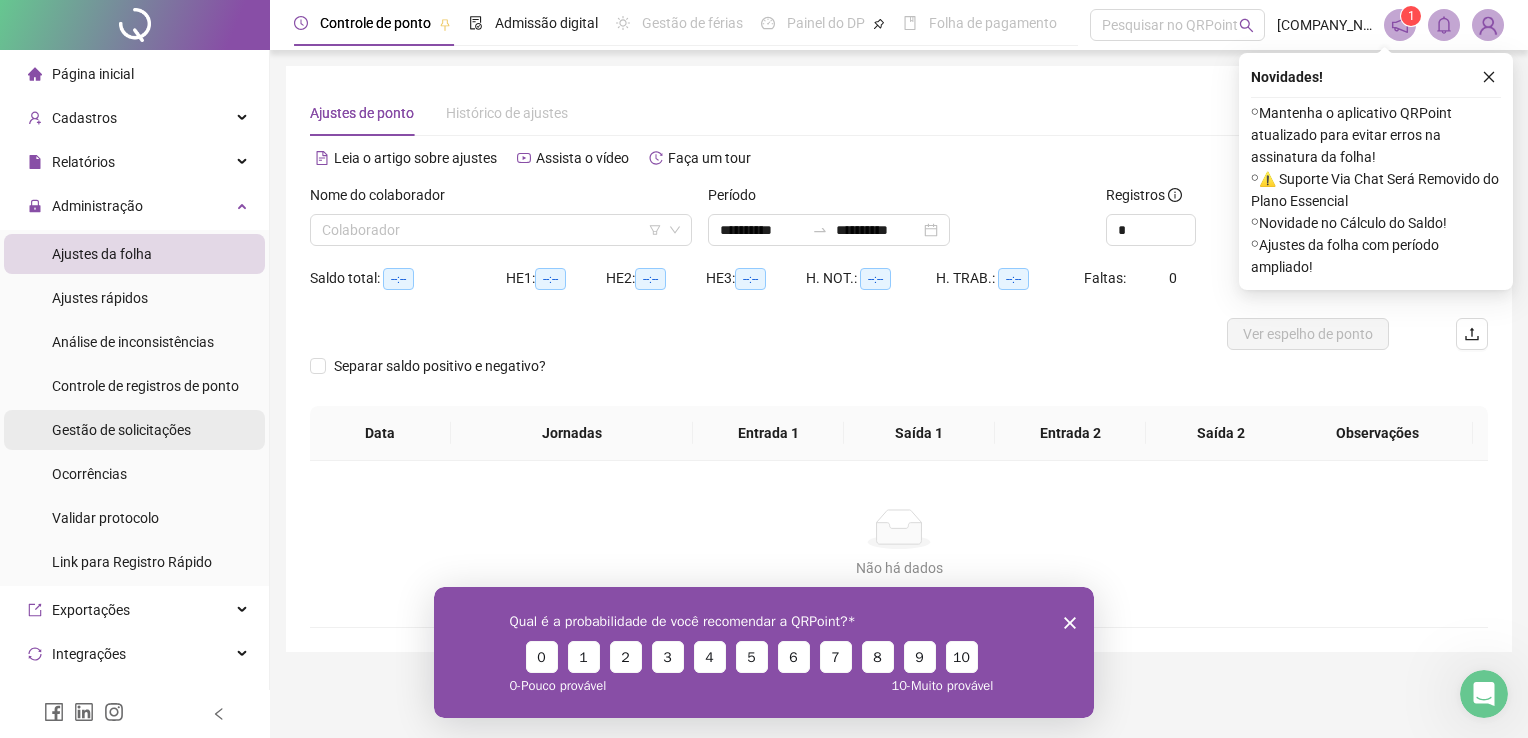 click on "Gestão de solicitações" at bounding box center (121, 430) 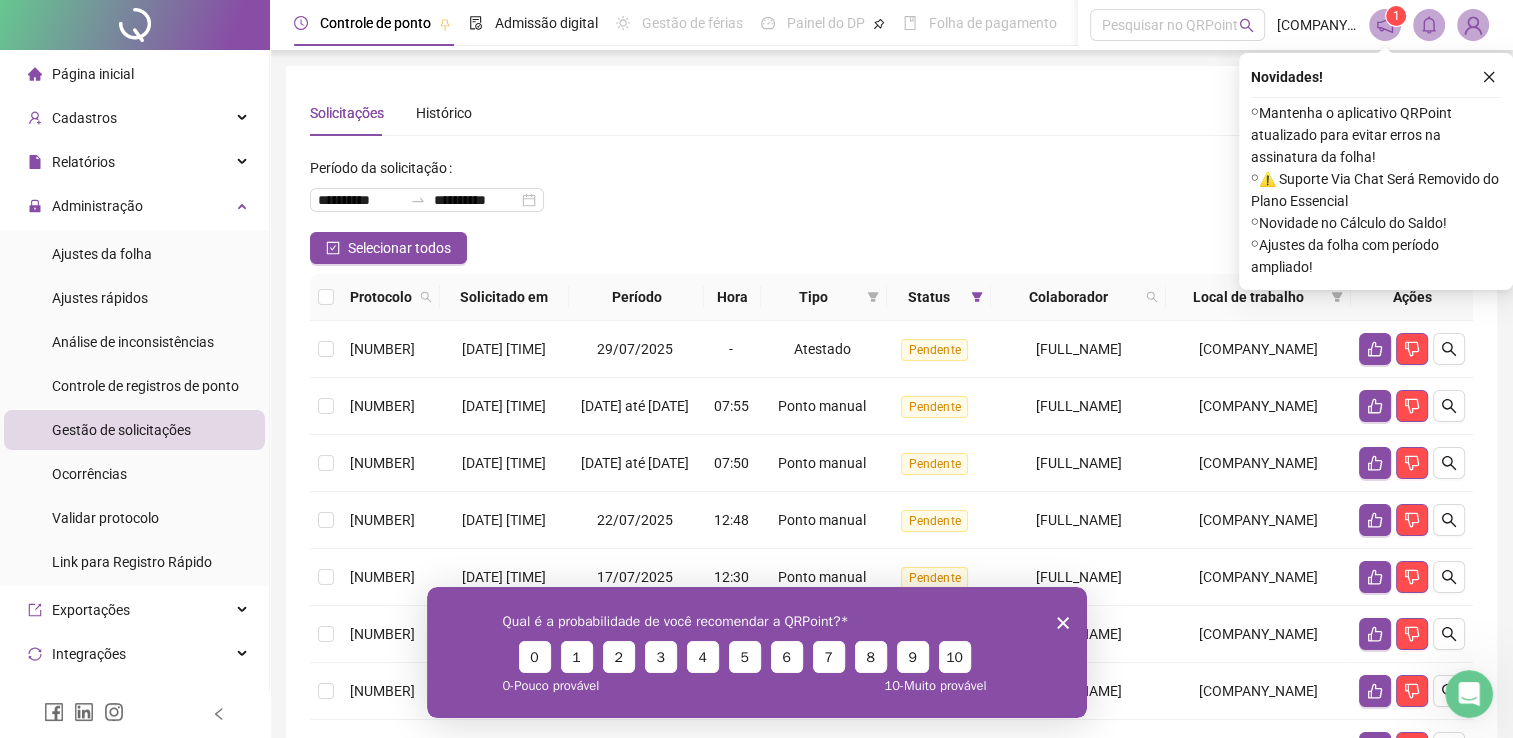 click on "**********" at bounding box center [891, 192] 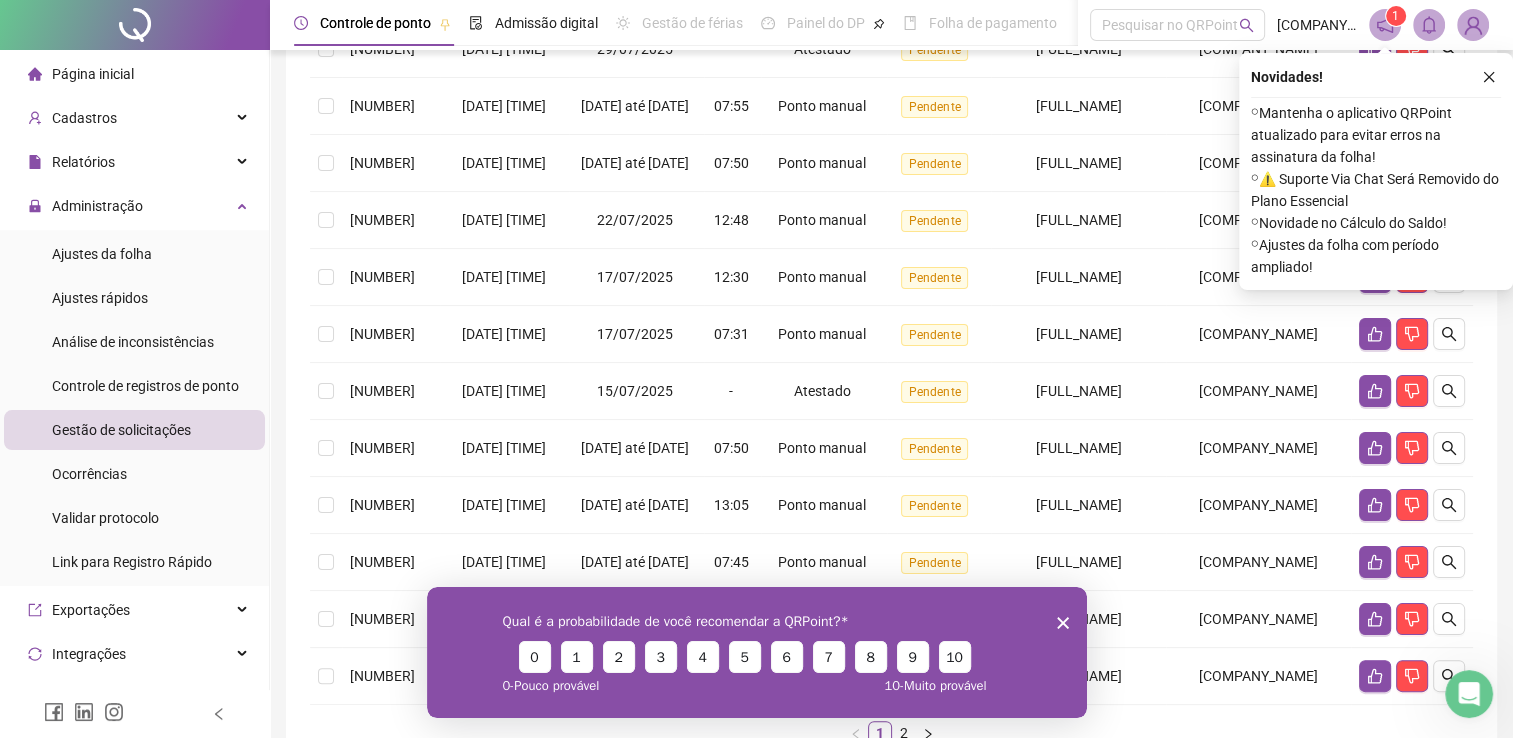 scroll, scrollTop: 257, scrollLeft: 0, axis: vertical 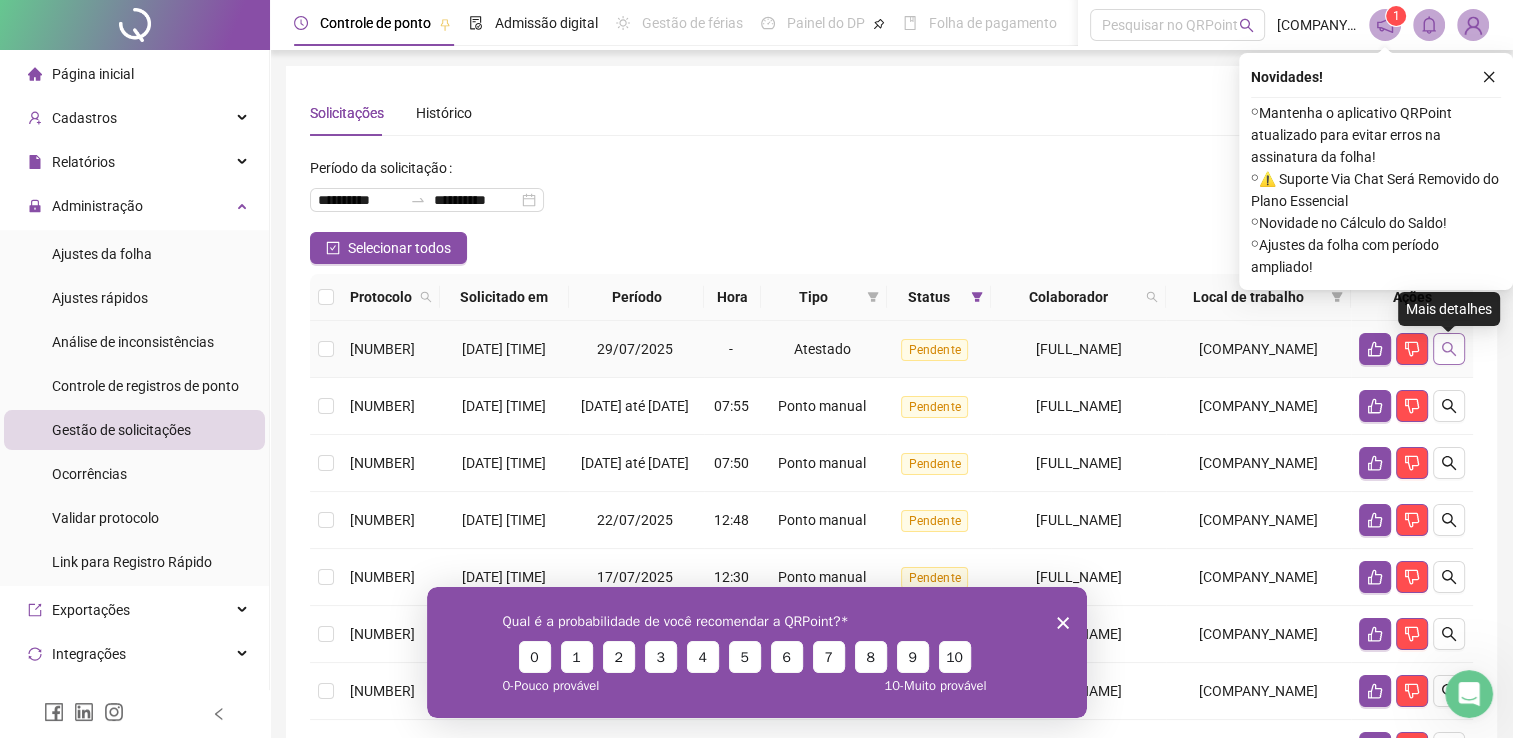 click at bounding box center (1449, 349) 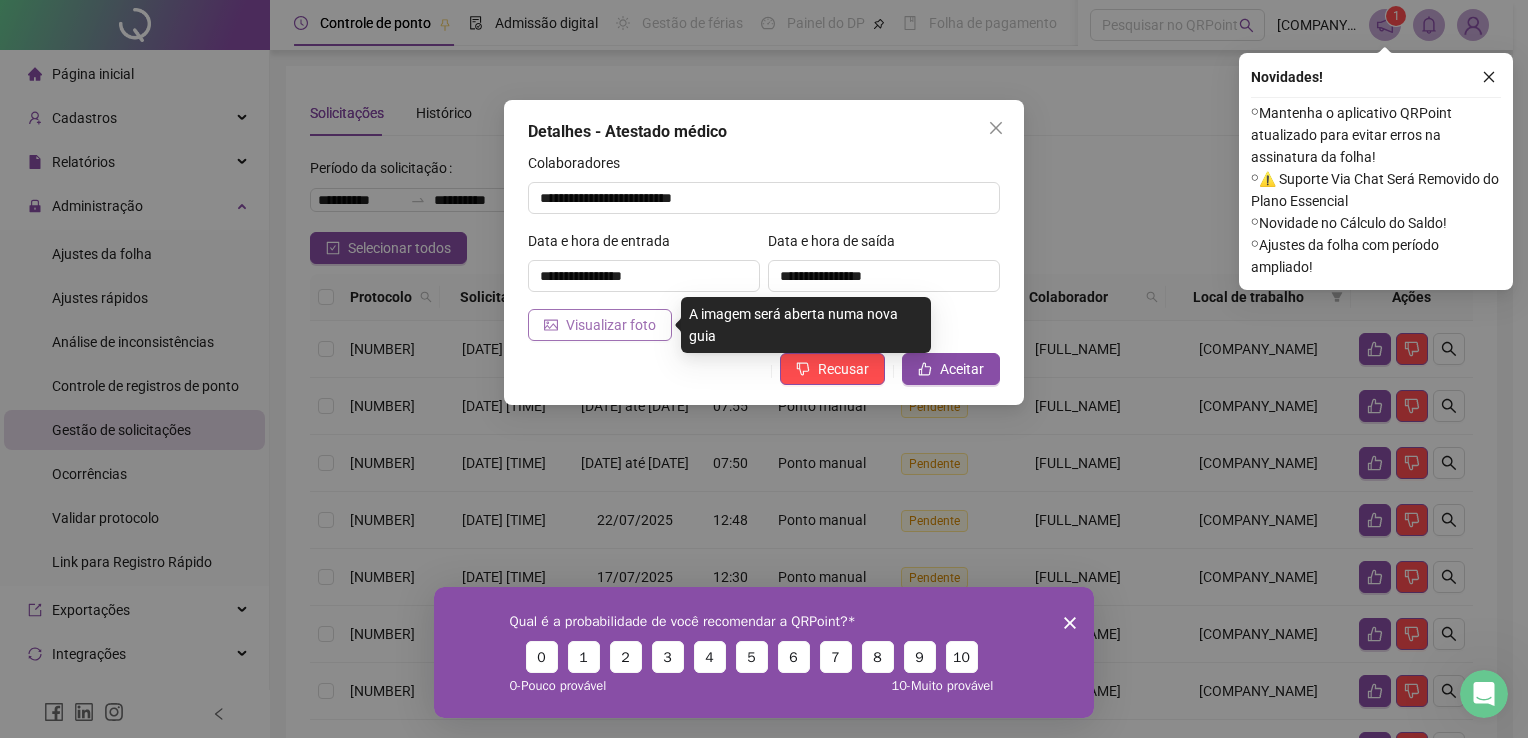 click 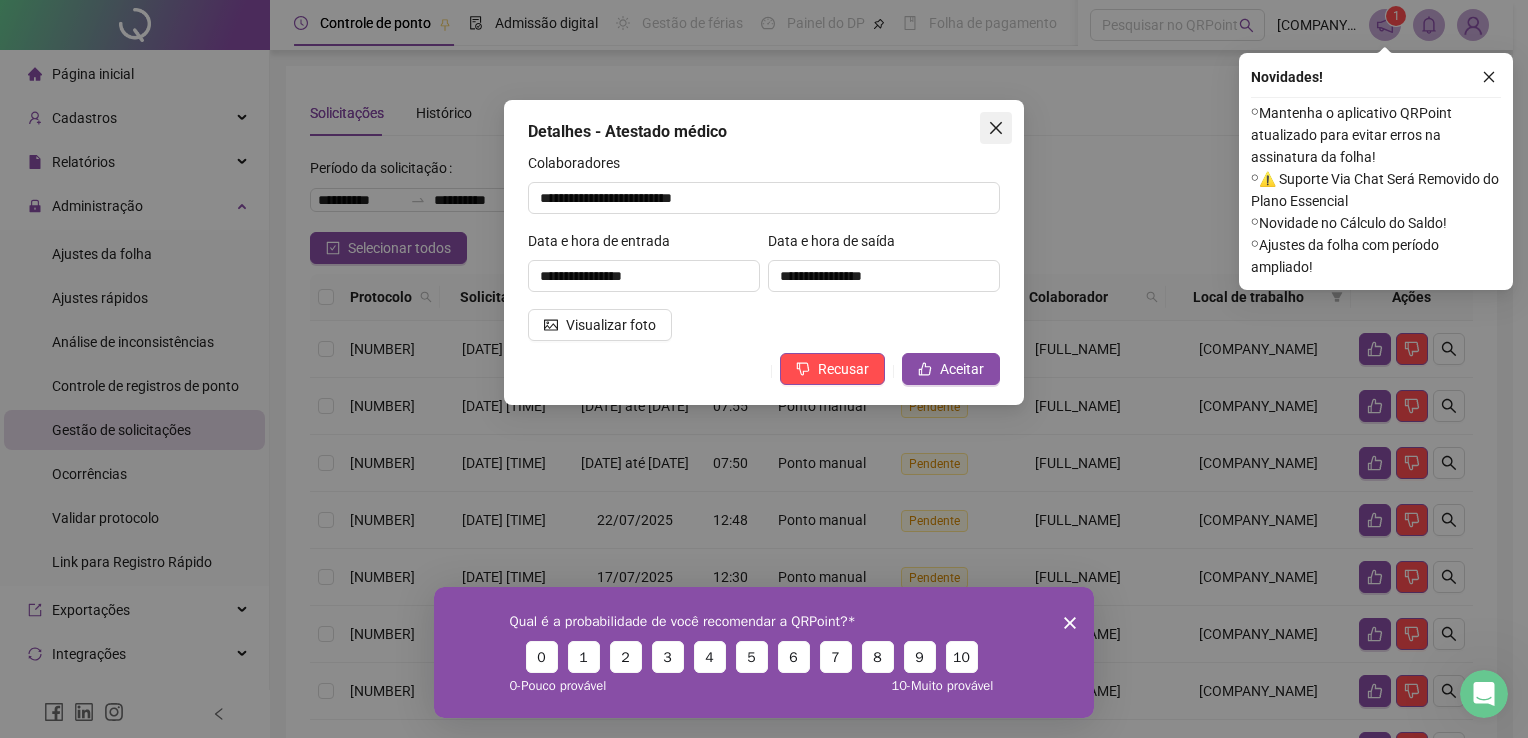 click 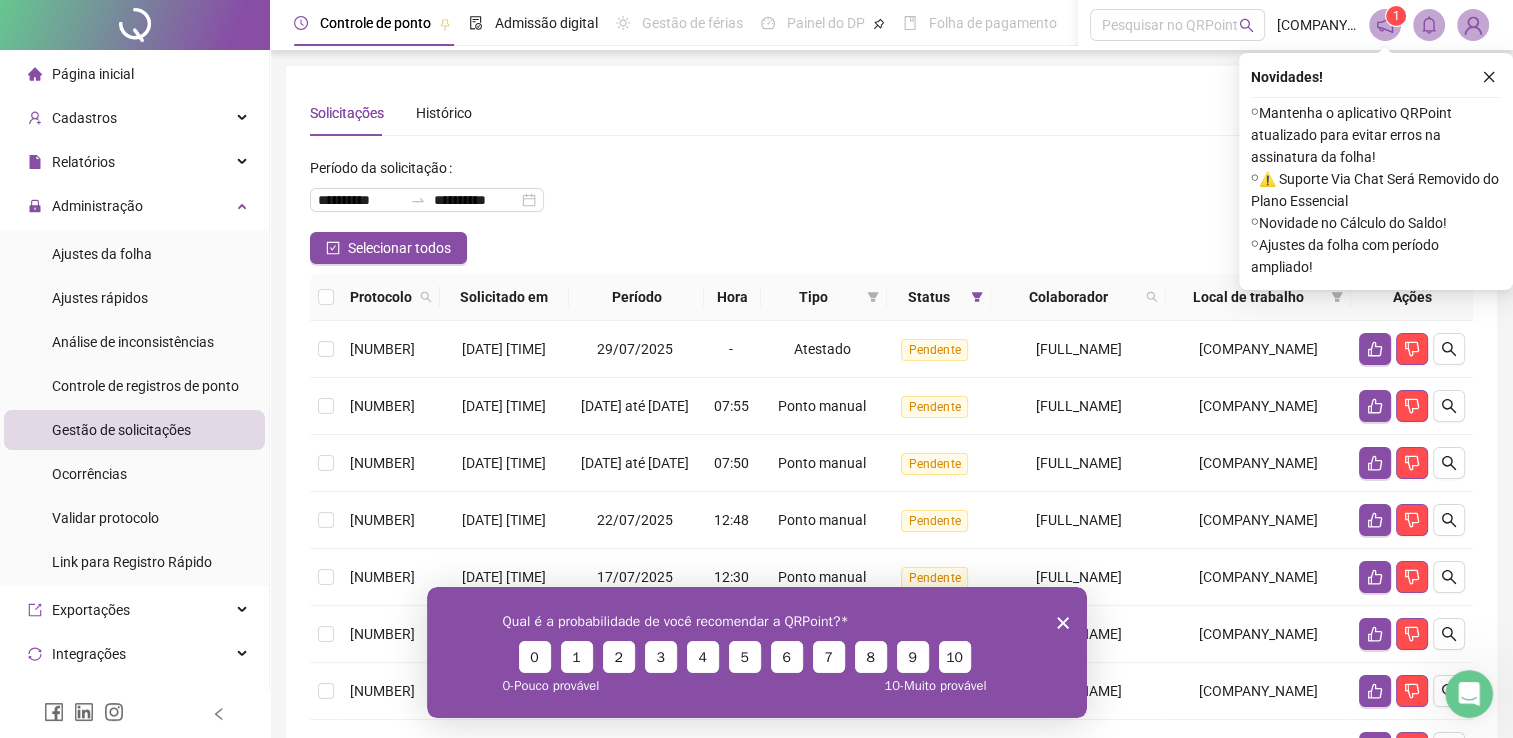 click 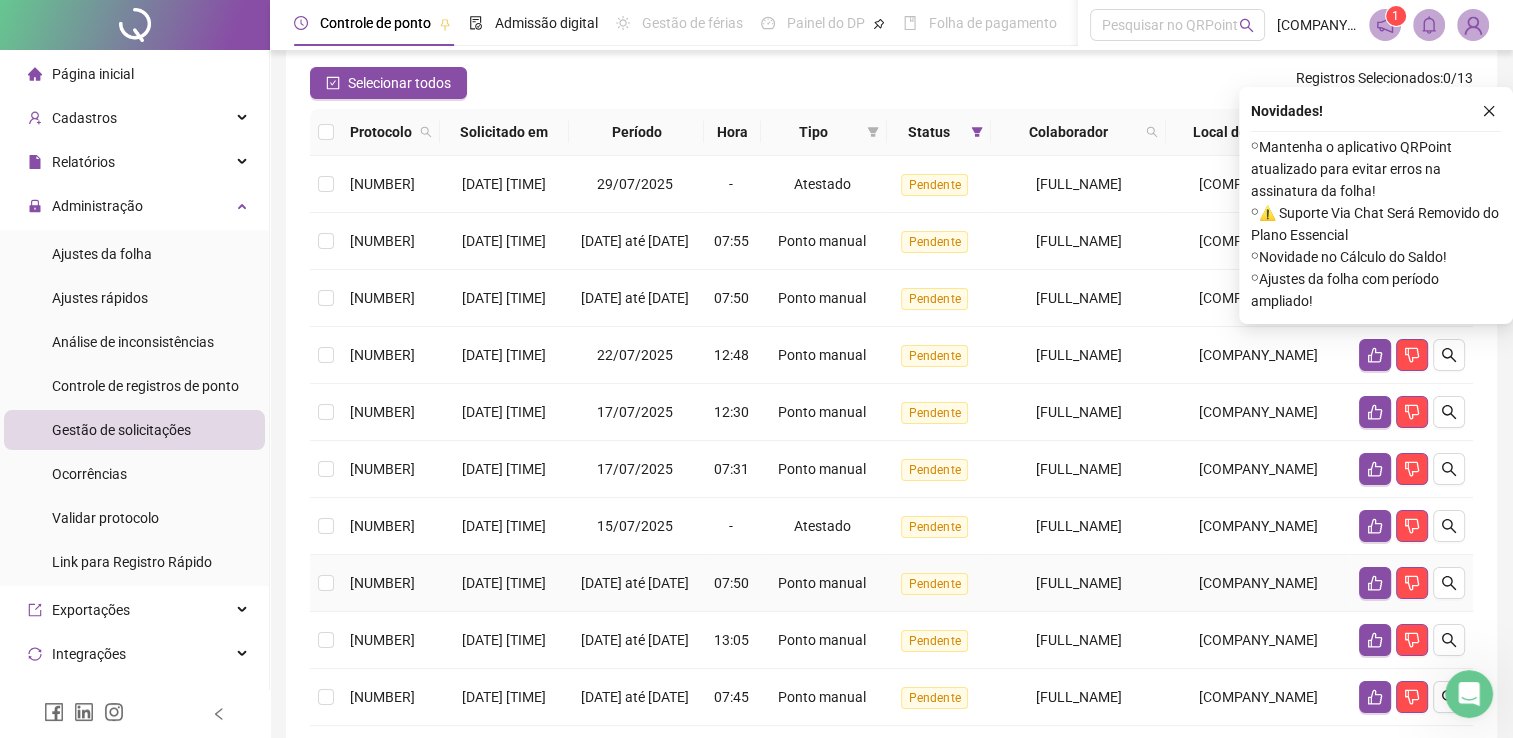 scroll, scrollTop: 200, scrollLeft: 0, axis: vertical 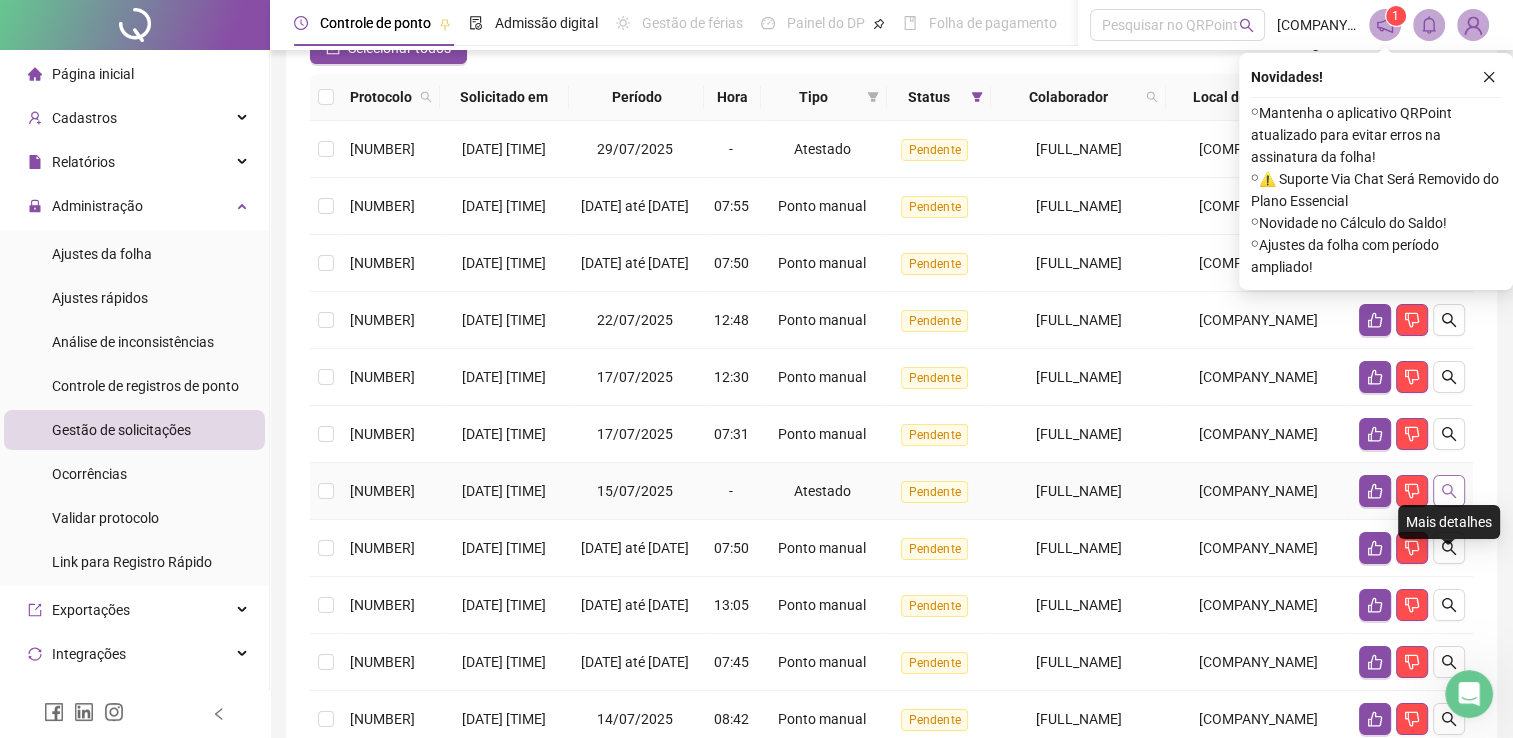 click at bounding box center [1449, 491] 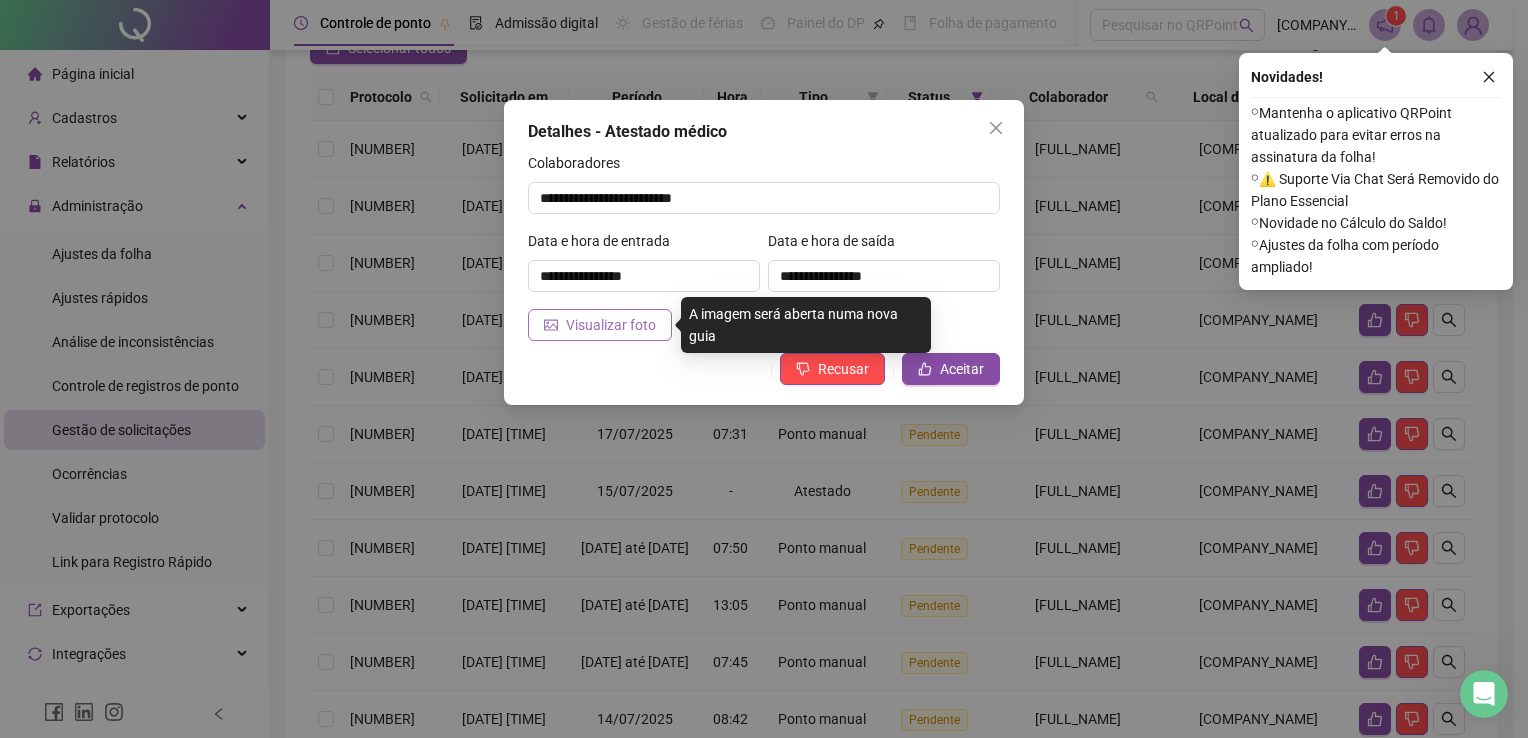 click on "Visualizar foto" at bounding box center [611, 325] 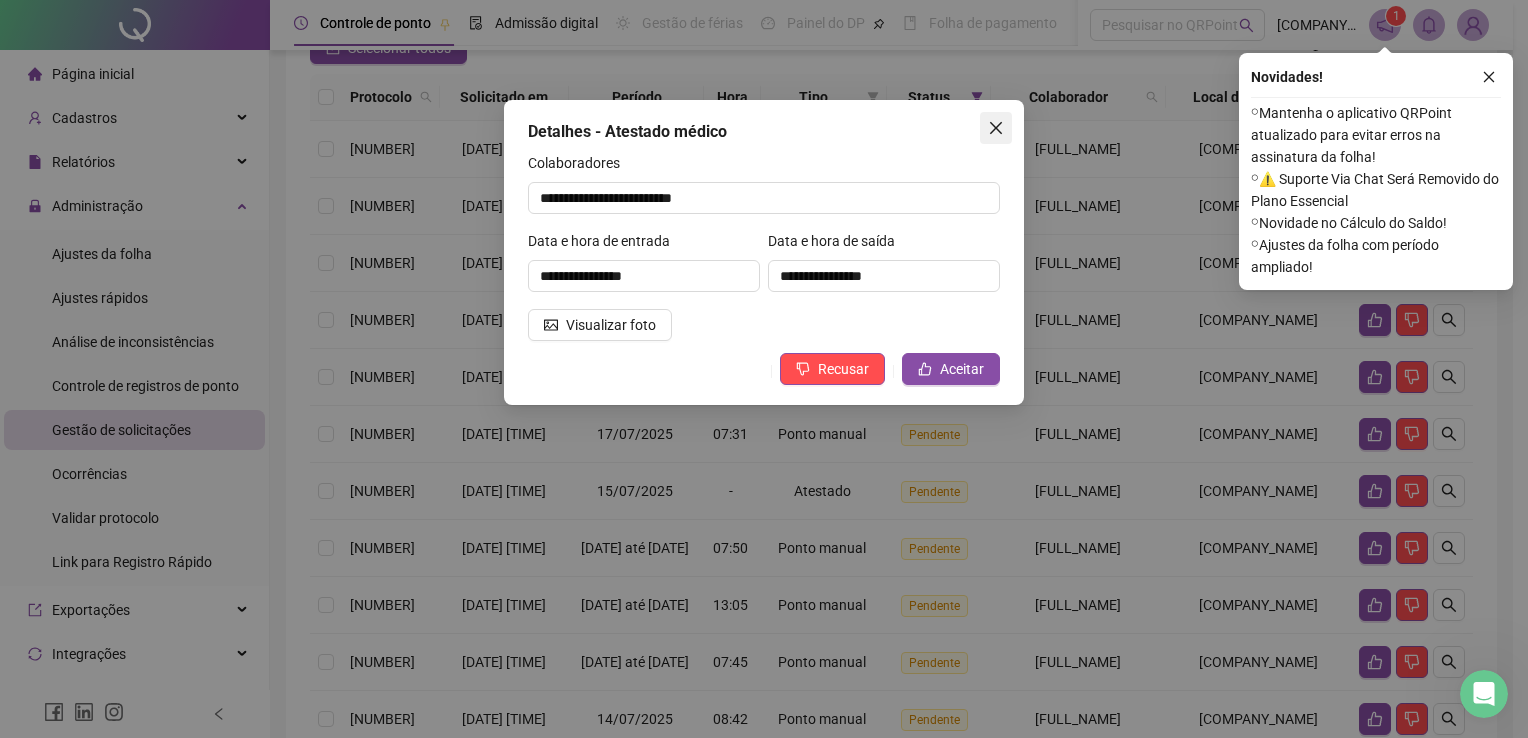 click 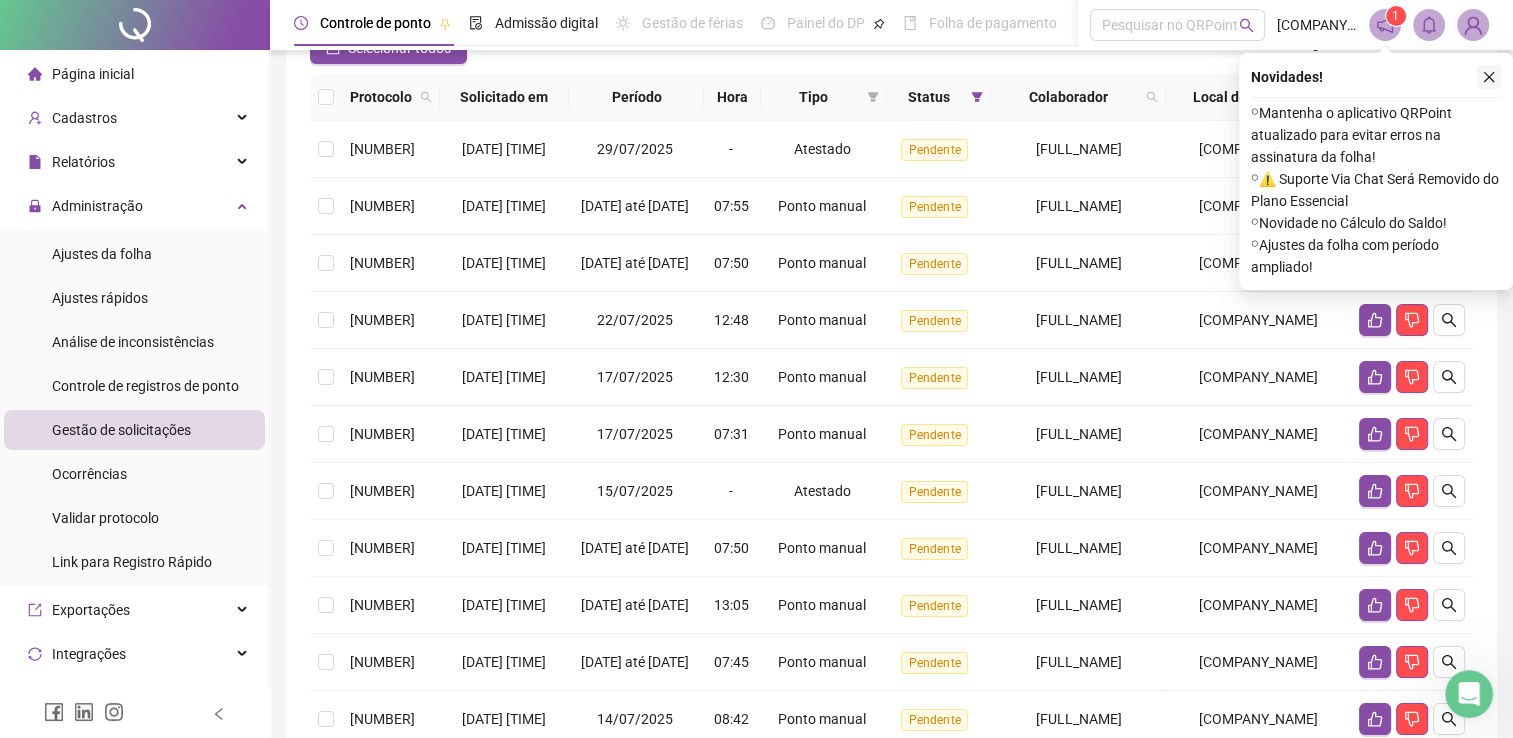 click at bounding box center (1489, 77) 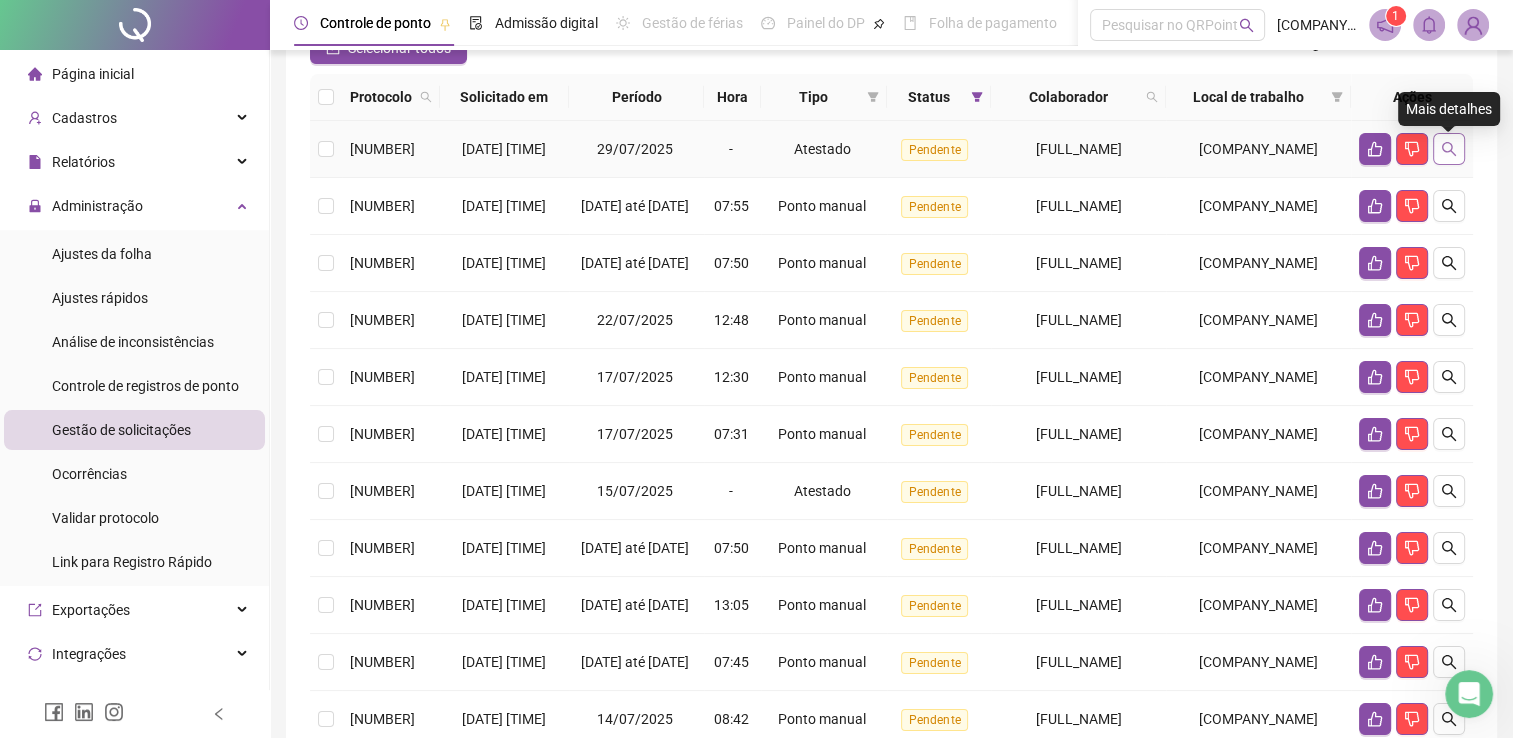 click at bounding box center [1449, 149] 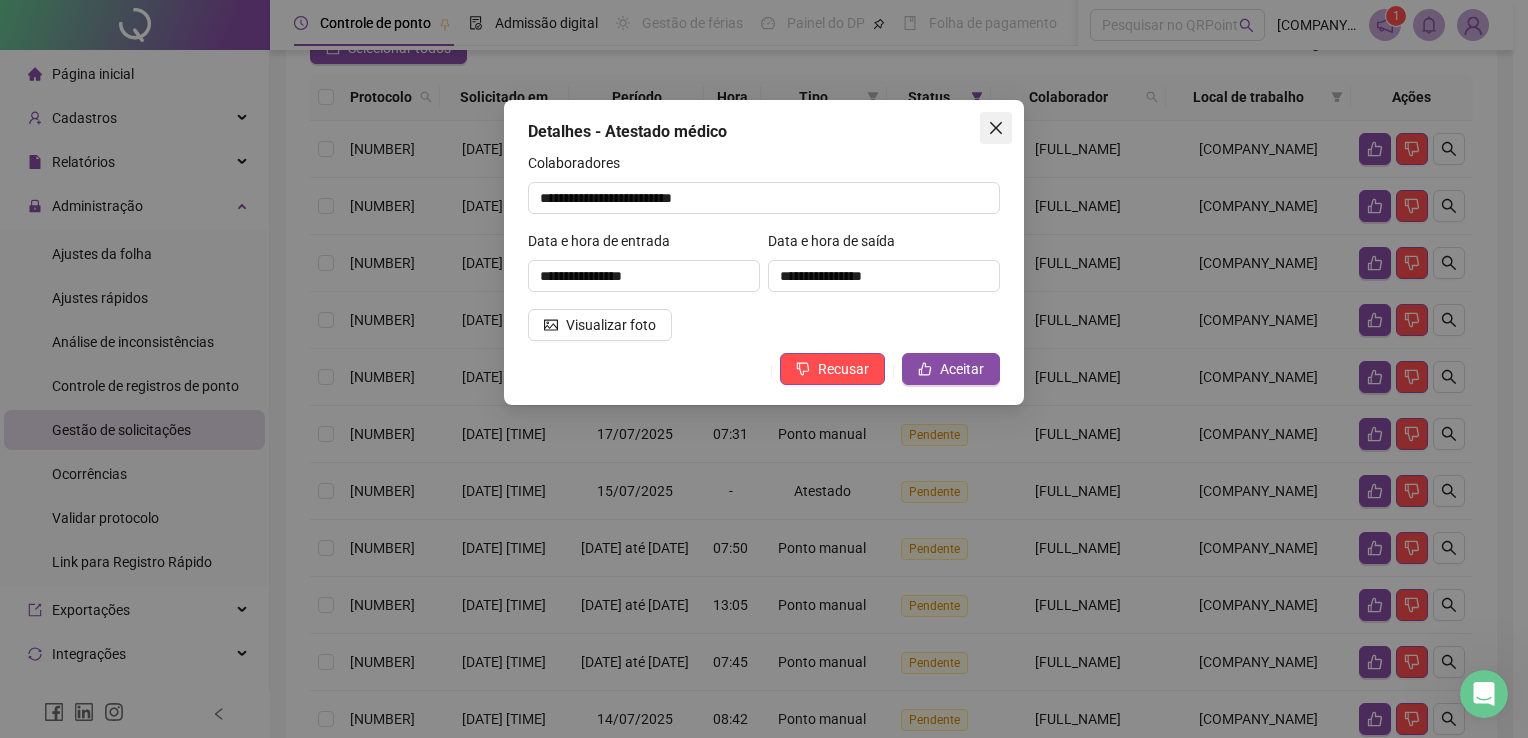 click 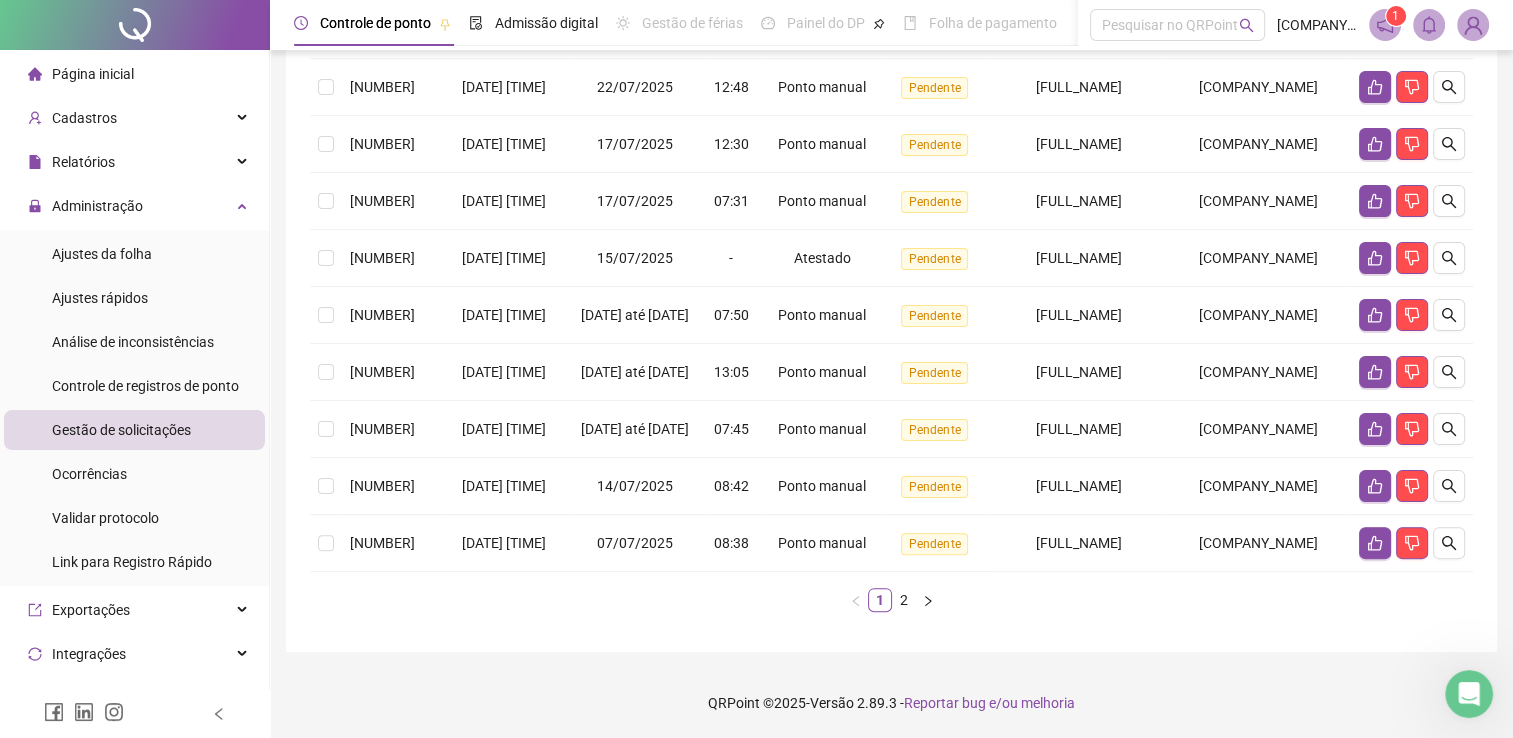 scroll, scrollTop: 574, scrollLeft: 0, axis: vertical 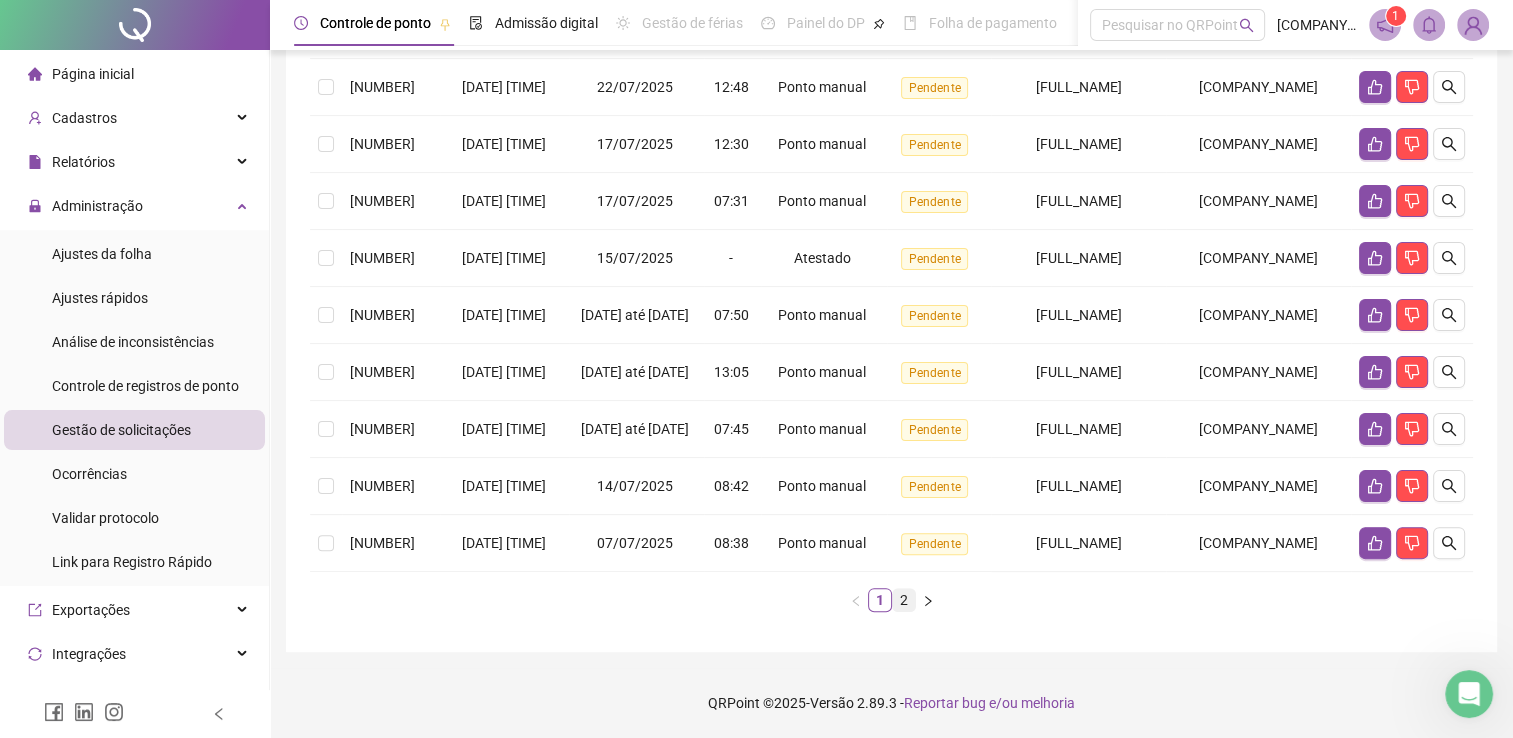click on "2" at bounding box center [904, 600] 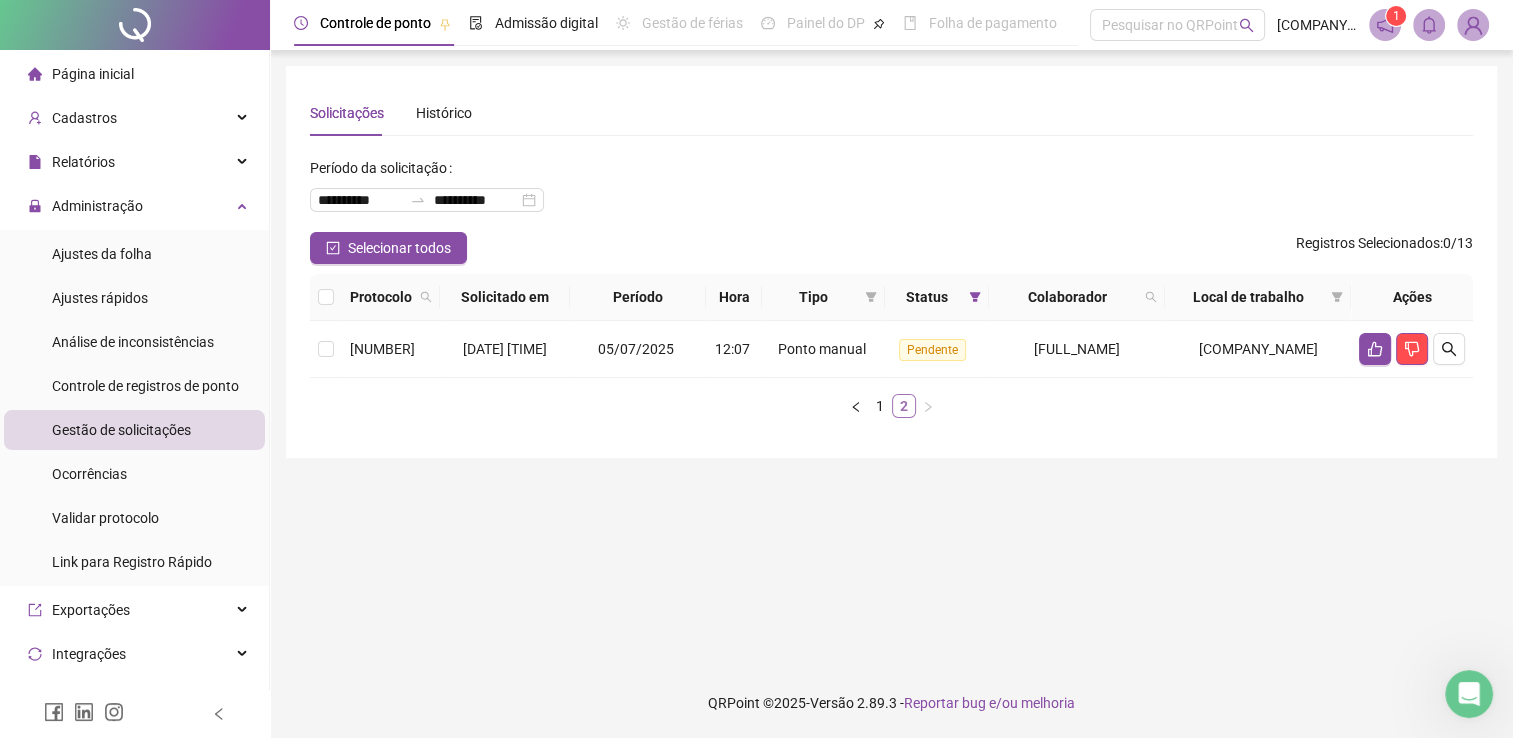 scroll, scrollTop: 0, scrollLeft: 0, axis: both 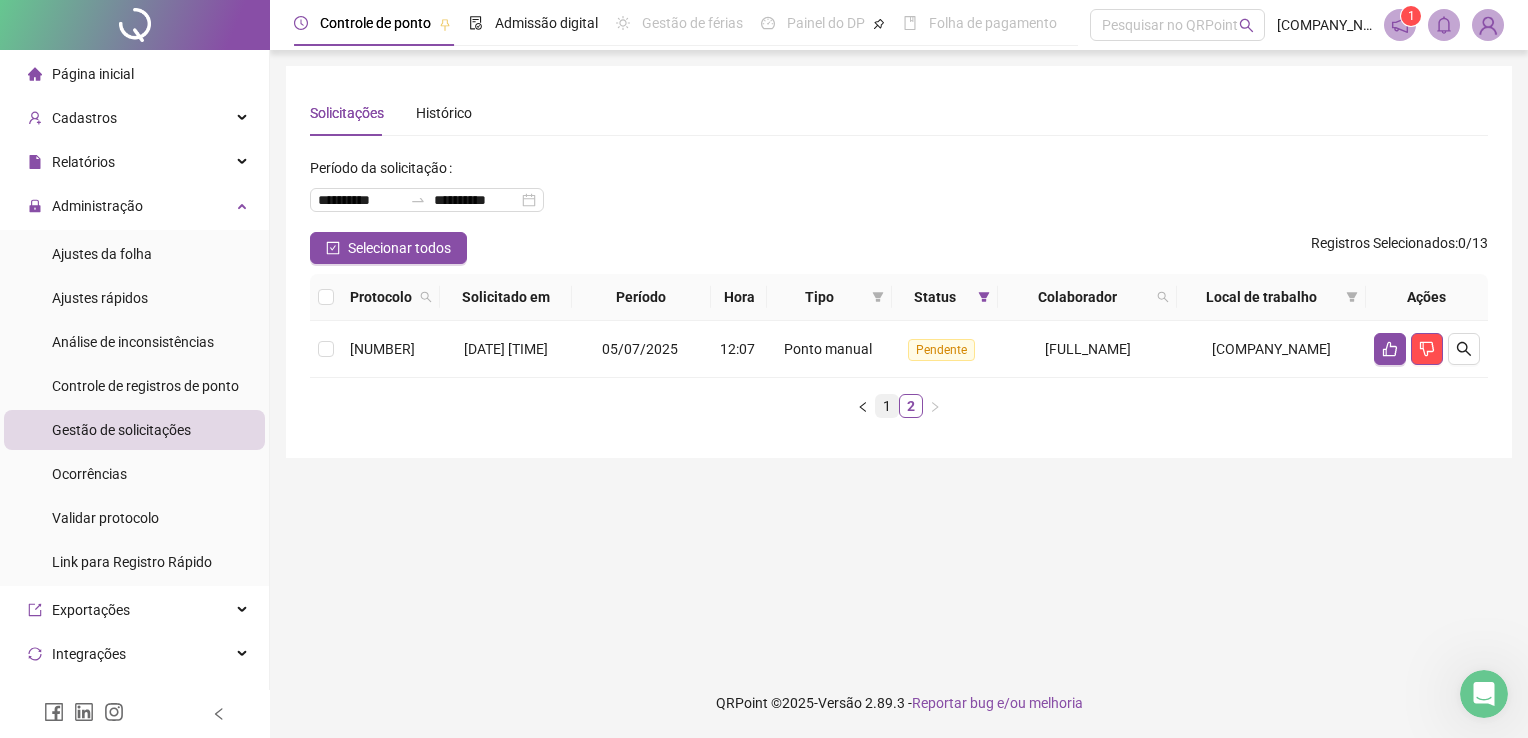 click on "1" at bounding box center [887, 406] 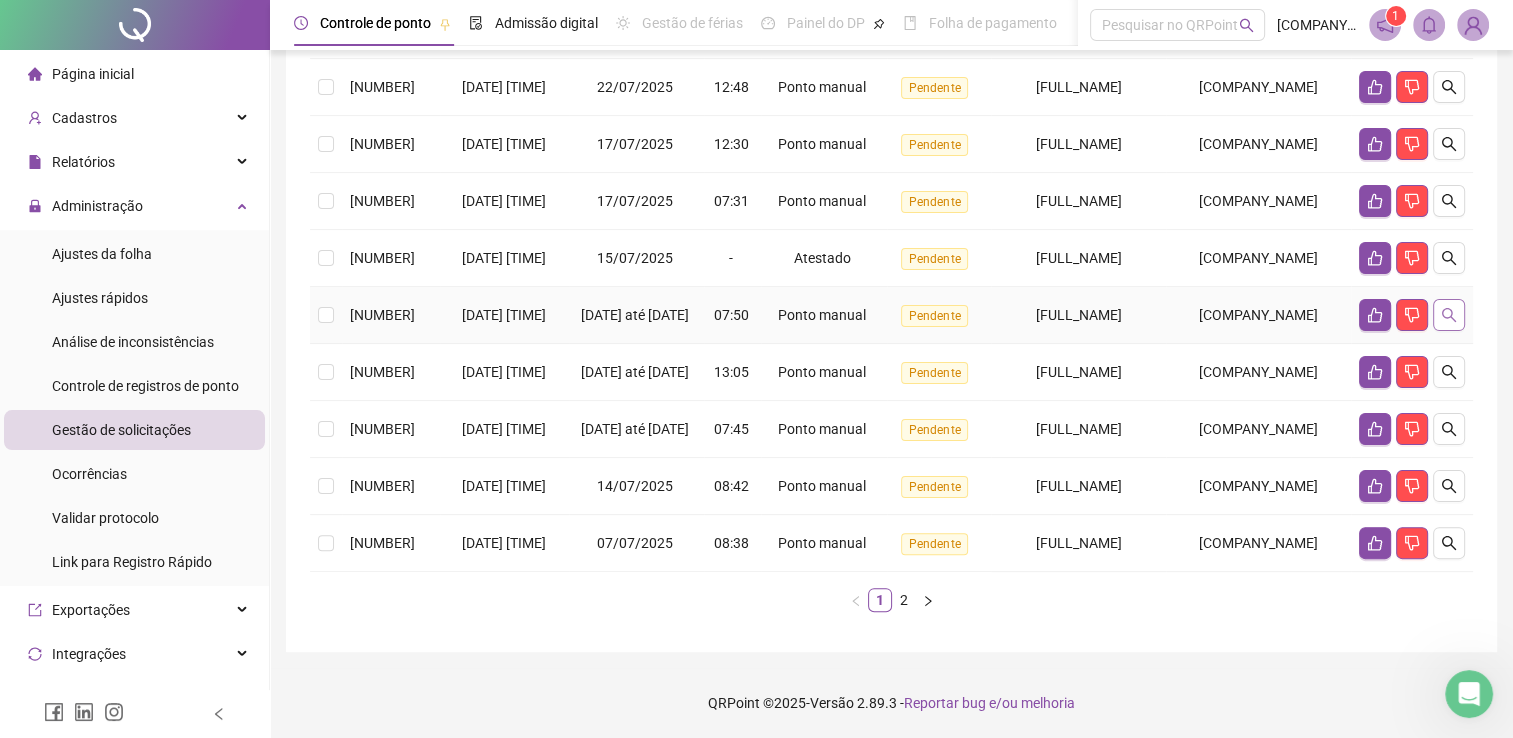 scroll, scrollTop: 574, scrollLeft: 0, axis: vertical 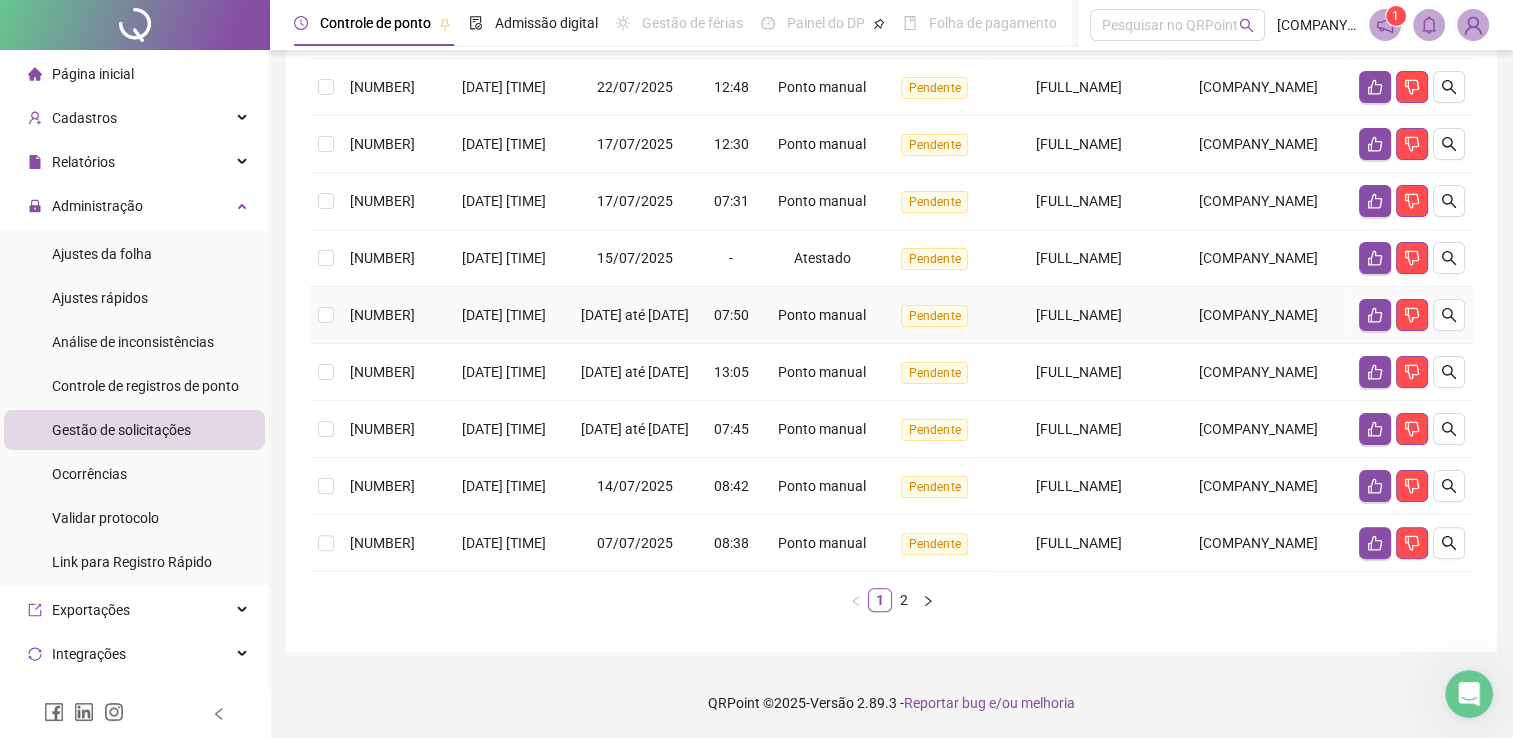 click at bounding box center [326, 315] 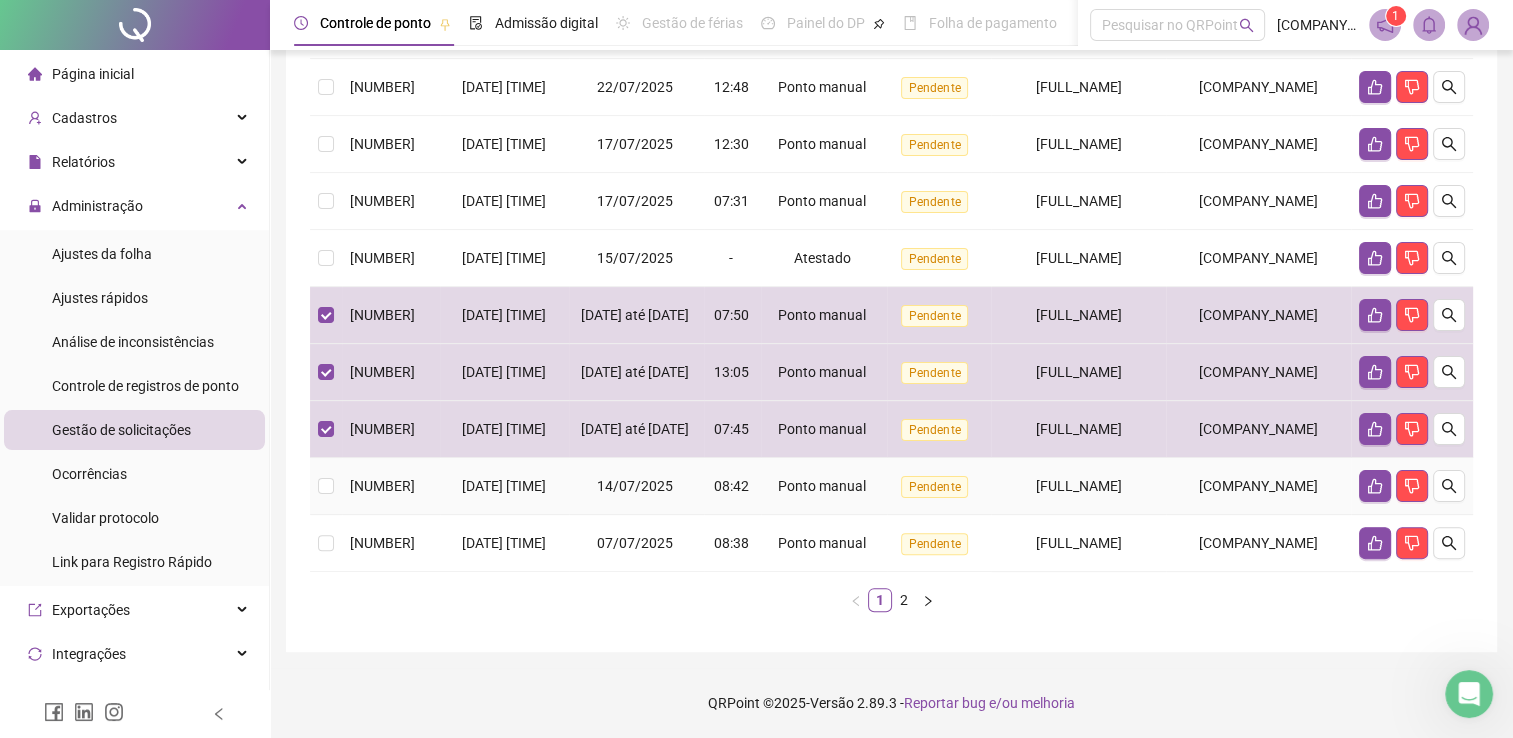 click at bounding box center [326, 486] 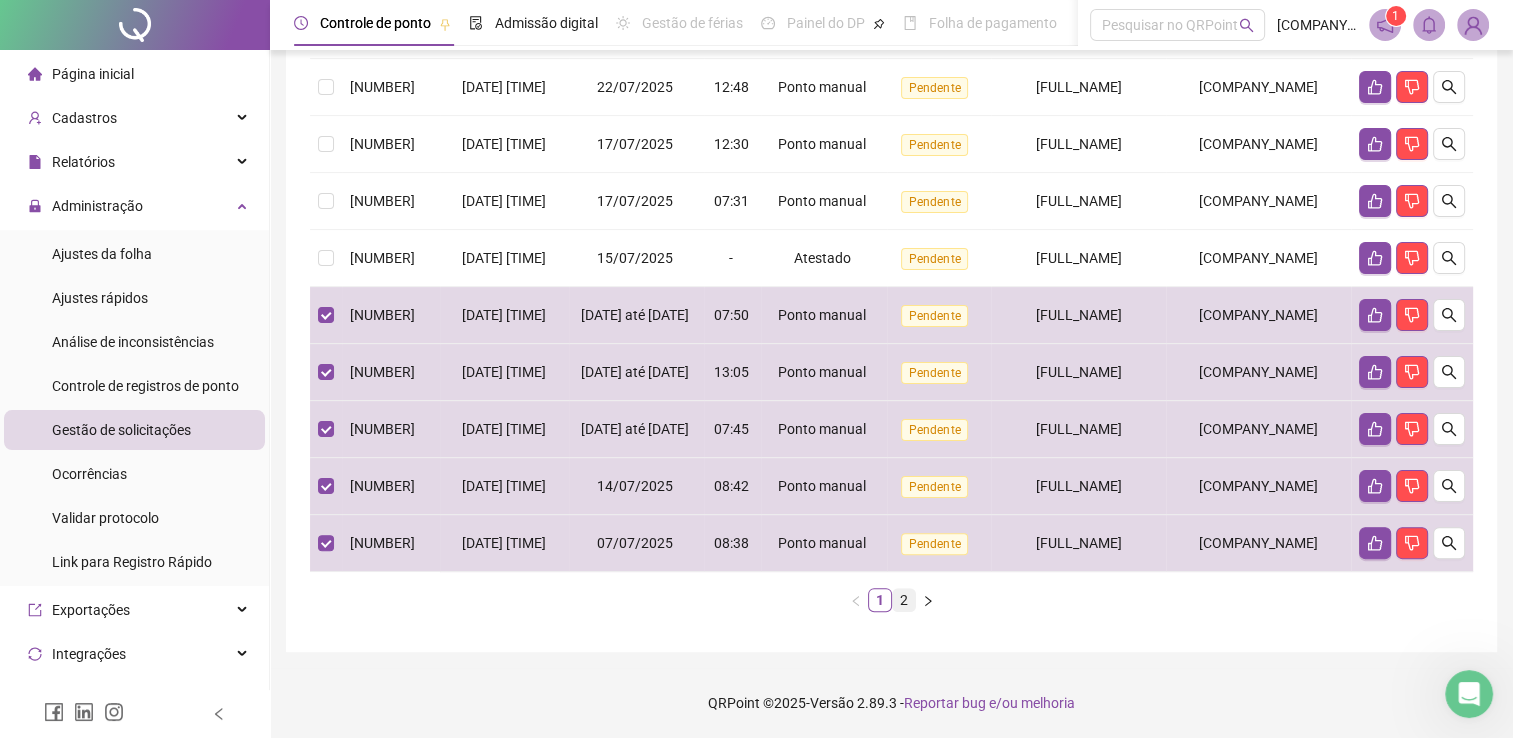 click on "2" at bounding box center (904, 600) 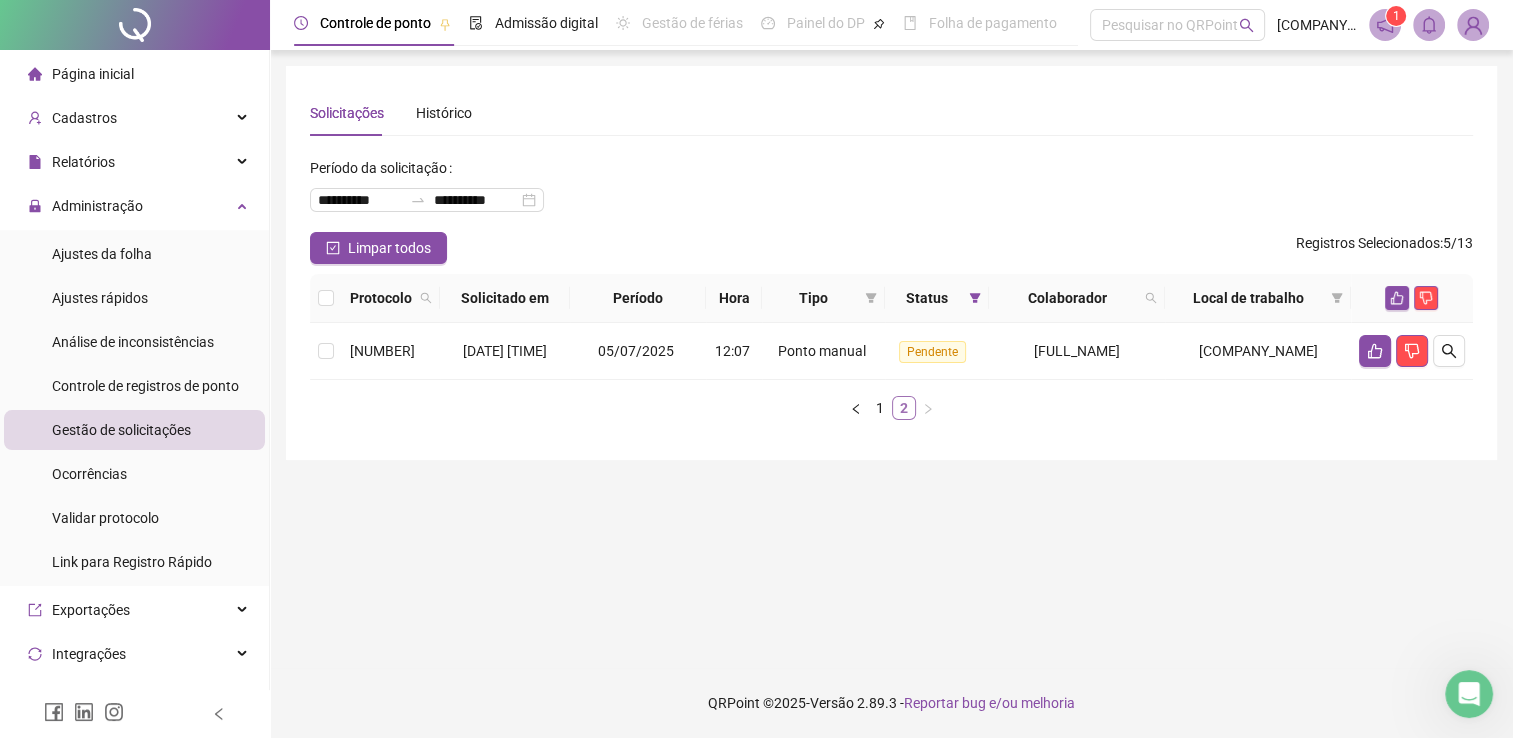 scroll, scrollTop: 0, scrollLeft: 0, axis: both 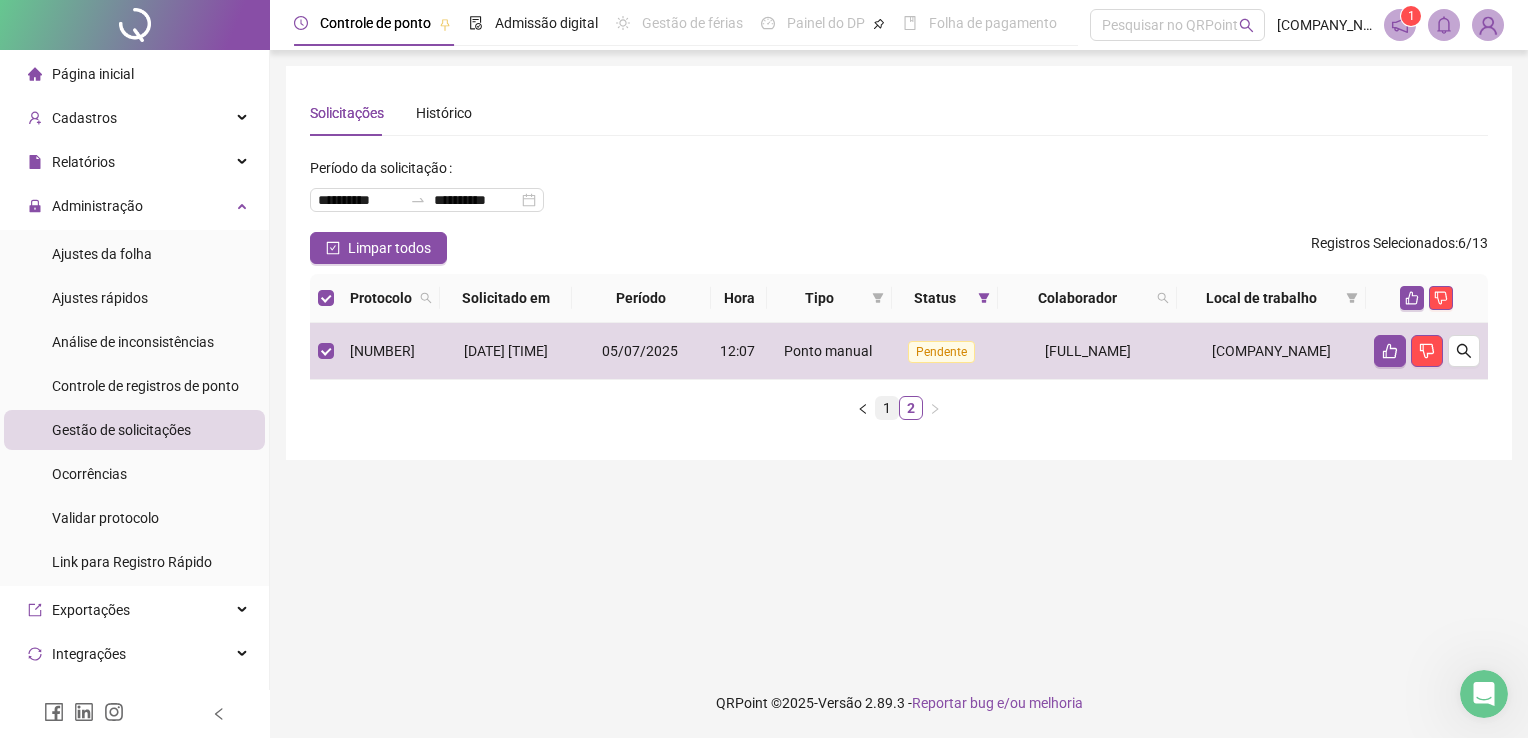 click on "1" at bounding box center (887, 408) 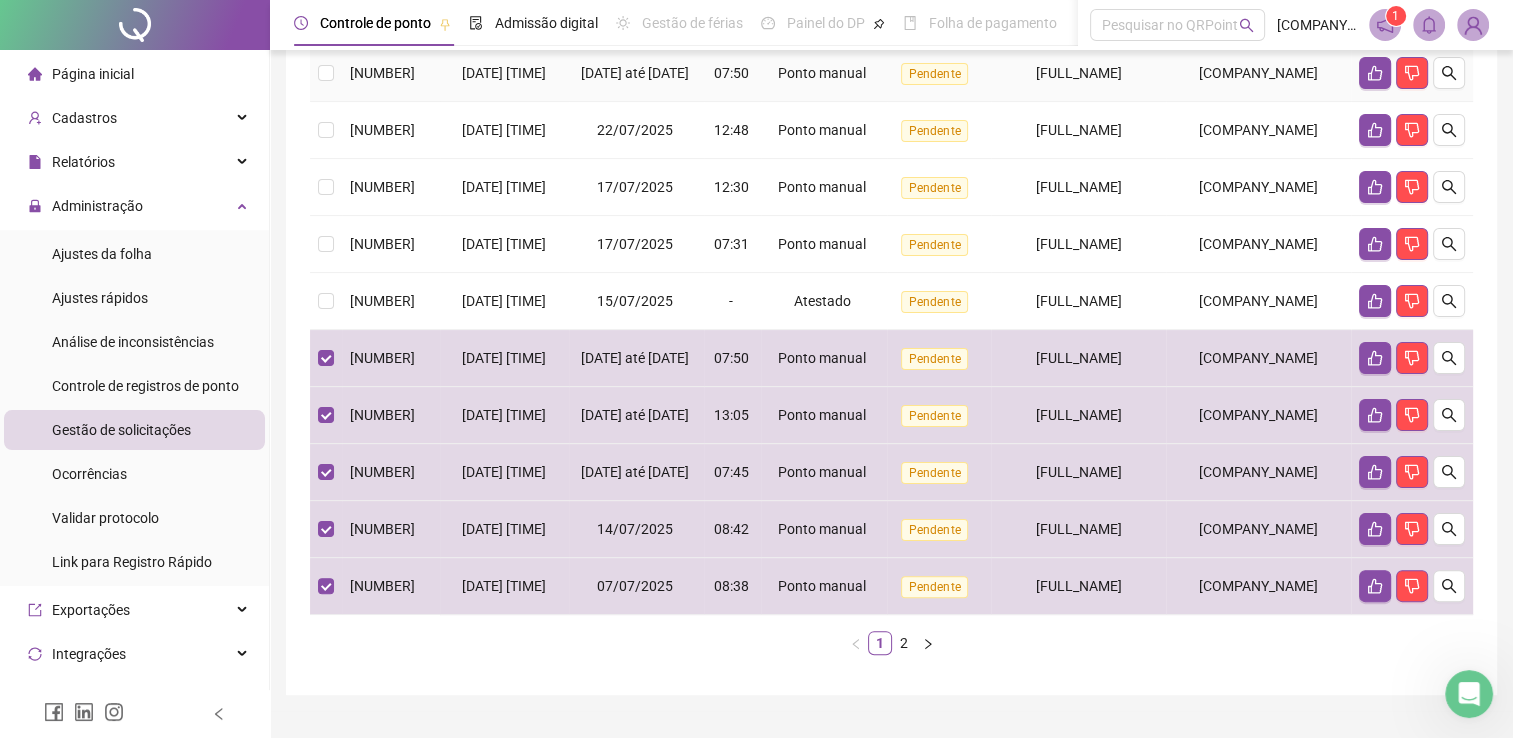 scroll, scrollTop: 400, scrollLeft: 0, axis: vertical 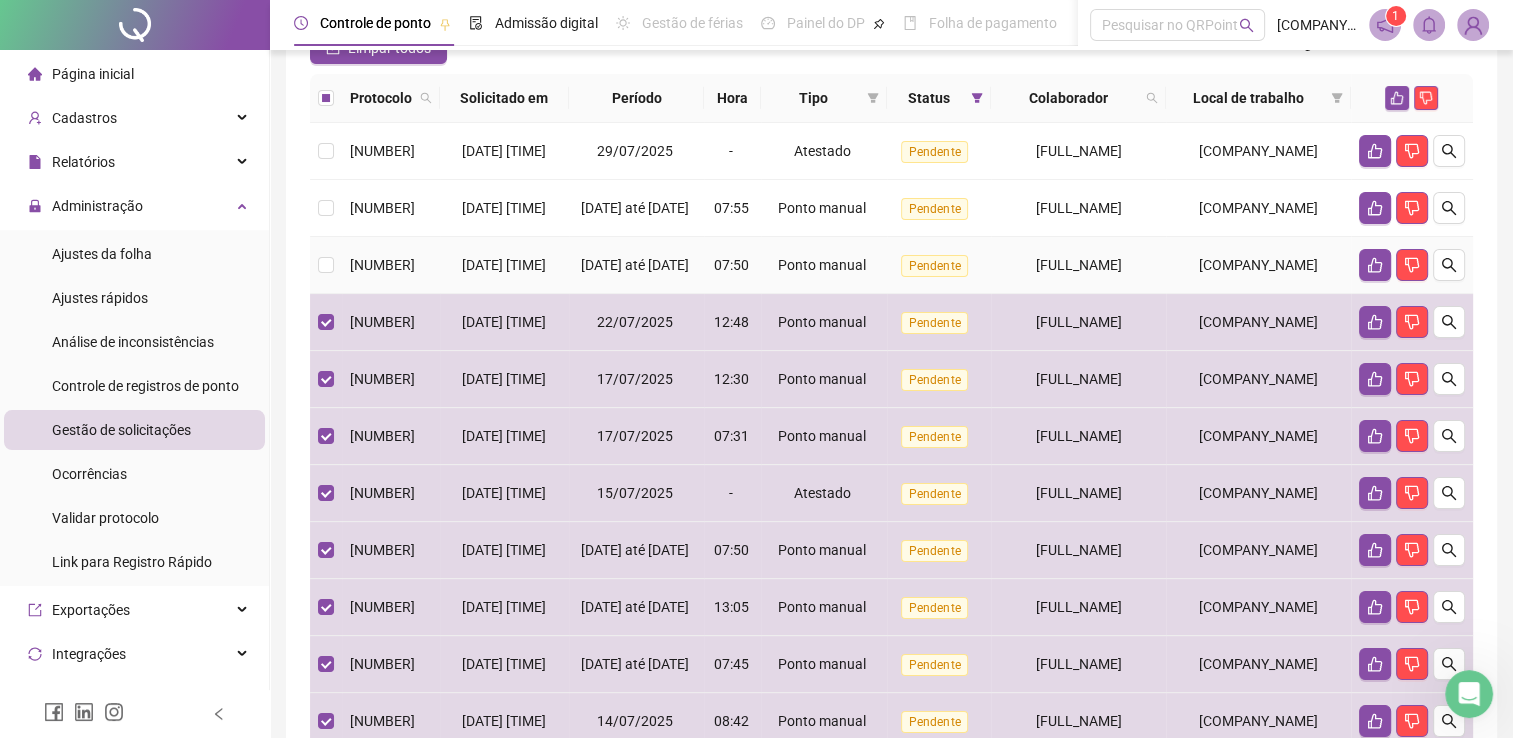 click at bounding box center [326, 265] 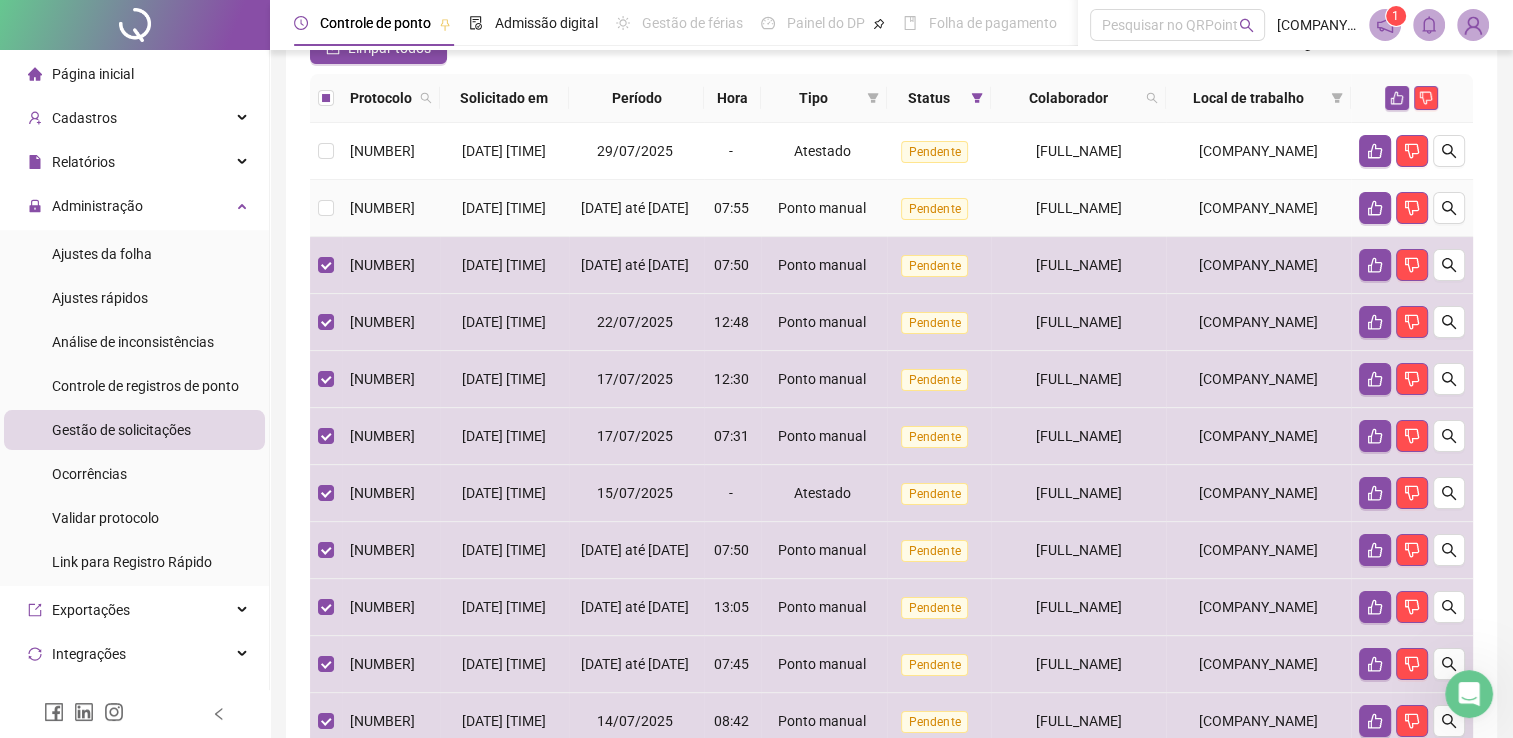 click on "[NUMBER]" at bounding box center [391, 208] 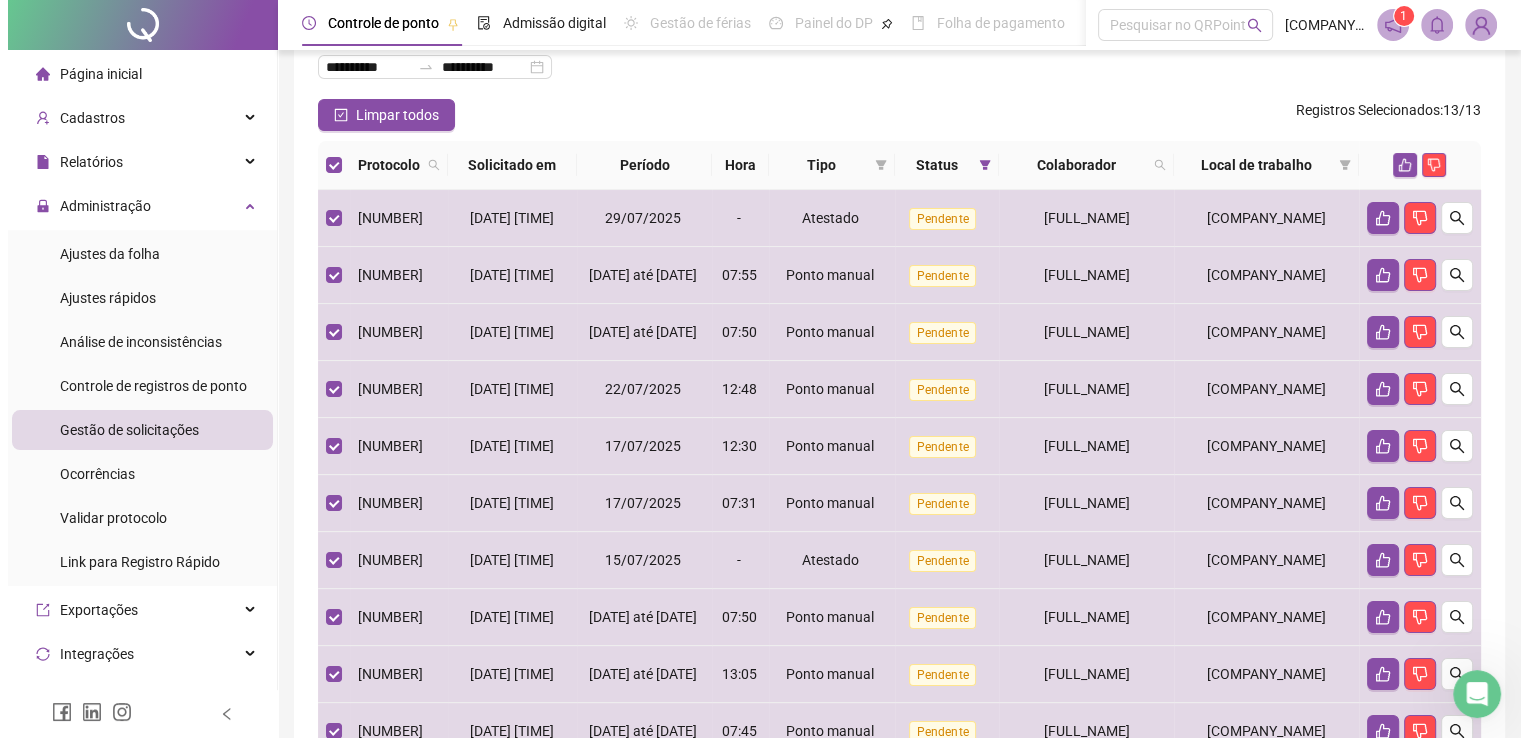 scroll, scrollTop: 100, scrollLeft: 0, axis: vertical 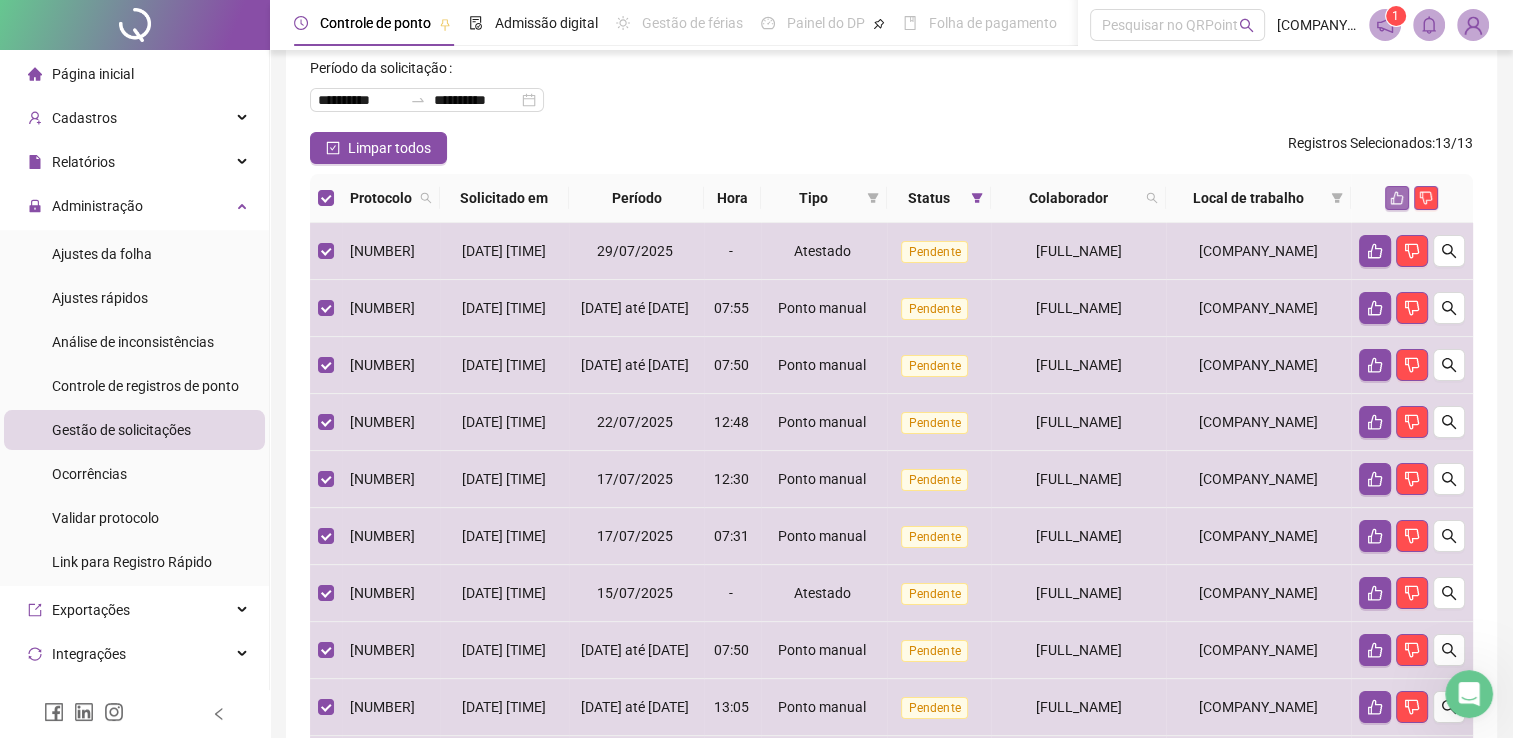 click 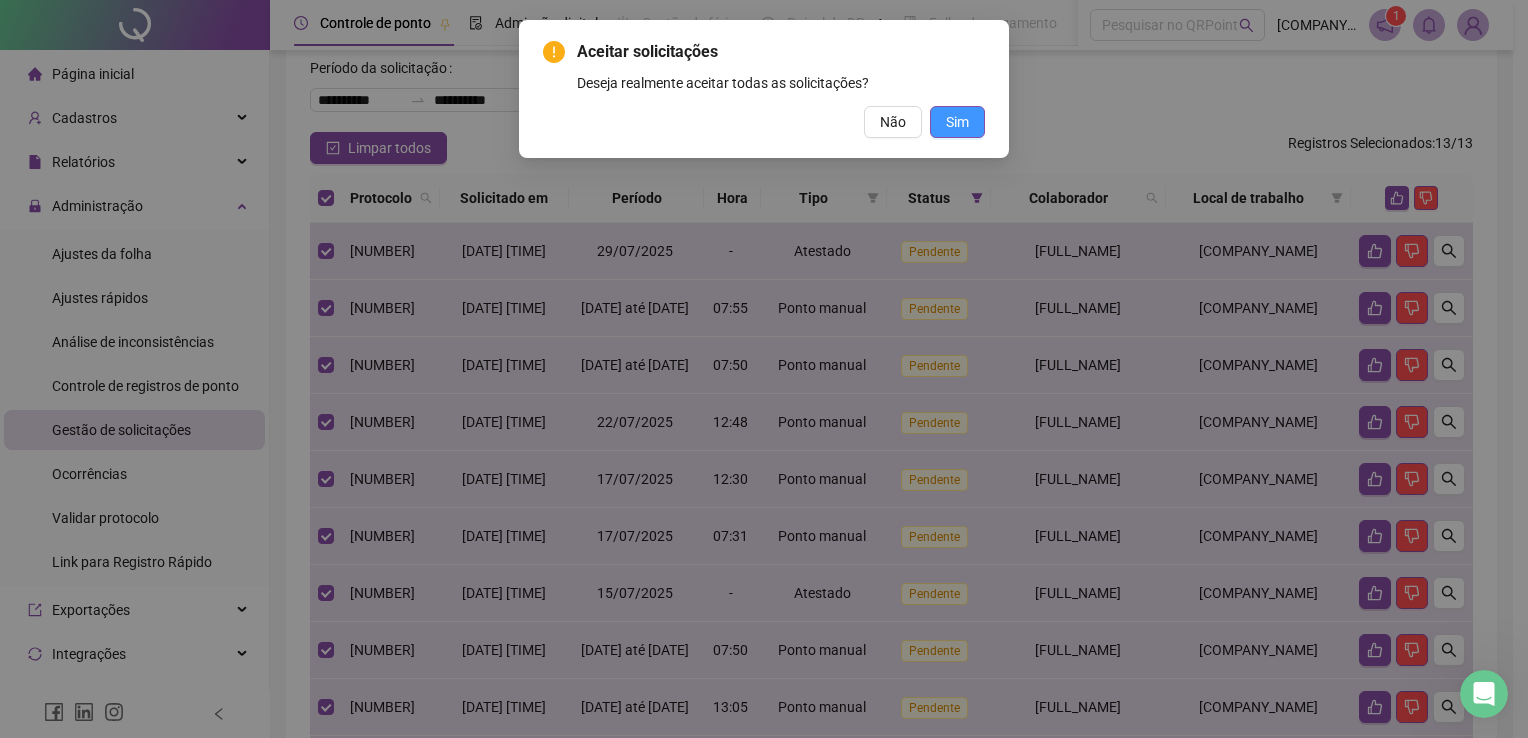 click on "Sim" at bounding box center (957, 122) 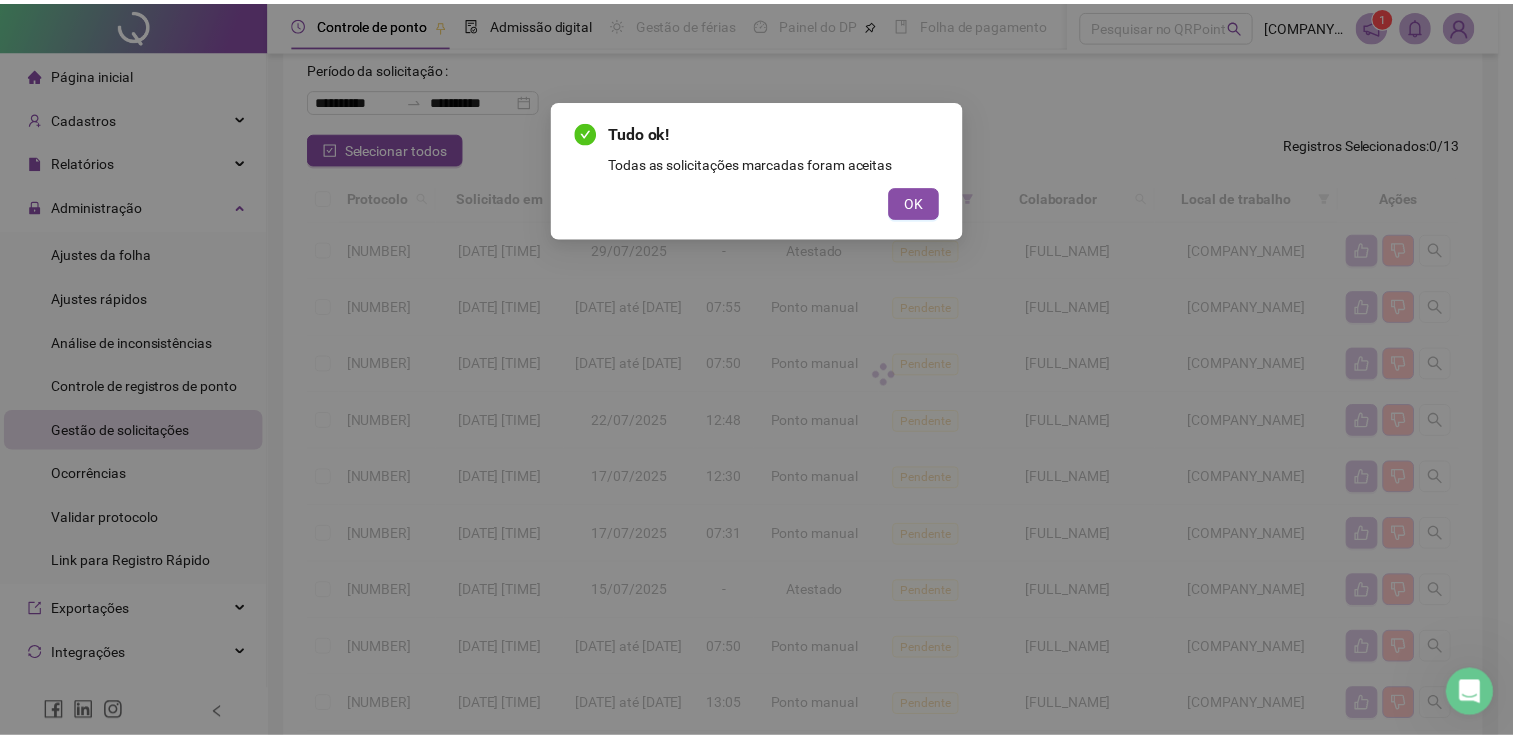 scroll, scrollTop: 0, scrollLeft: 0, axis: both 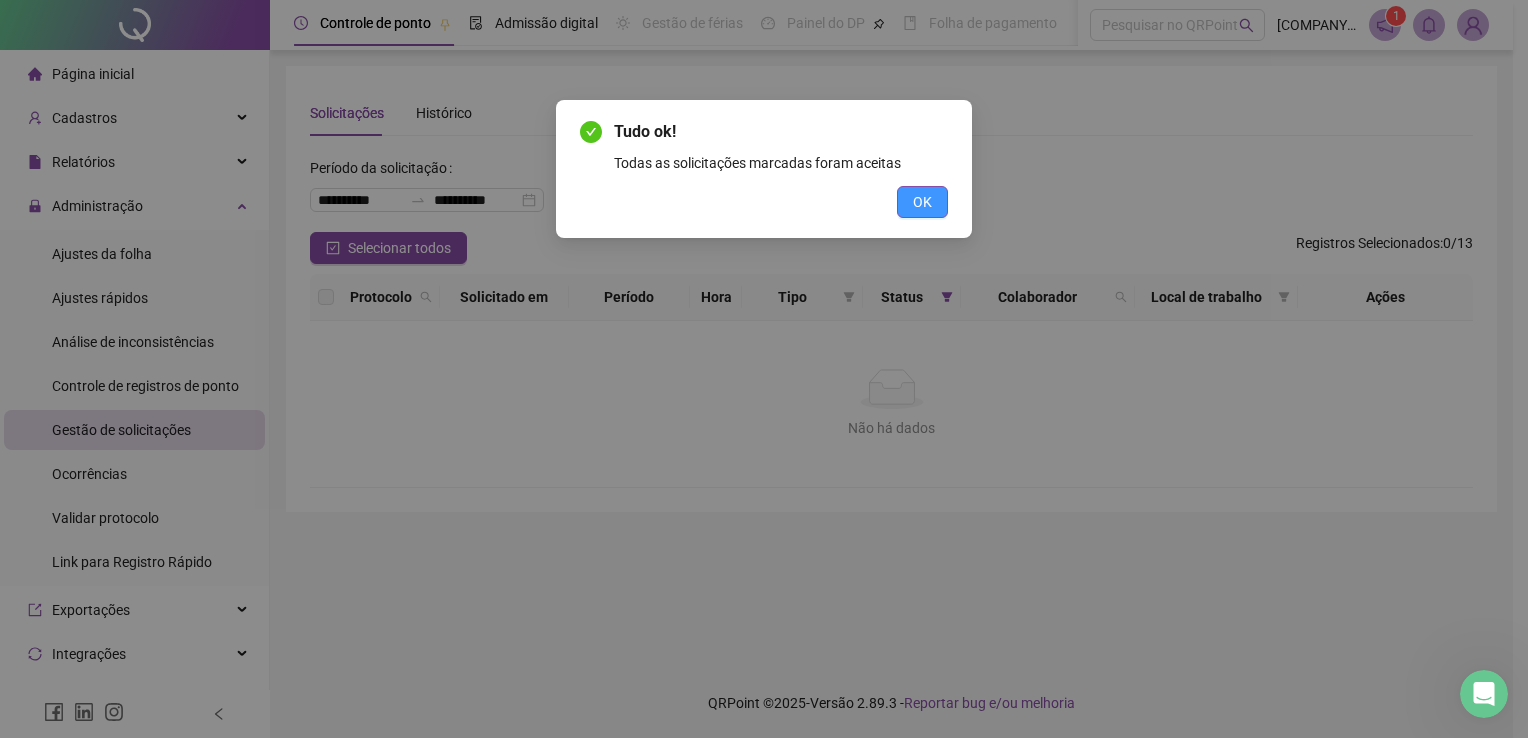 click on "OK" at bounding box center [922, 202] 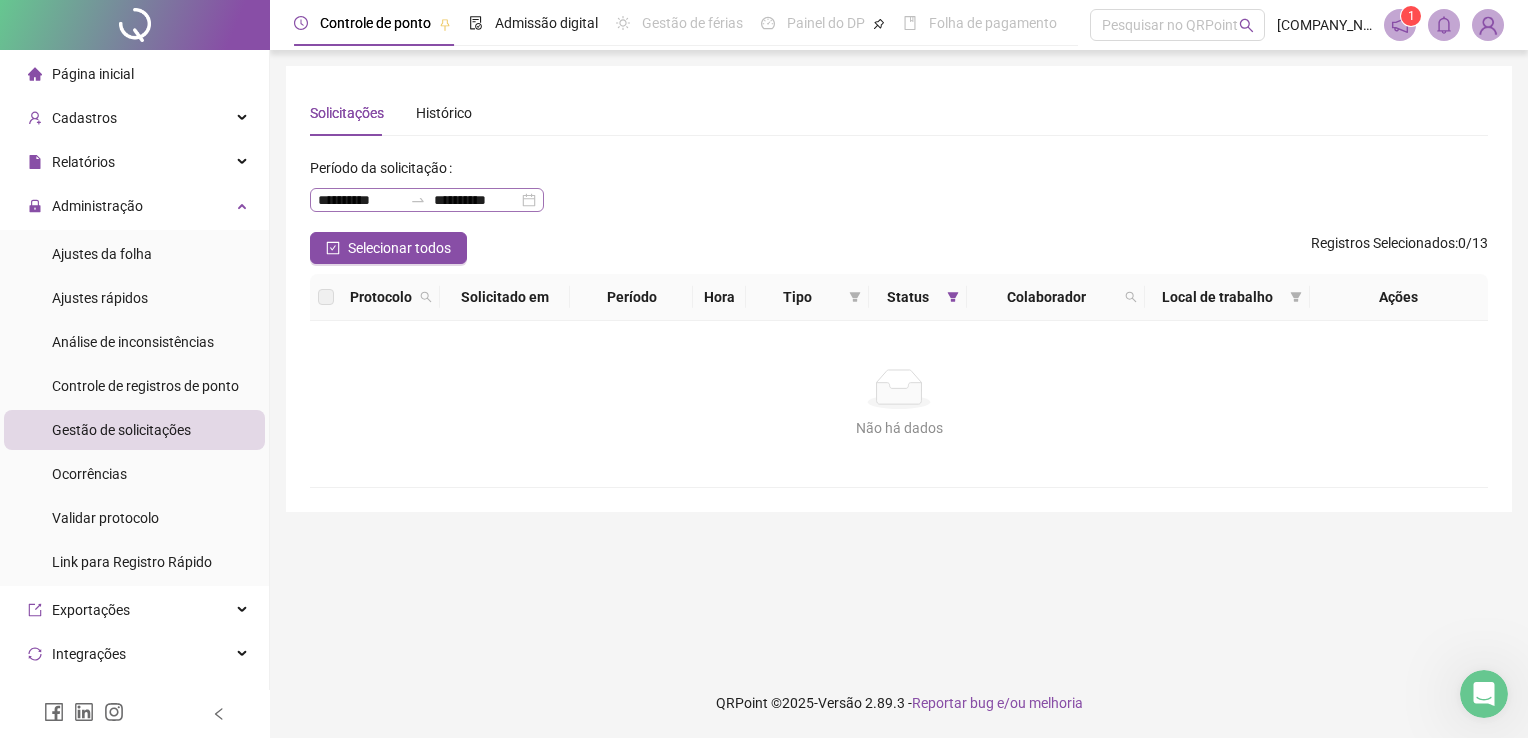 click at bounding box center (418, 200) 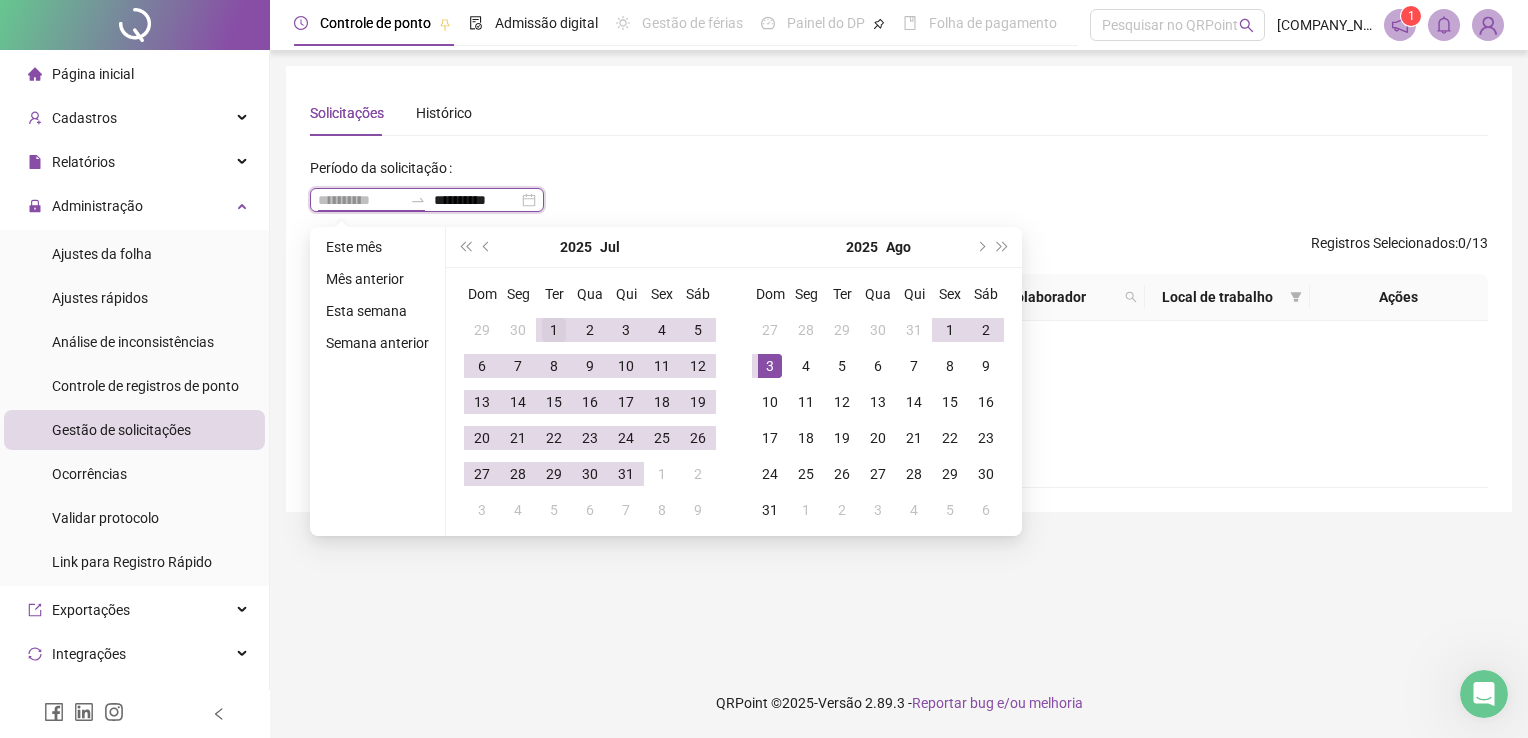 type on "**********" 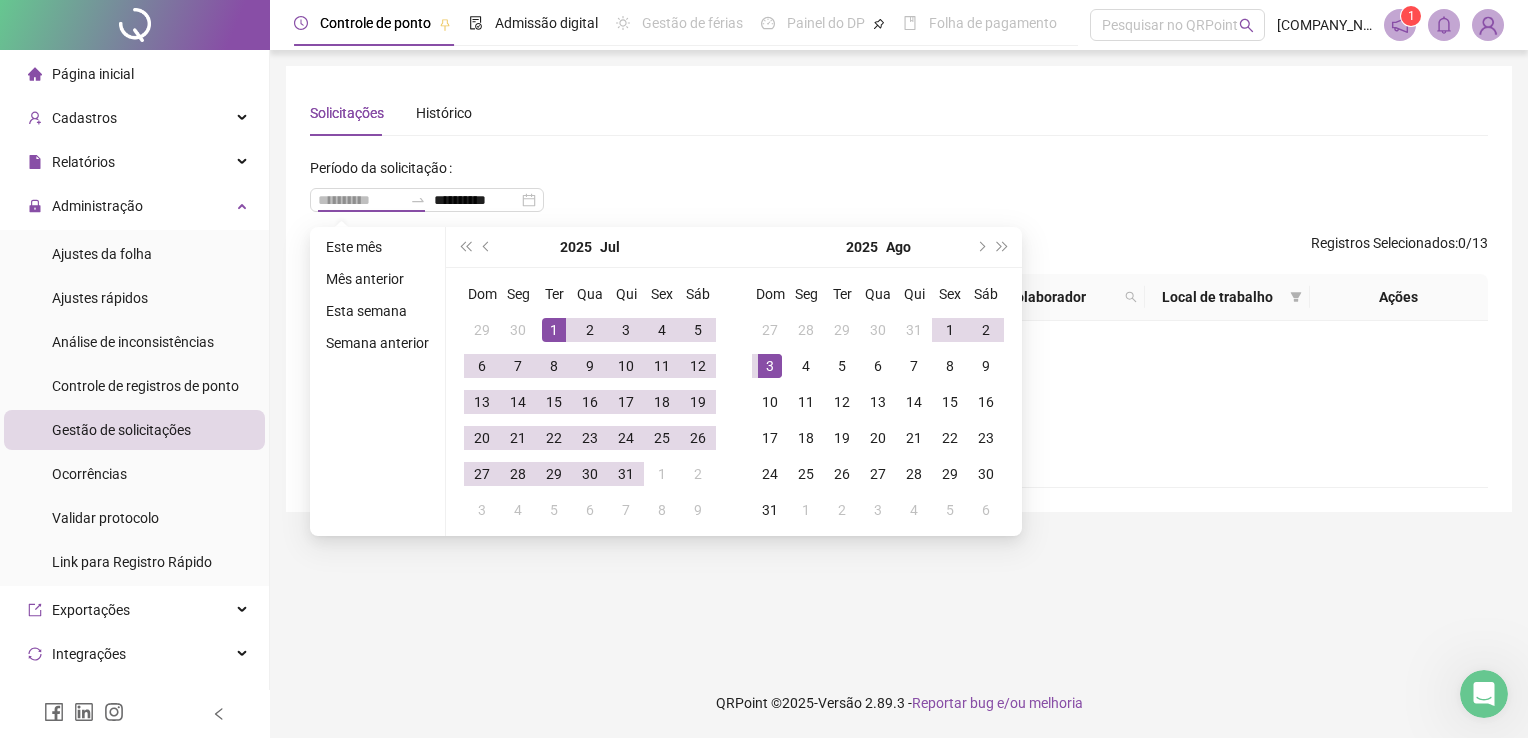 click on "1" at bounding box center (554, 330) 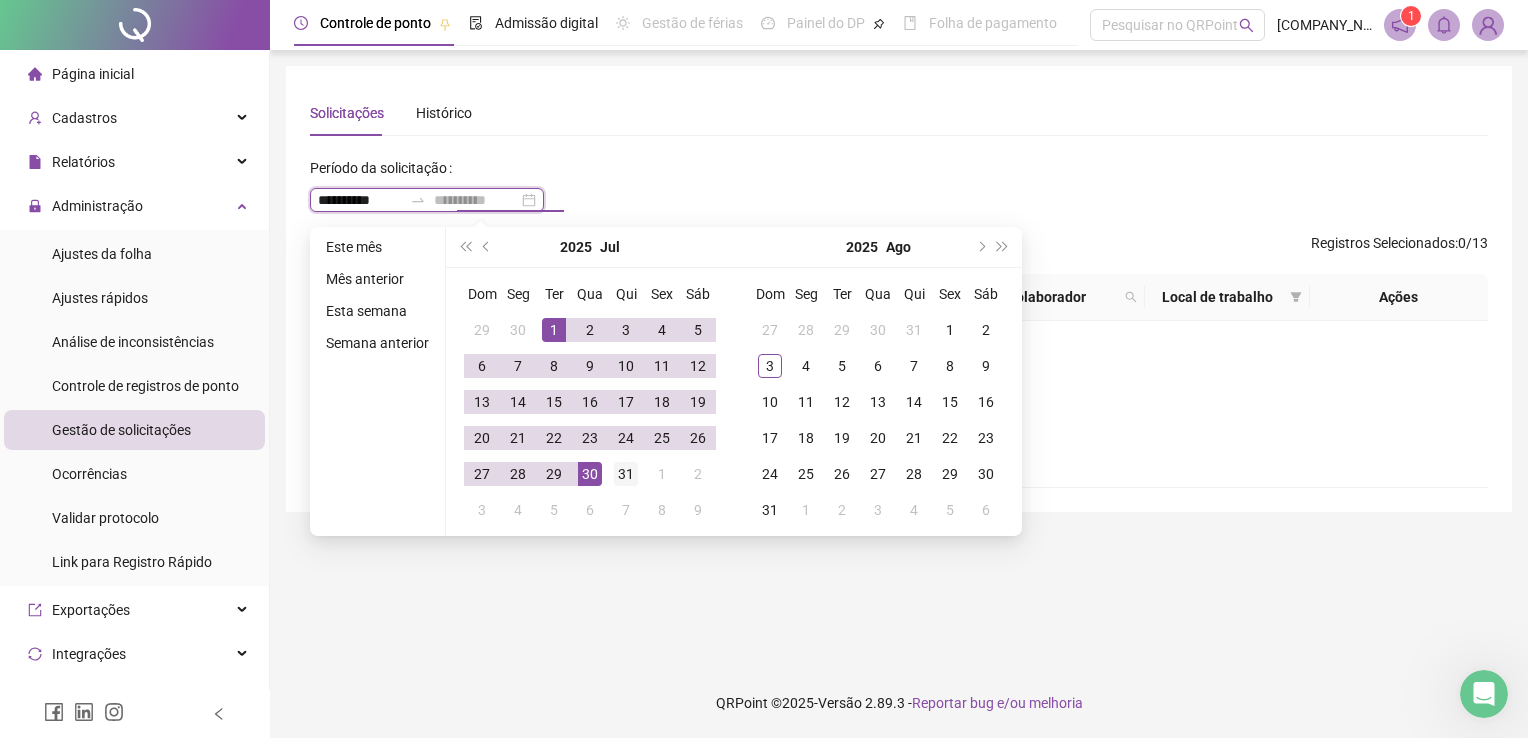 type on "**********" 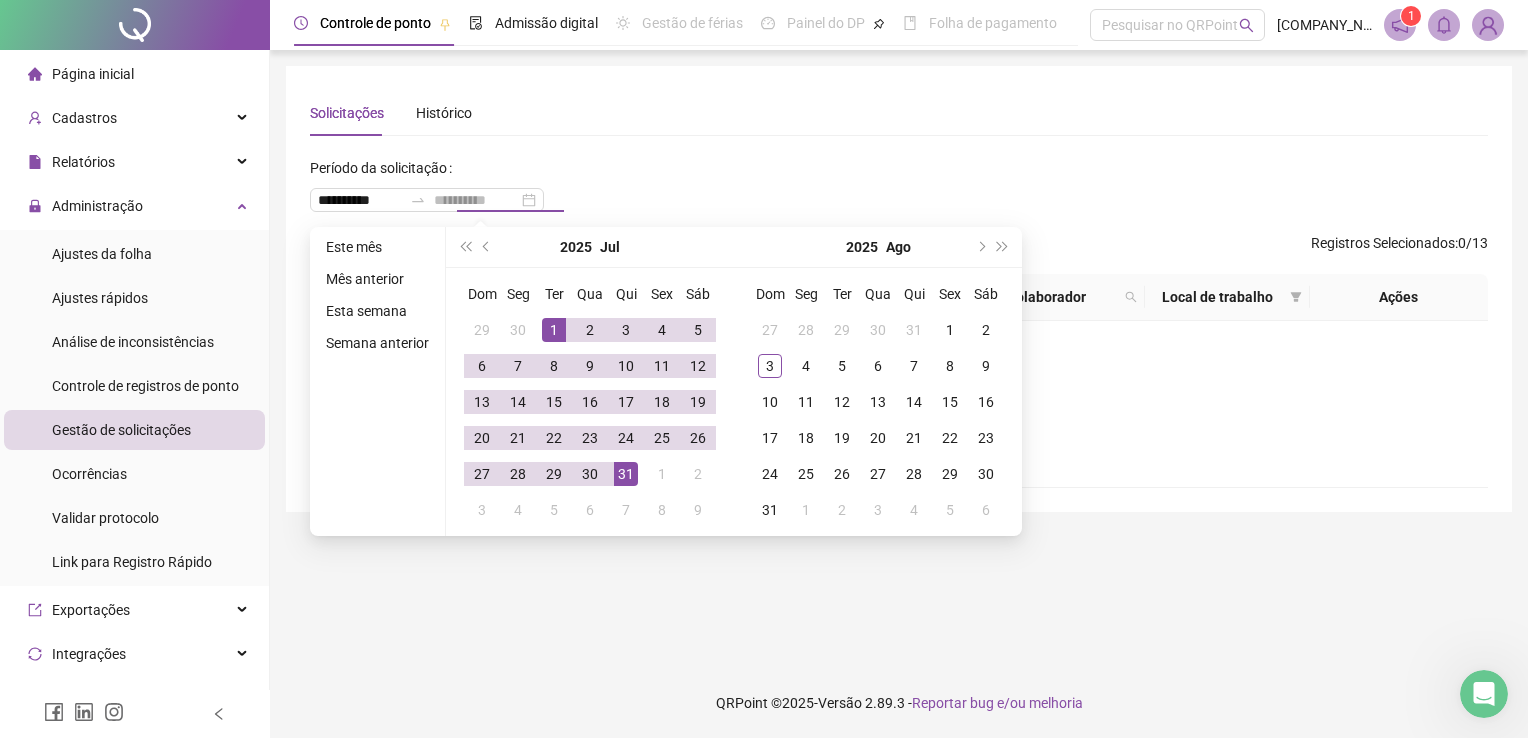 click on "31" at bounding box center (626, 474) 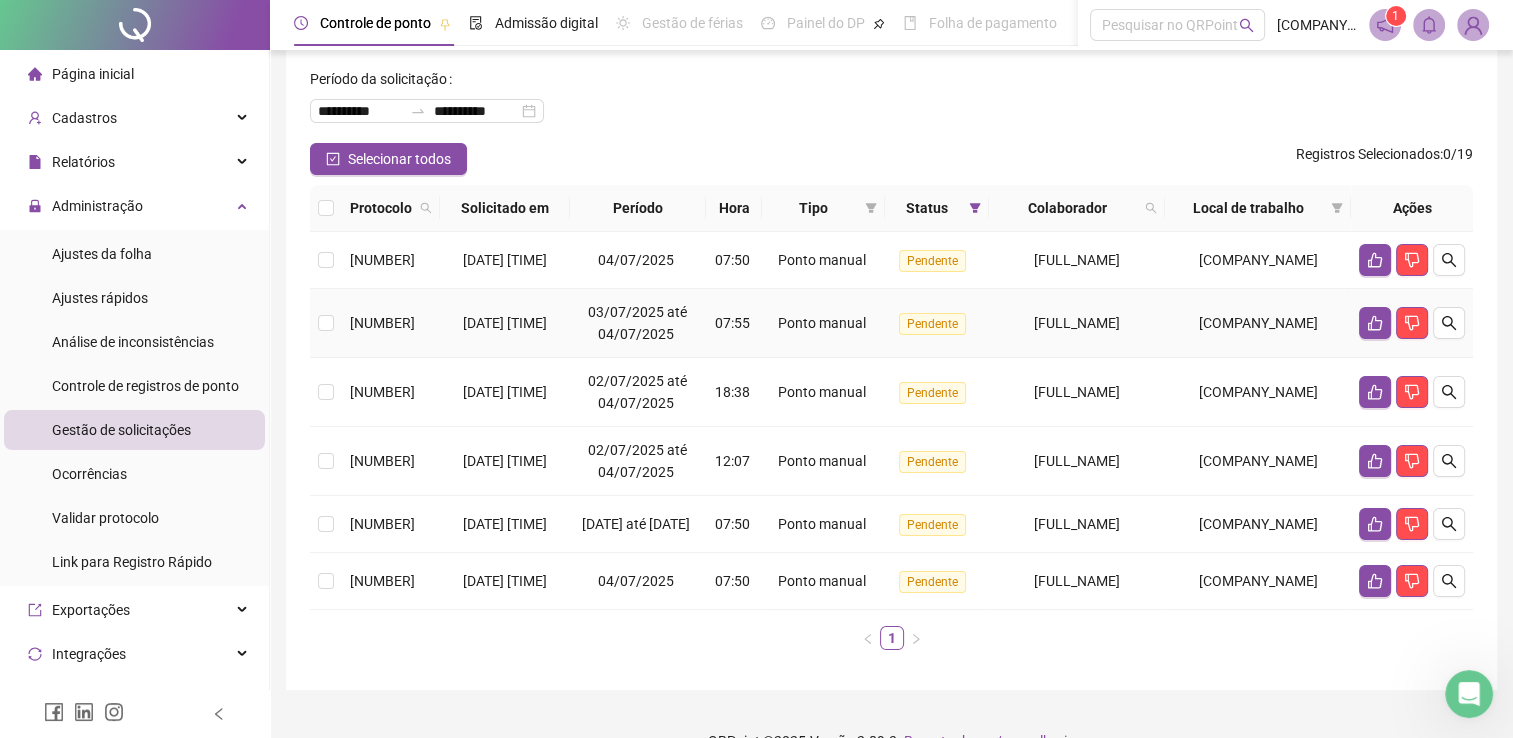 scroll, scrollTop: 161, scrollLeft: 0, axis: vertical 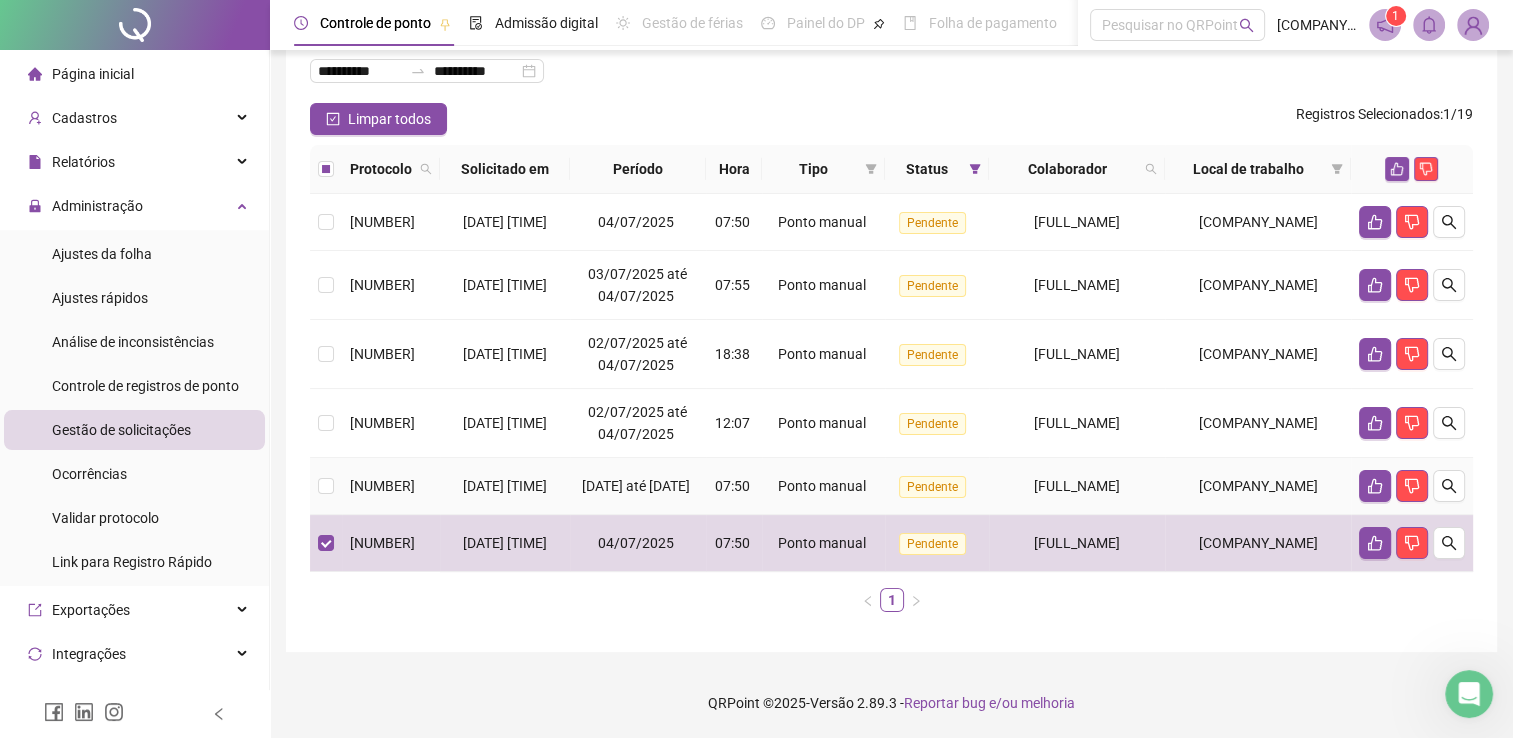 click on "[NUMBER]" at bounding box center (382, 486) 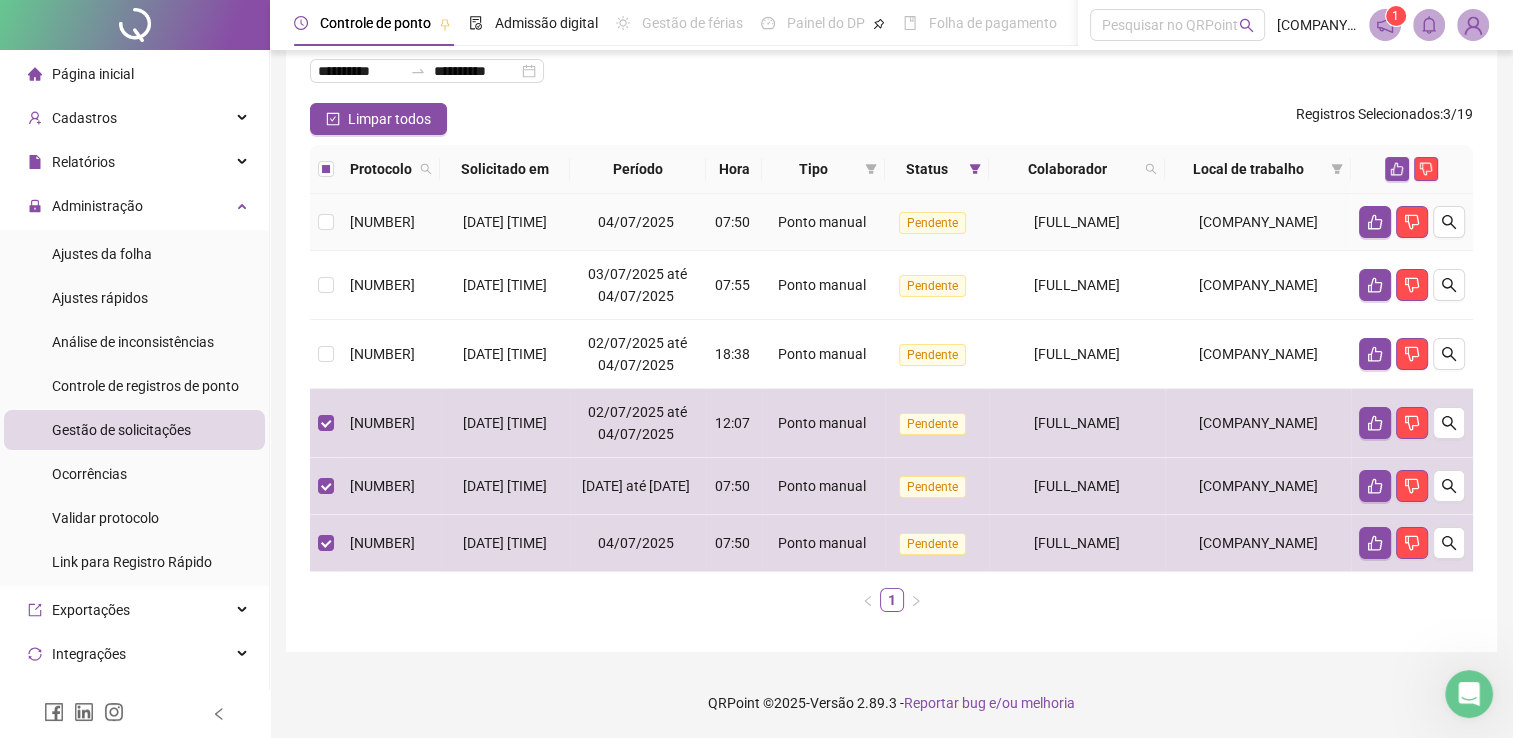 click on "[NUMBER]" at bounding box center [382, 222] 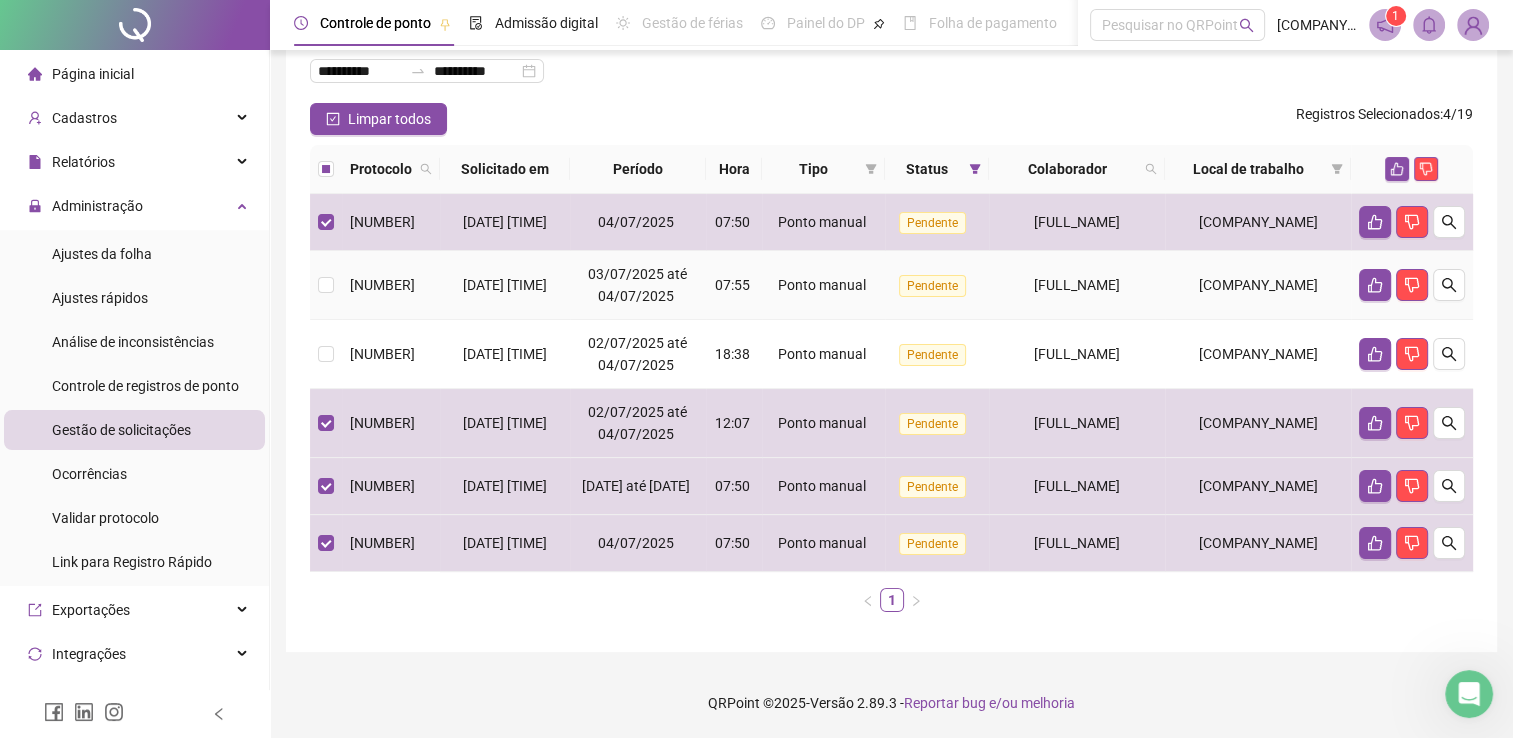 click on "[NUMBER]" at bounding box center (391, 285) 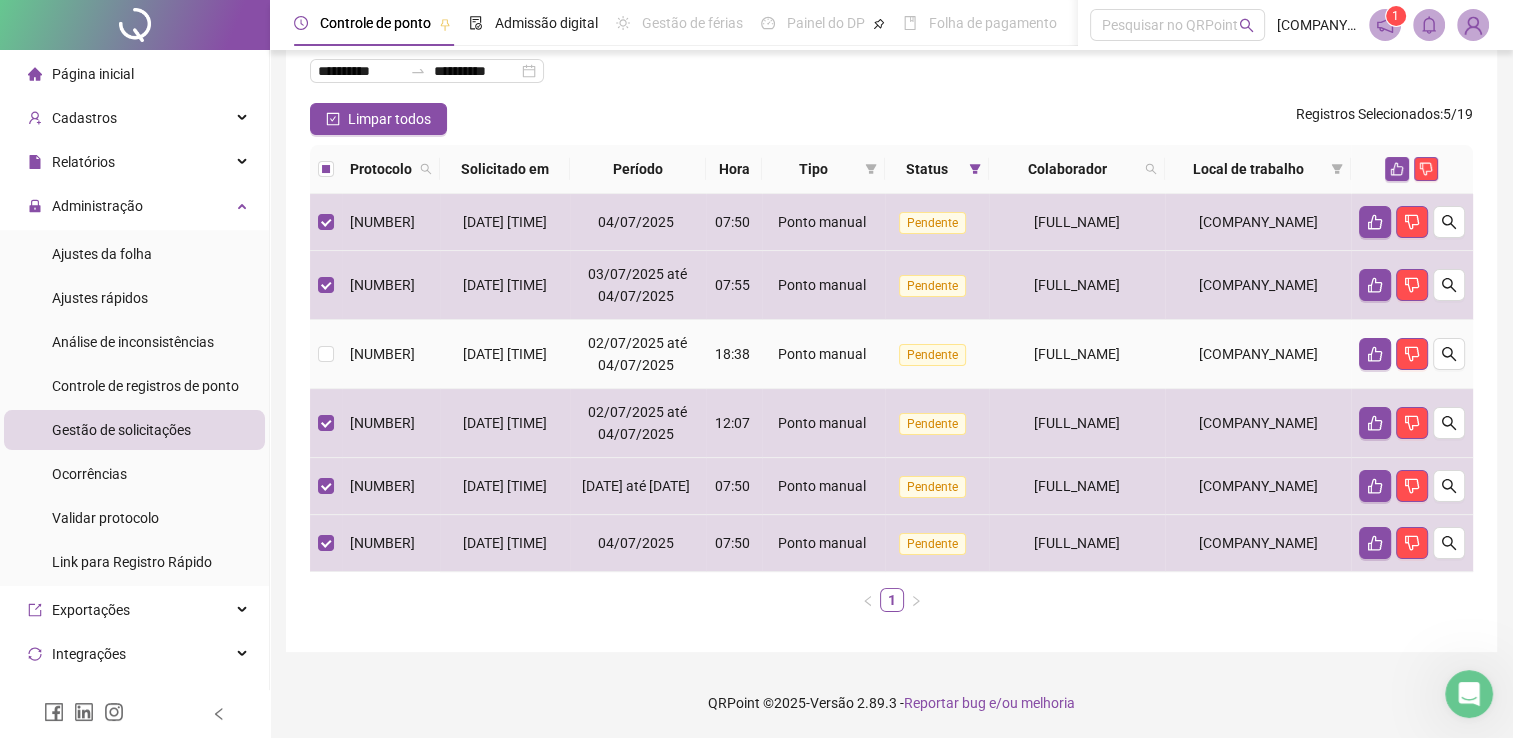 click on "[NUMBER]" at bounding box center (382, 354) 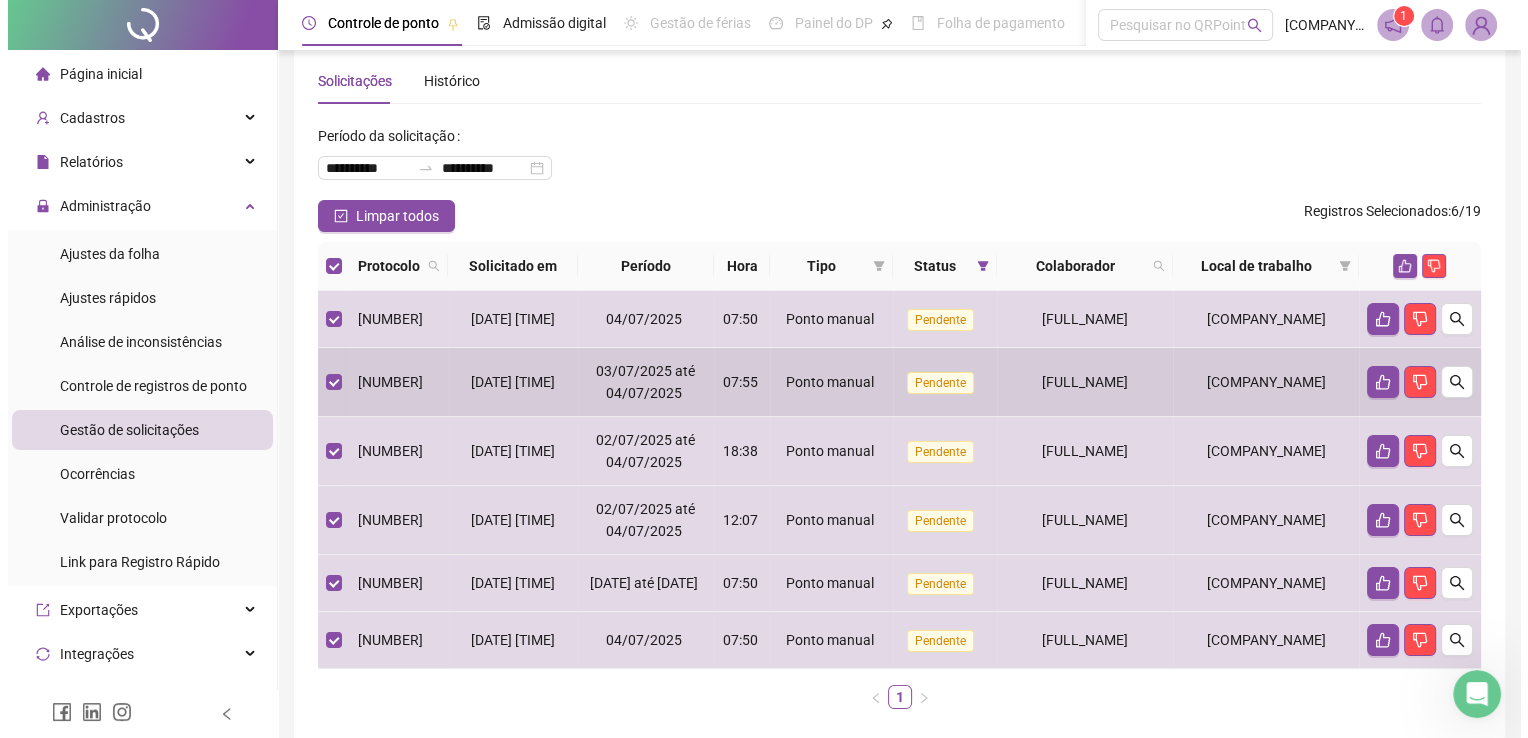 scroll, scrollTop: 0, scrollLeft: 0, axis: both 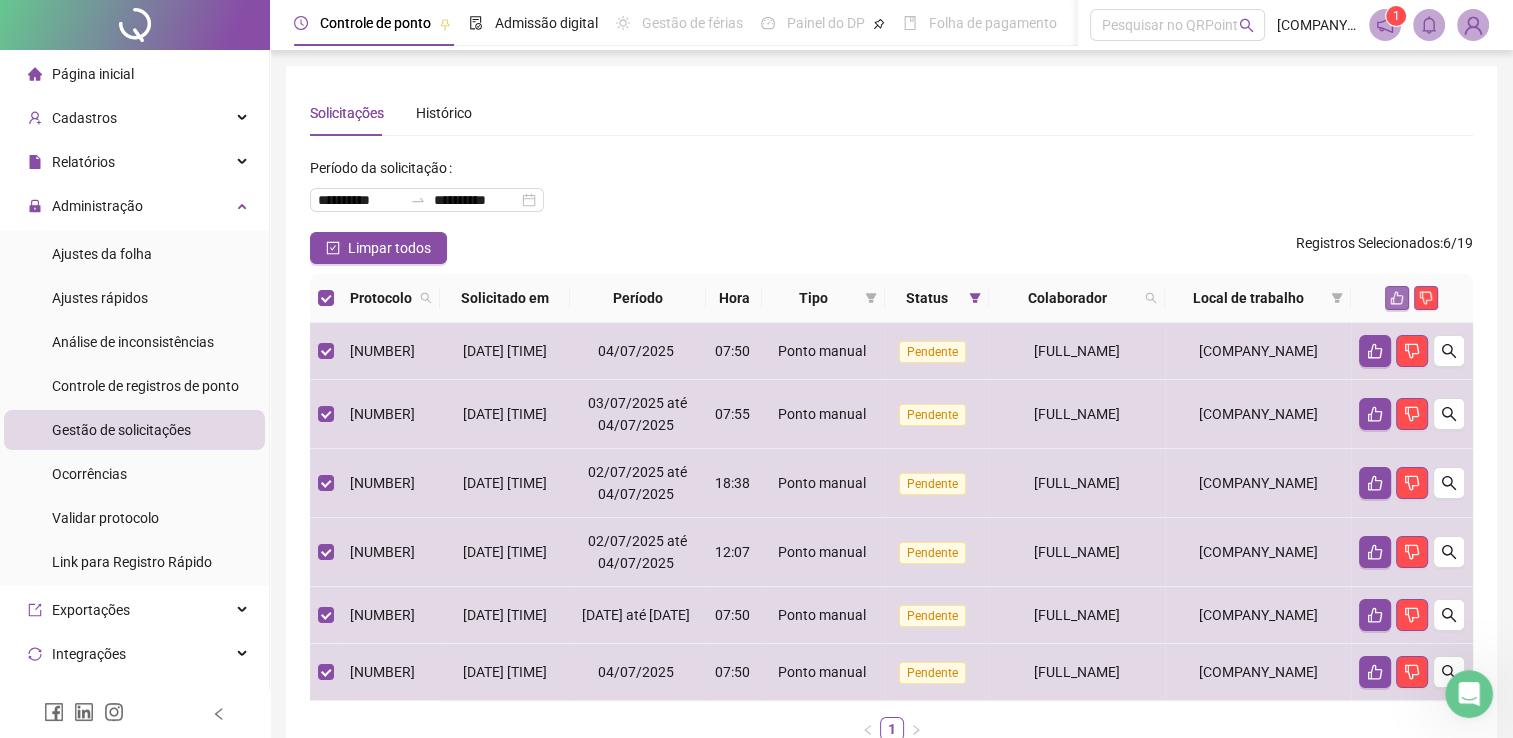 click at bounding box center [1397, 298] 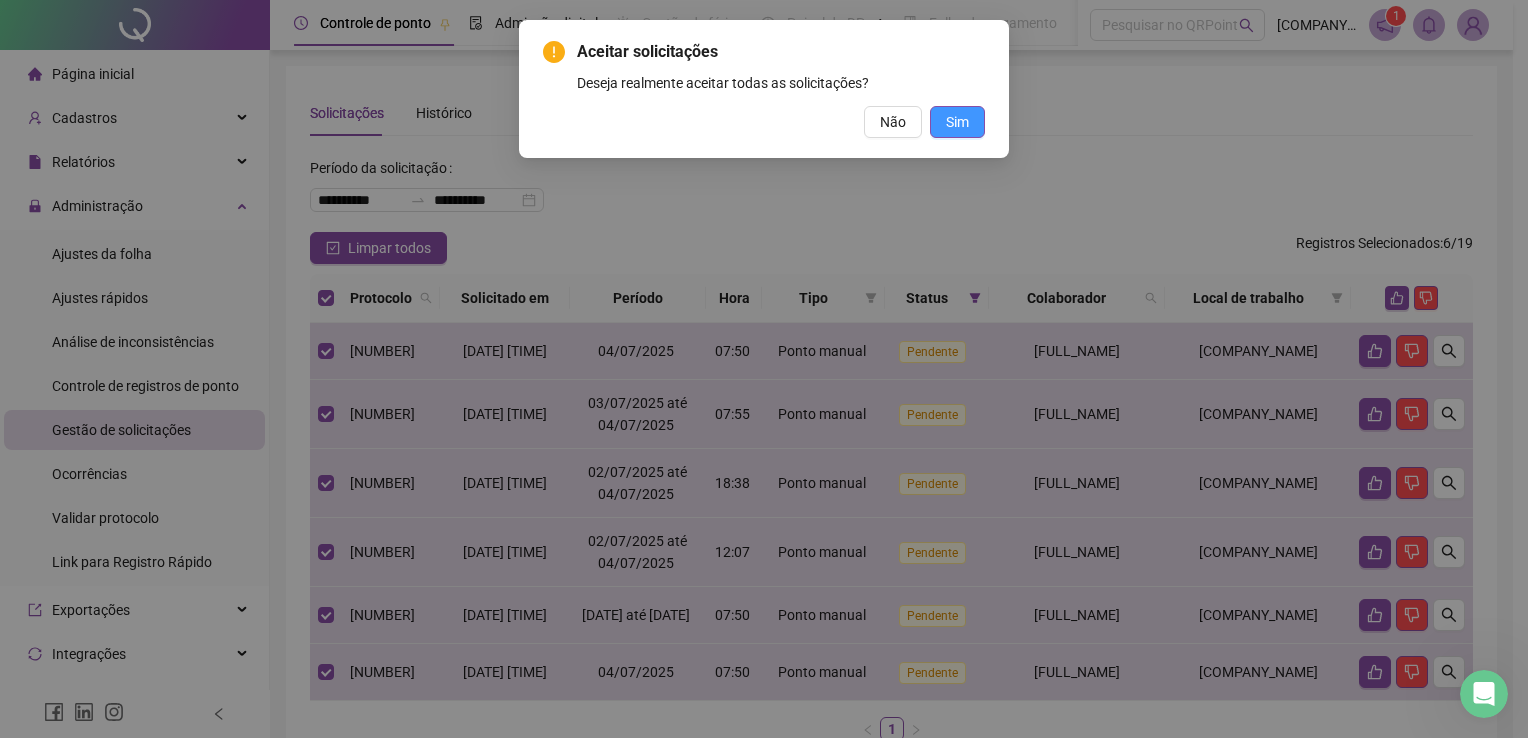 click on "Sim" at bounding box center [957, 122] 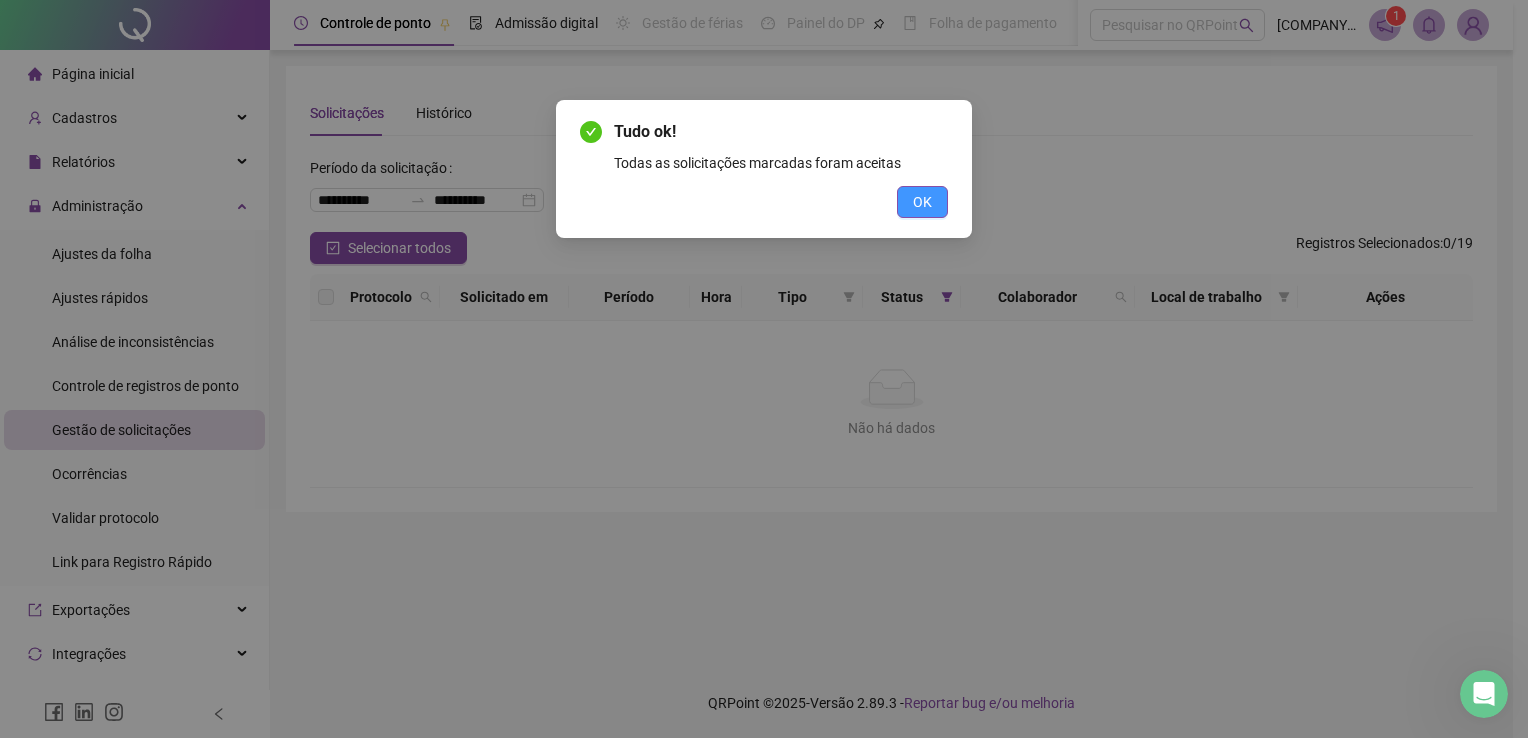 click on "OK" at bounding box center (922, 202) 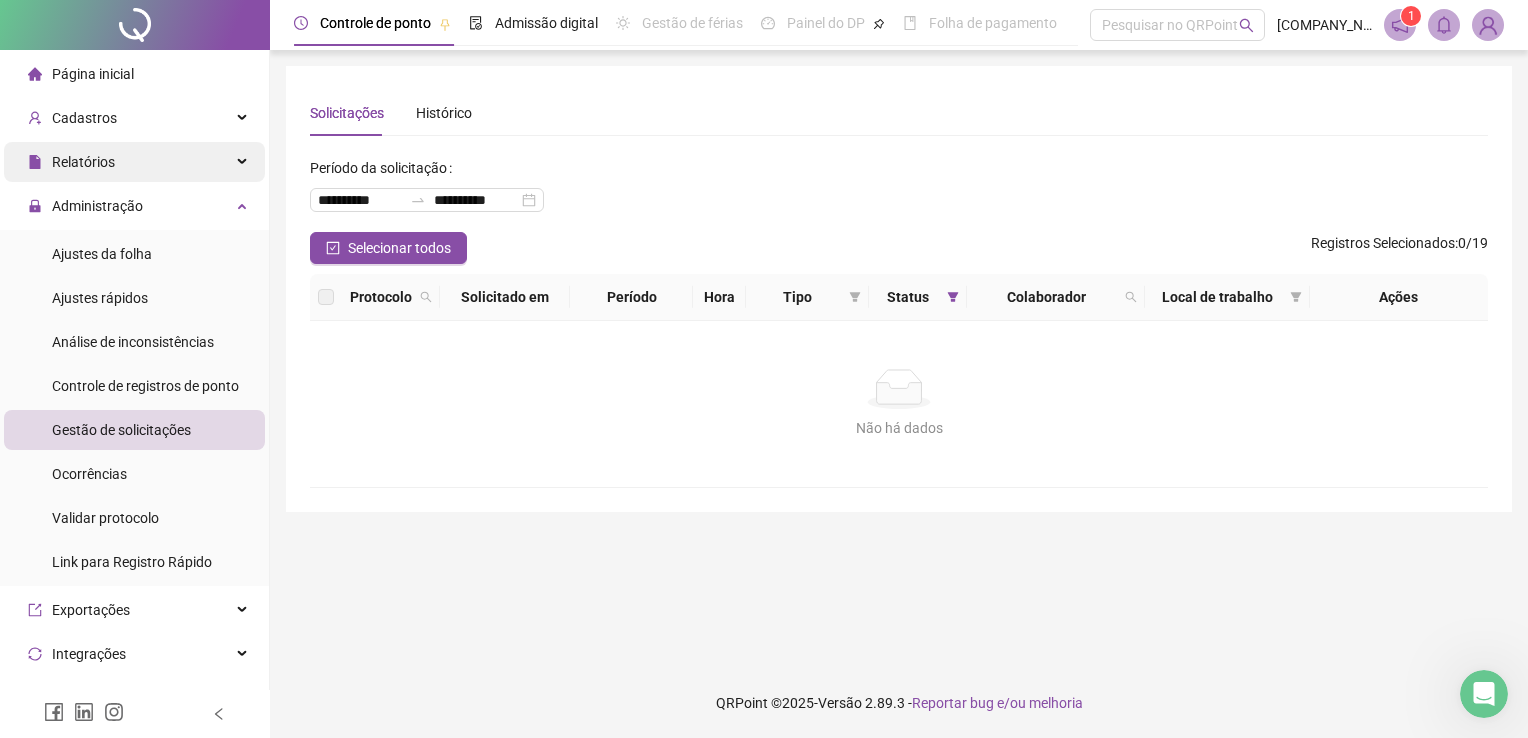 click on "Relatórios" at bounding box center [134, 162] 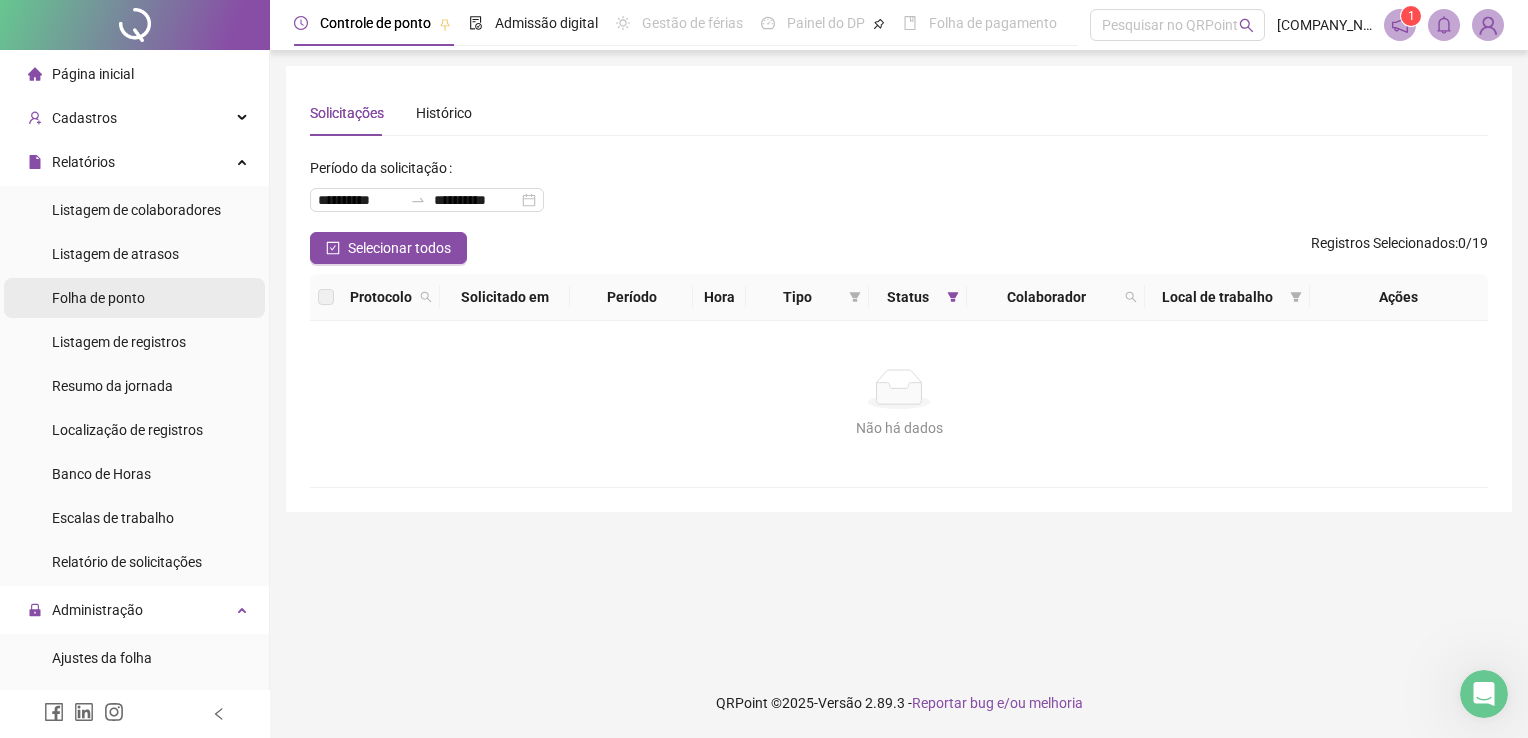 click on "Folha de ponto" at bounding box center (98, 298) 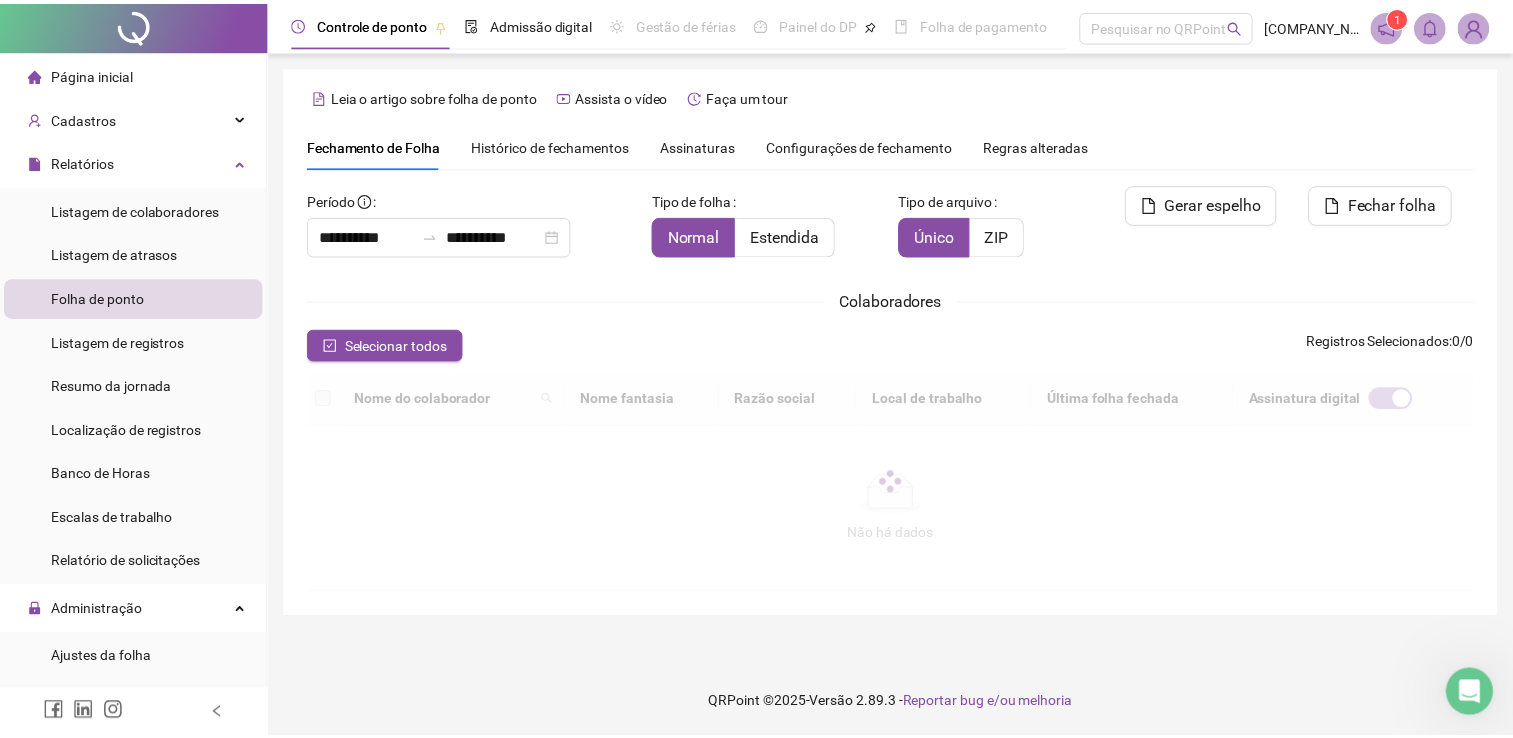scroll, scrollTop: 29, scrollLeft: 0, axis: vertical 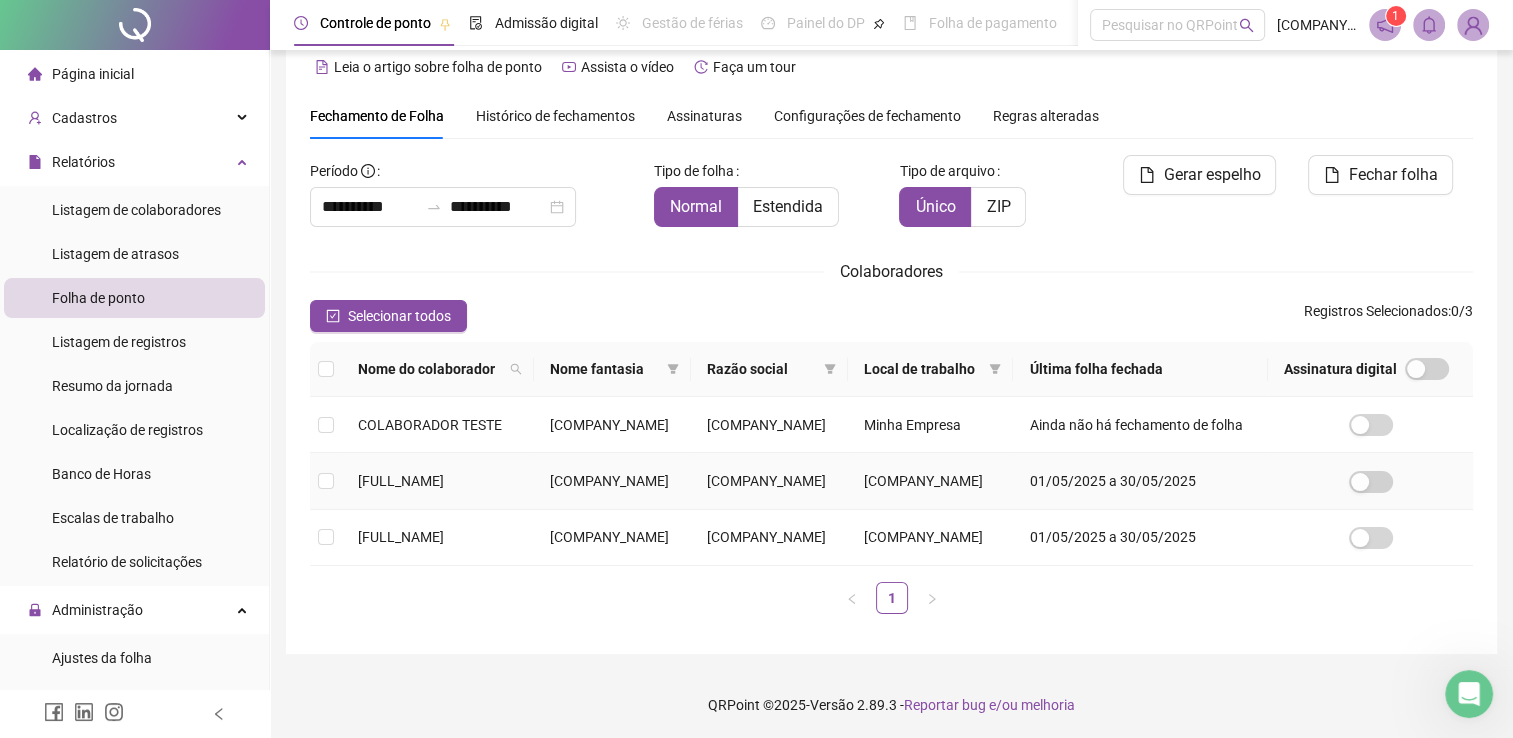 click at bounding box center [326, 481] 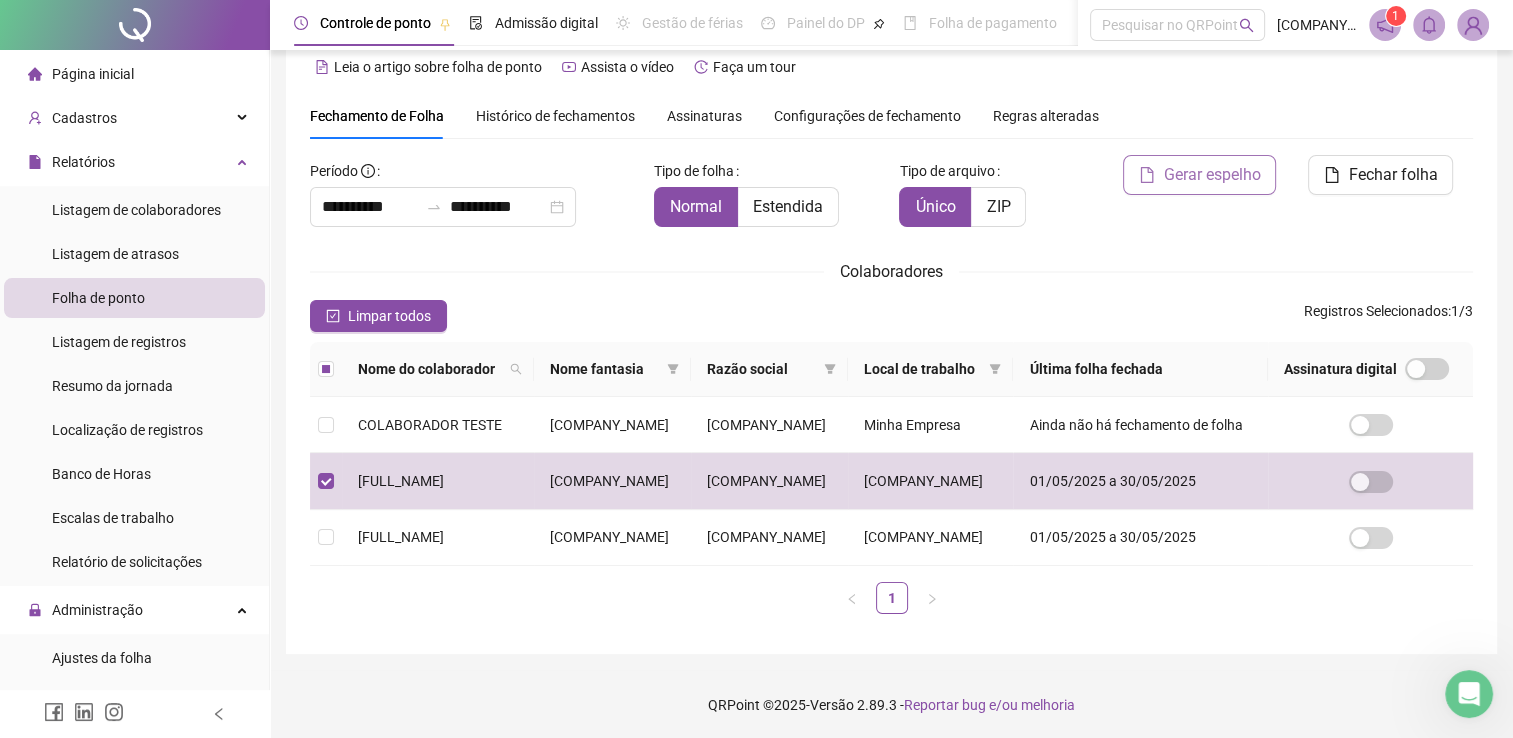click on "Gerar espelho" at bounding box center [1211, 175] 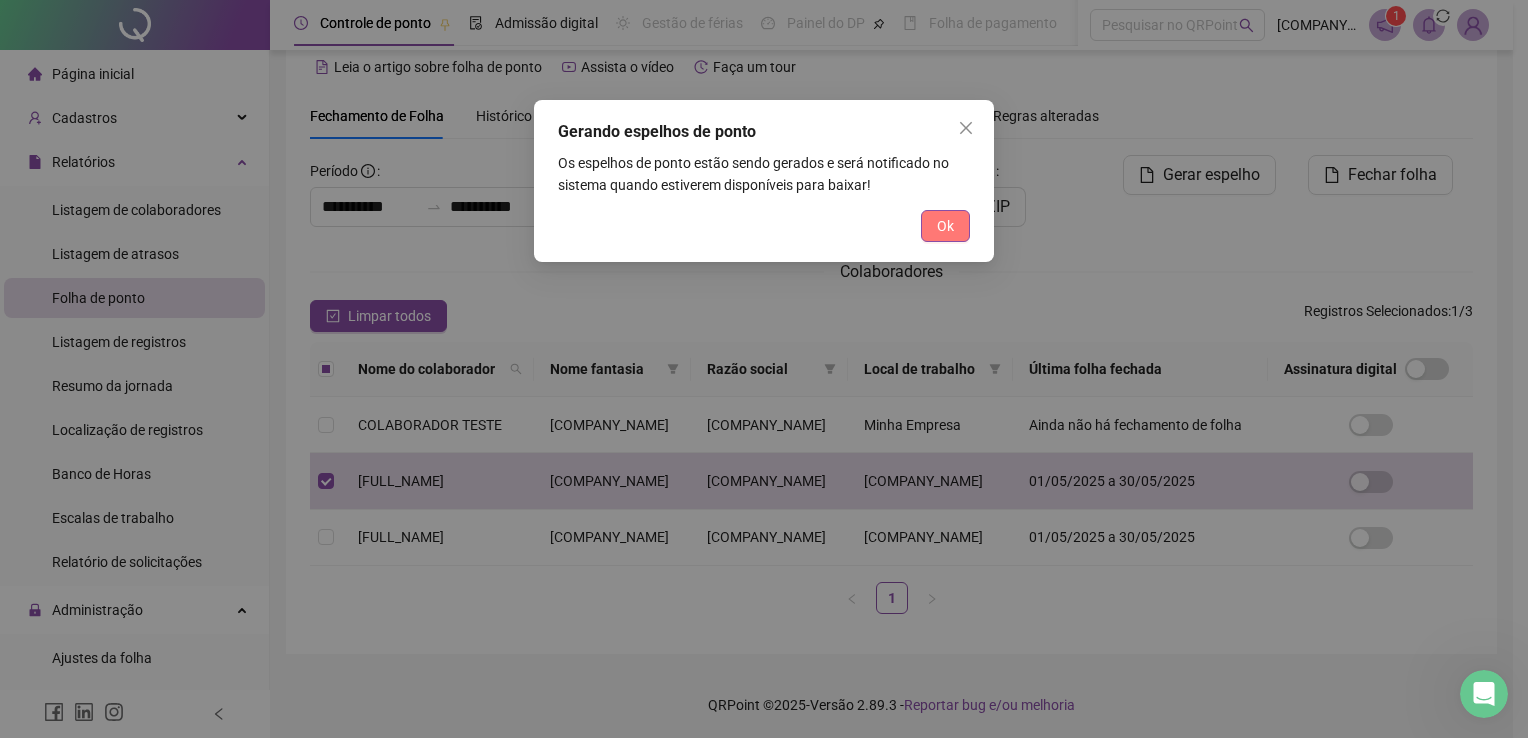 click on "Ok" at bounding box center (945, 226) 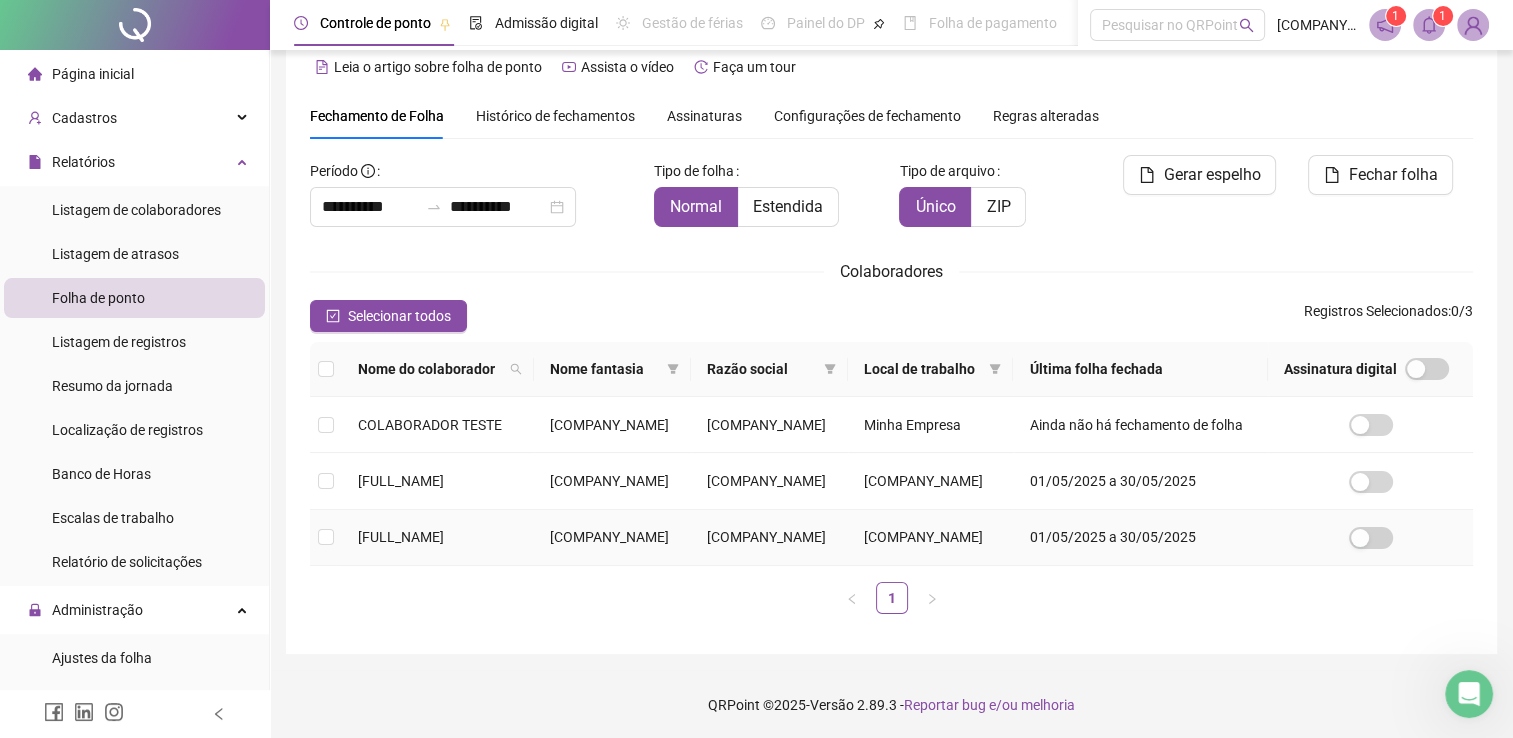 click on "[FULL_NAME]" at bounding box center (438, 538) 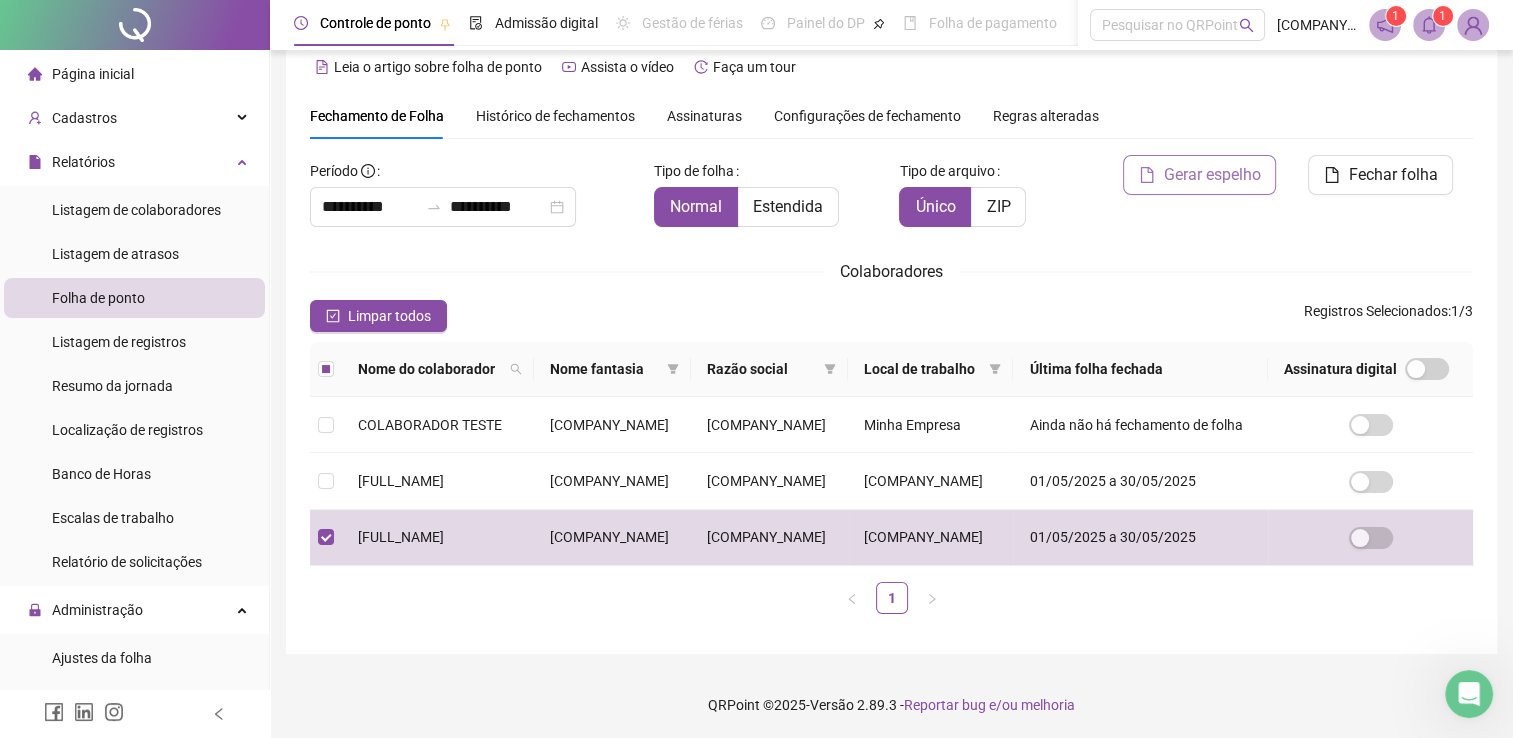 click 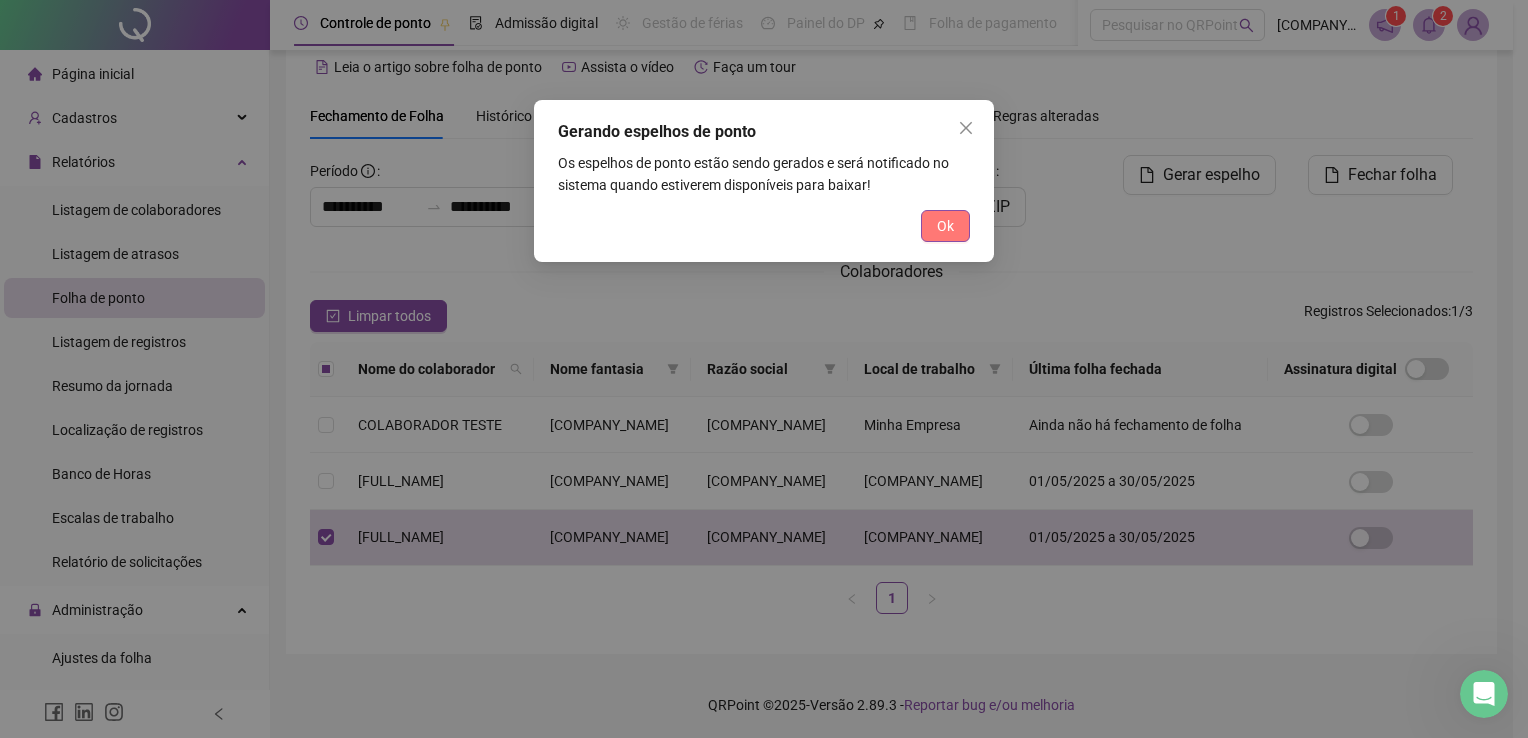 click on "Ok" at bounding box center [945, 226] 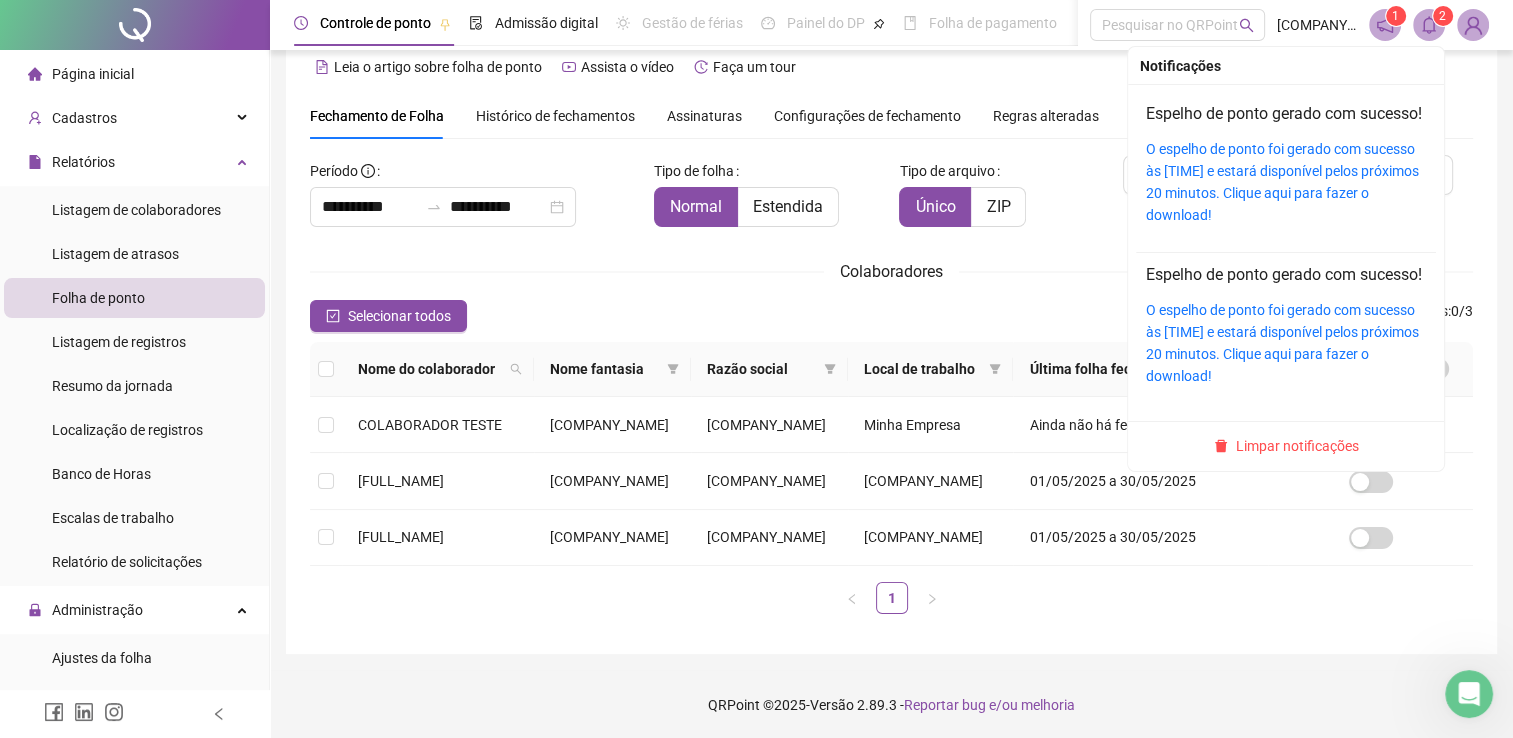 click at bounding box center (1429, 25) 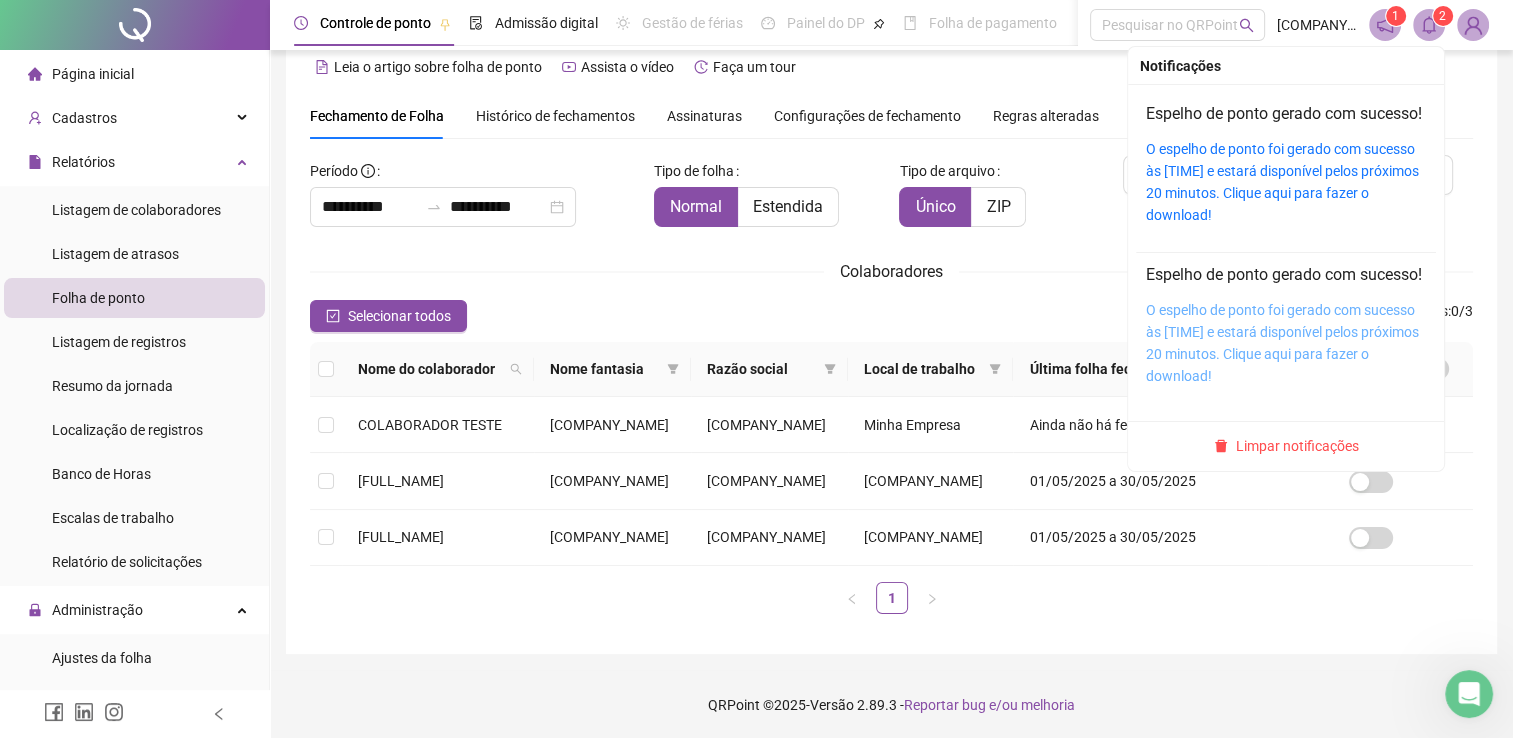 click on "O espelho de ponto foi gerado com sucesso às [TIME] e estará disponível pelos próximos 20 minutos.
Clique aqui para fazer o download!" at bounding box center [1282, 343] 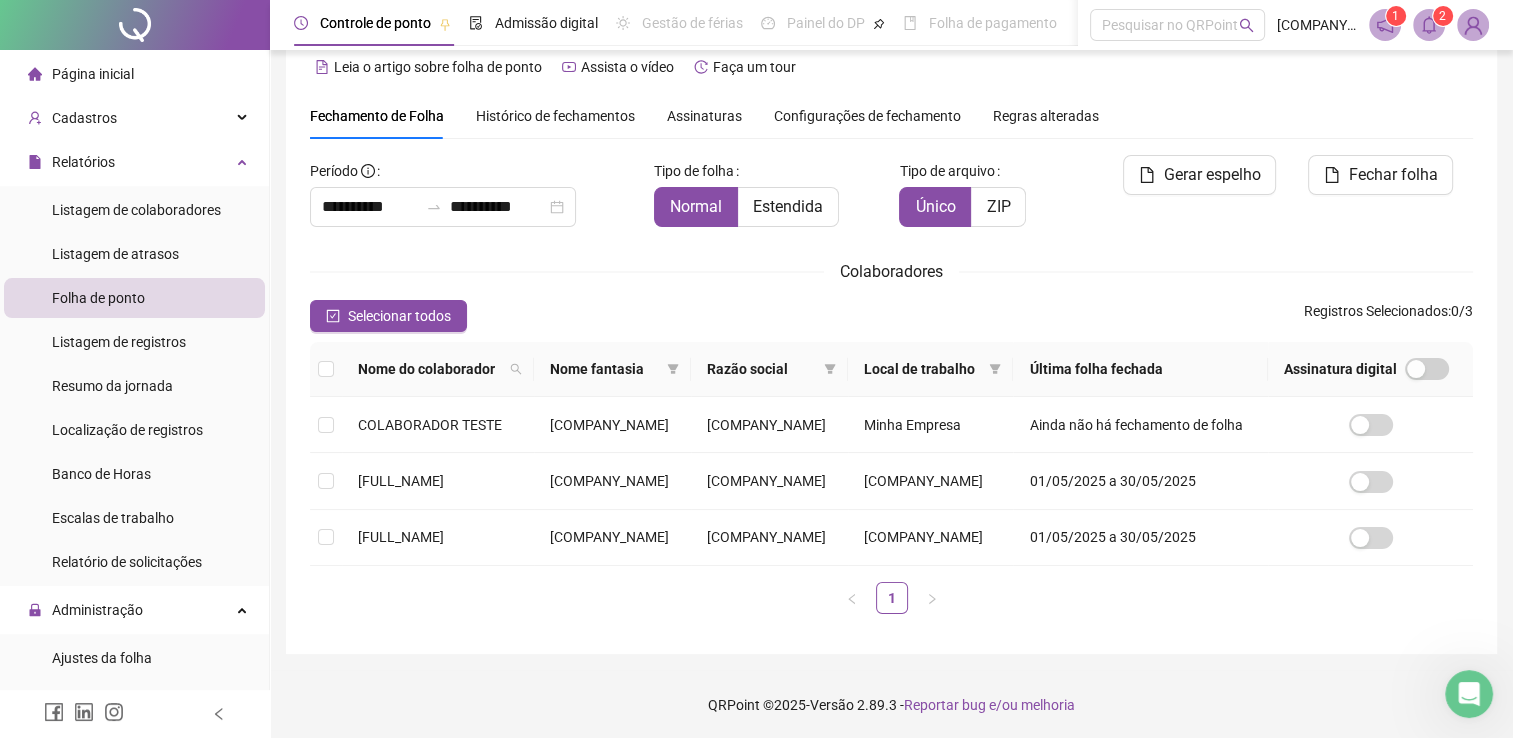 click on "Configurações de fechamento" at bounding box center [867, 116] 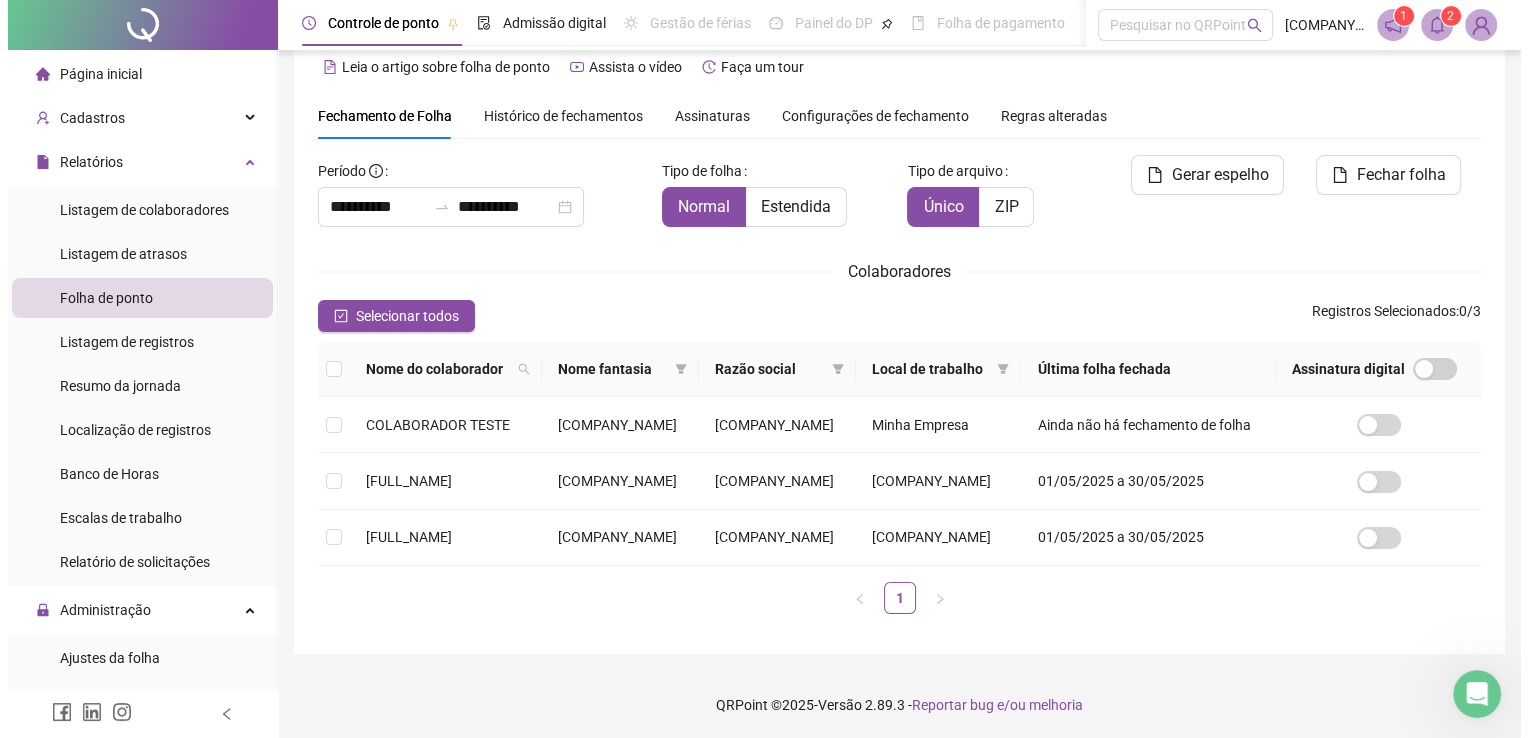scroll, scrollTop: 0, scrollLeft: 0, axis: both 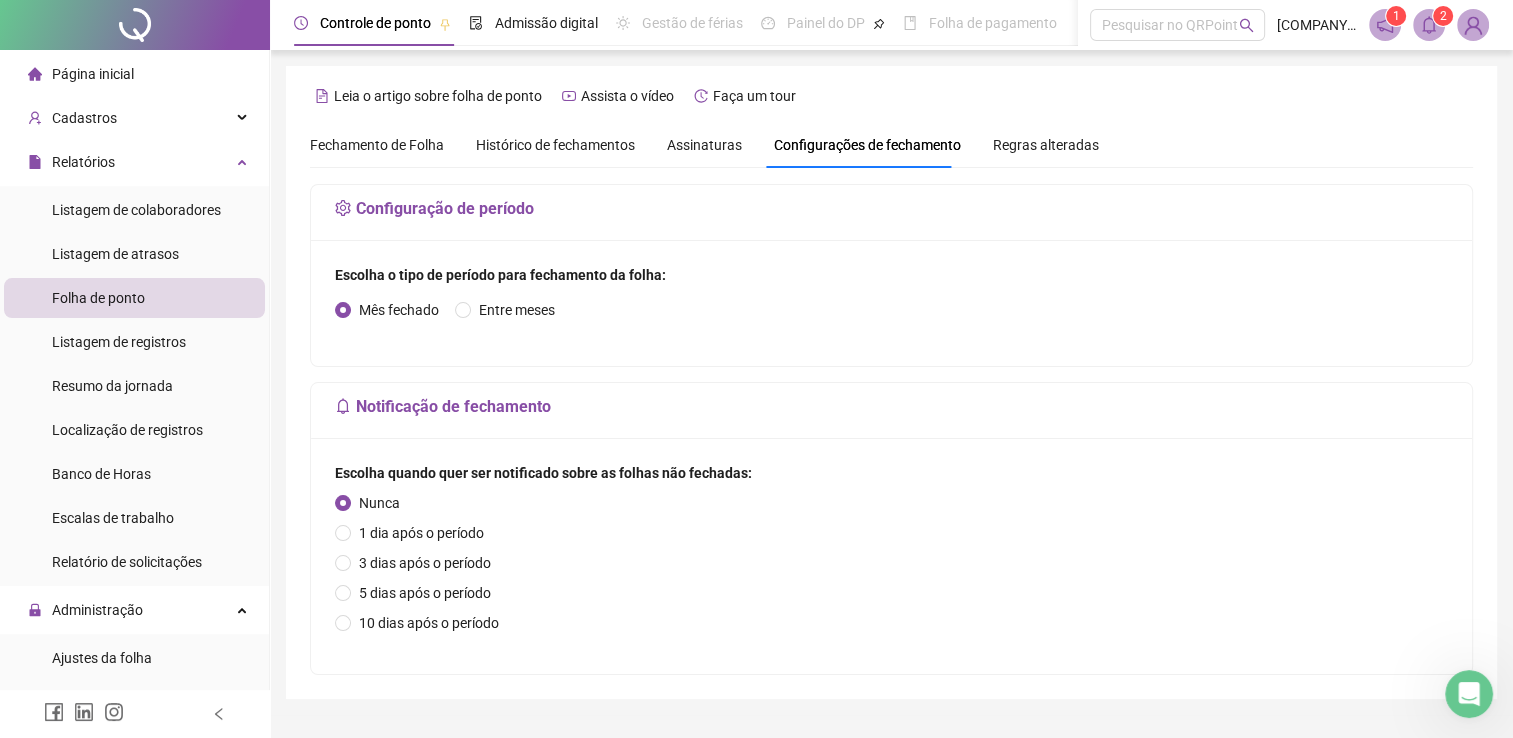 click on "Histórico de fechamentos" at bounding box center [555, 145] 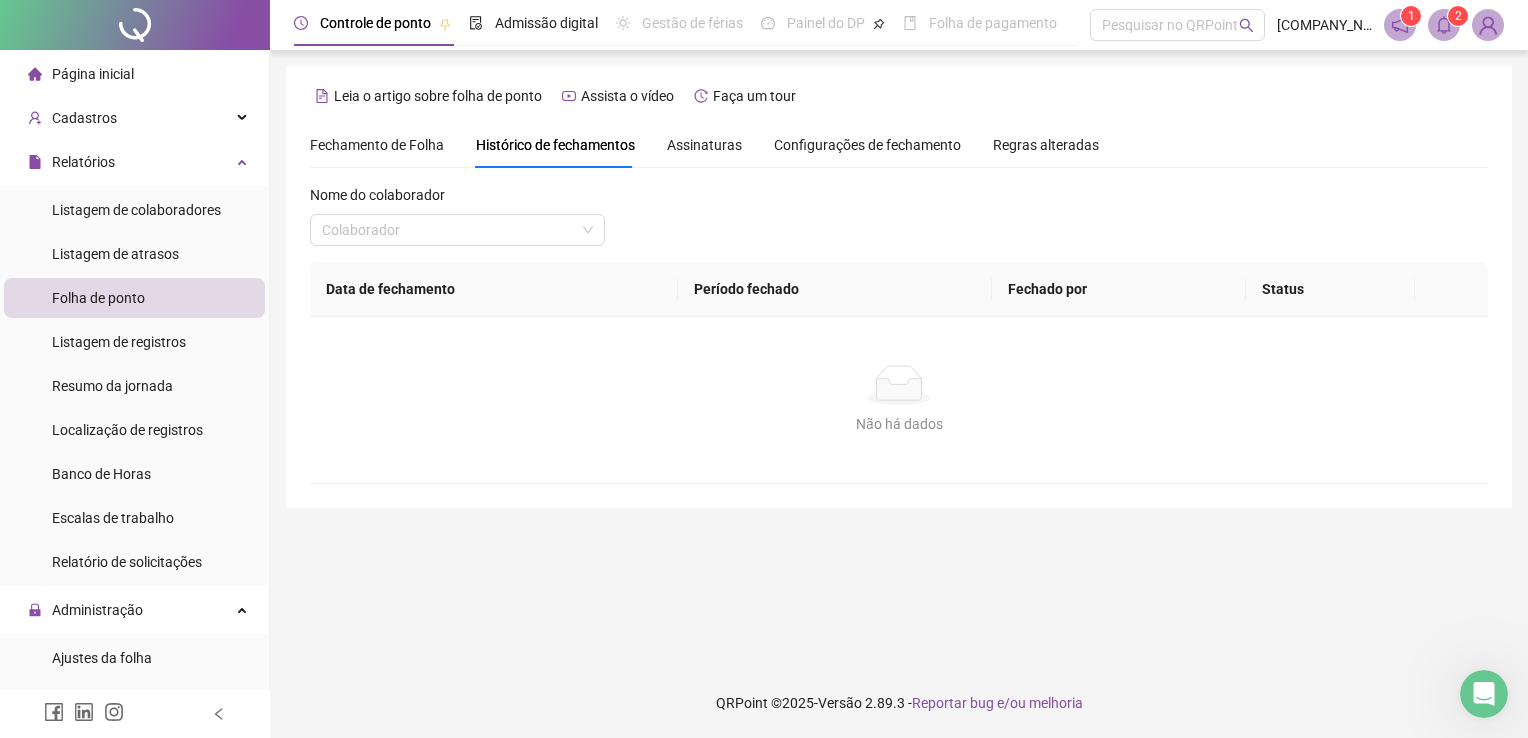 click on "Fechamento de Folha" at bounding box center (377, 145) 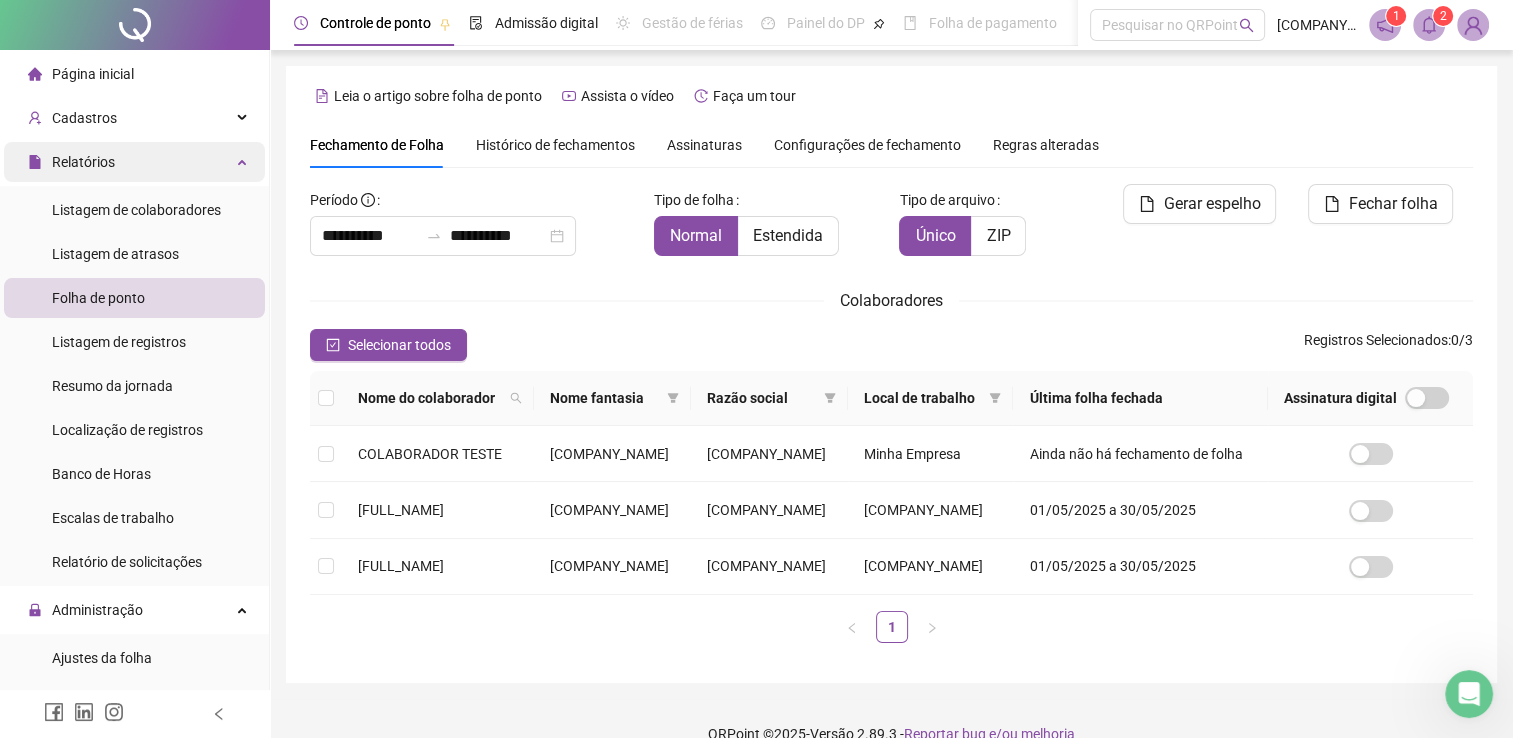 click on "Relatórios" at bounding box center (134, 162) 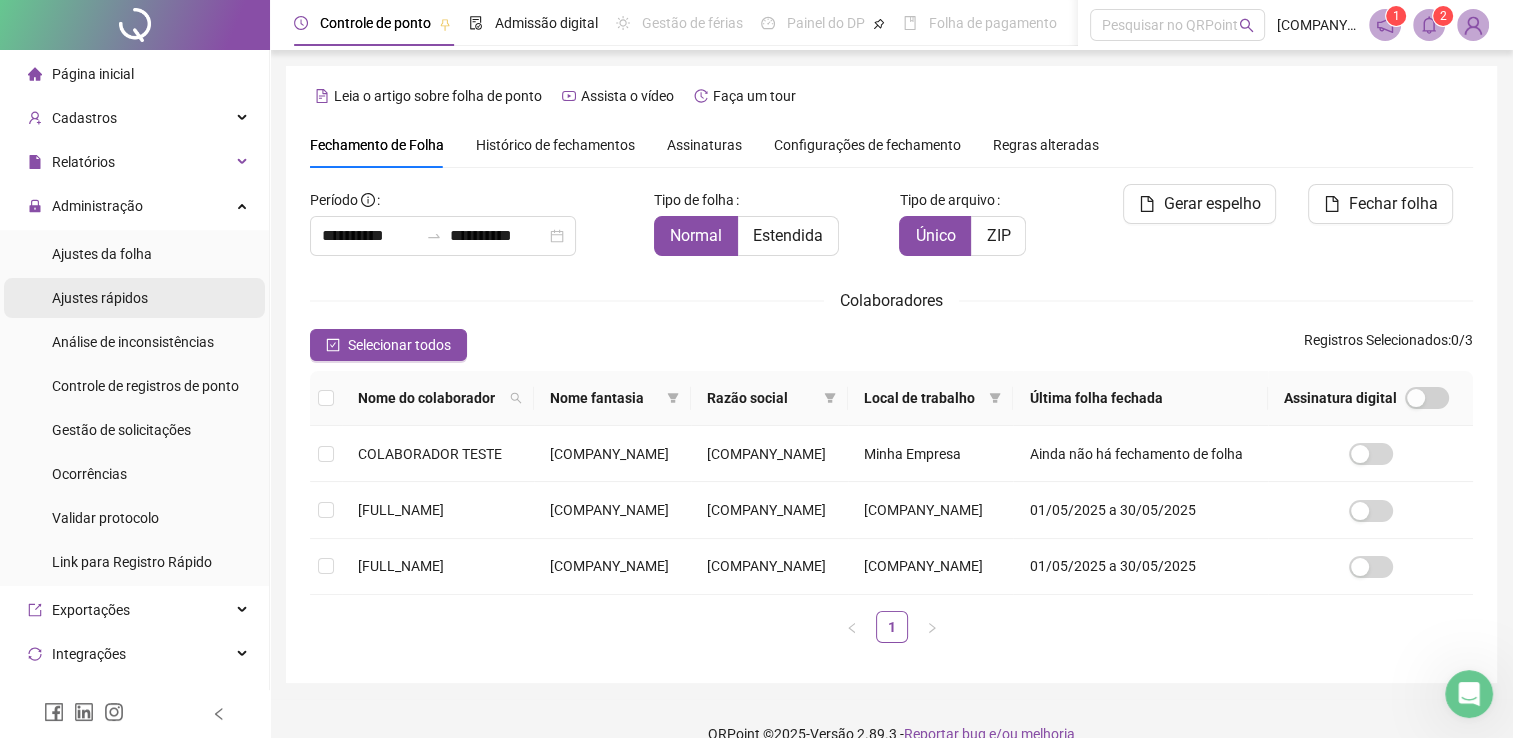 click on "Ajustes rápidos" at bounding box center [100, 298] 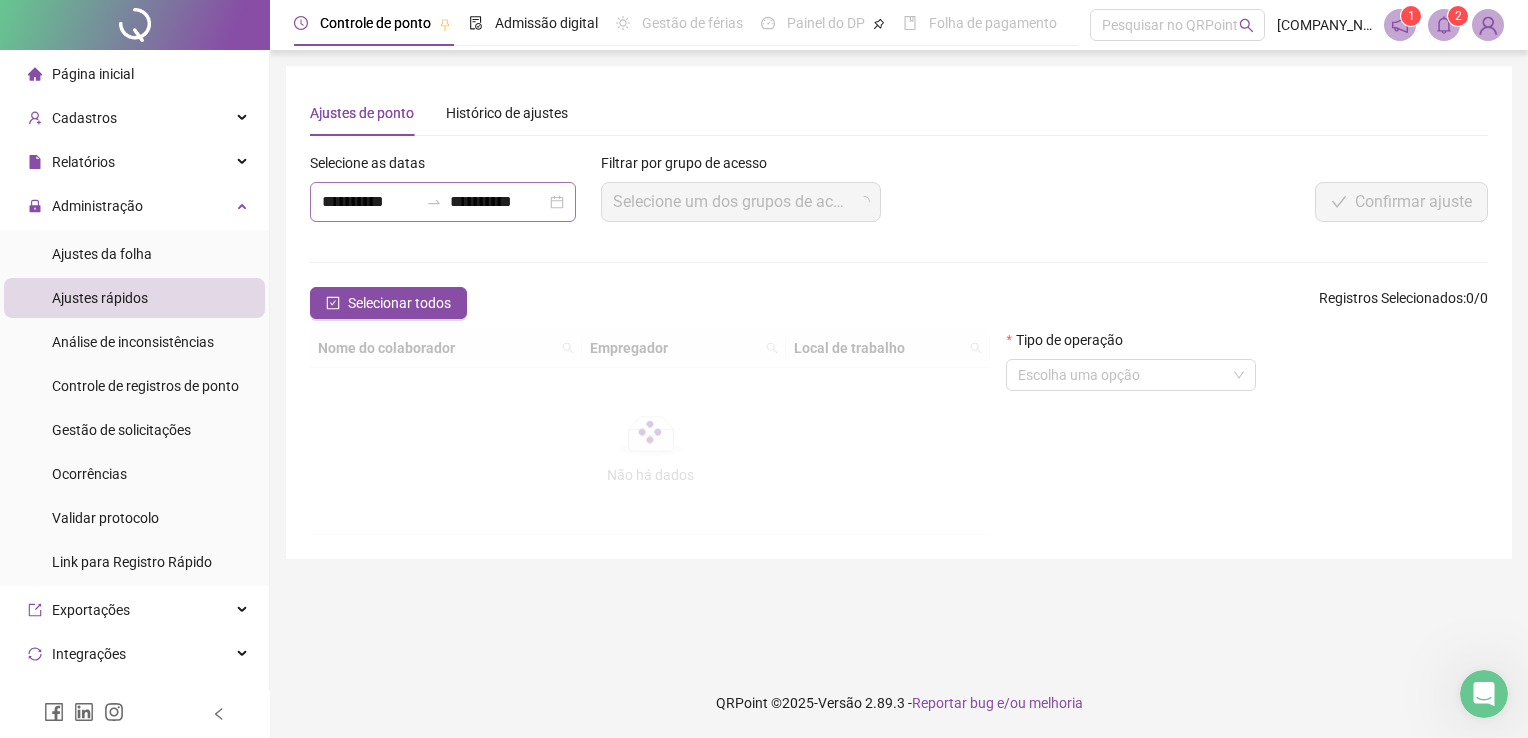 click 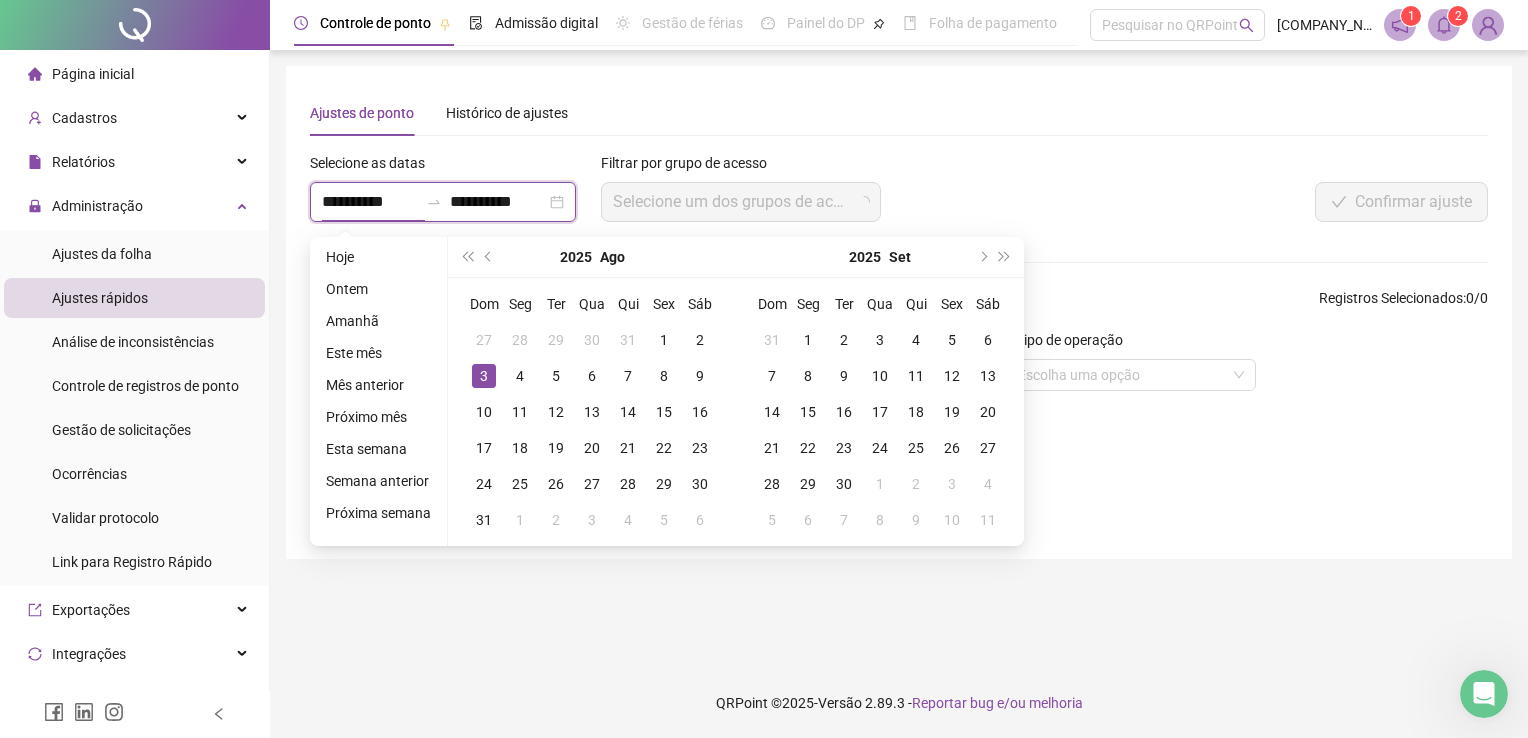 click 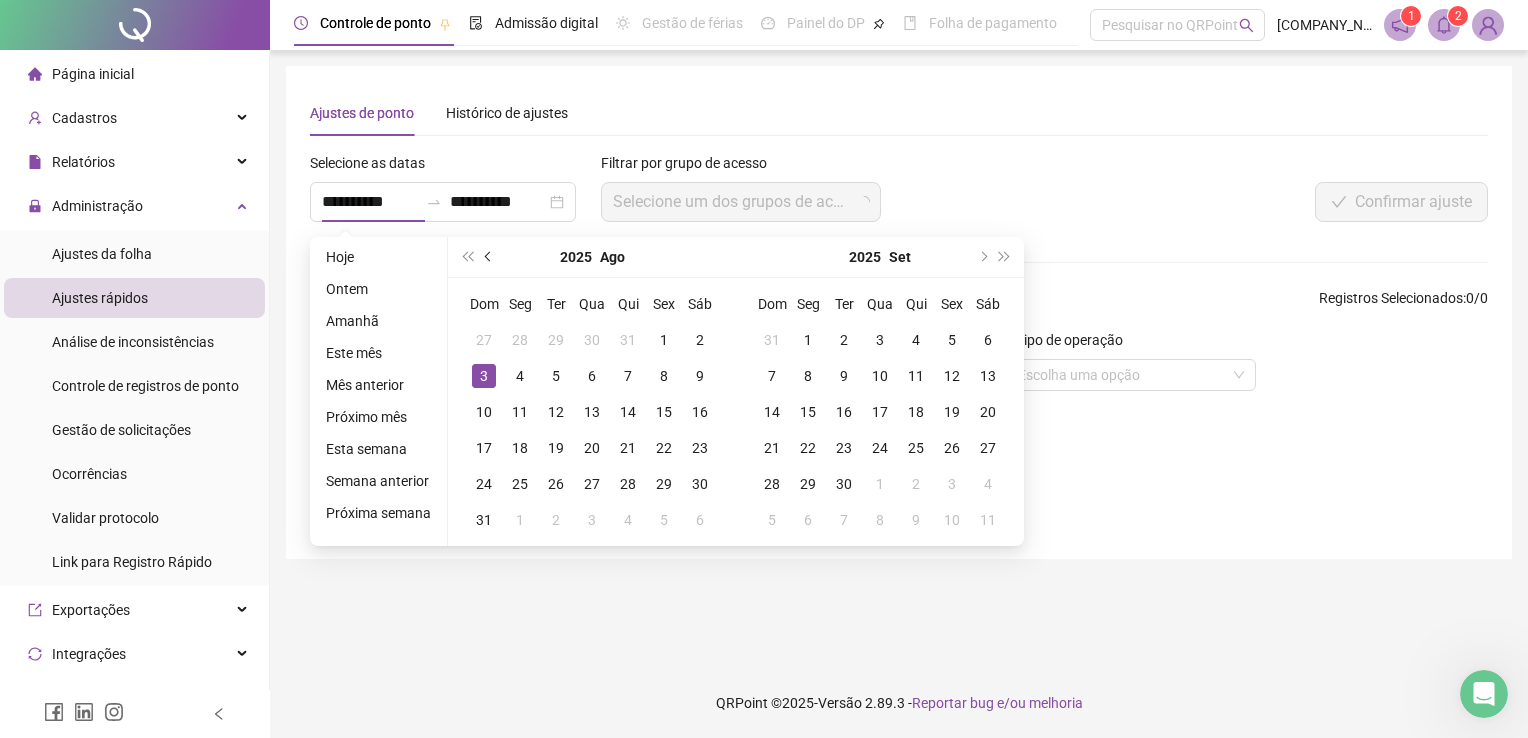 click at bounding box center (489, 257) 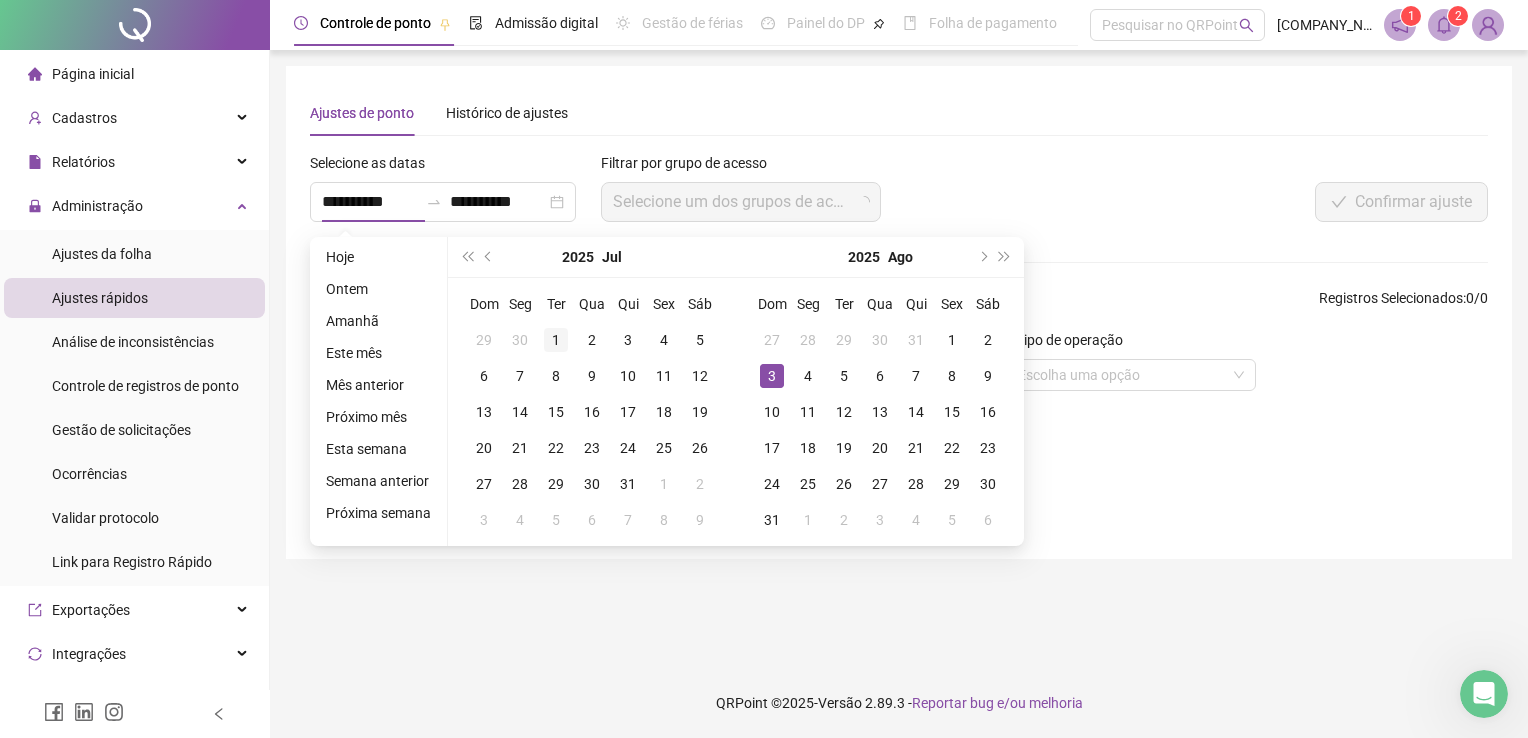 type on "**********" 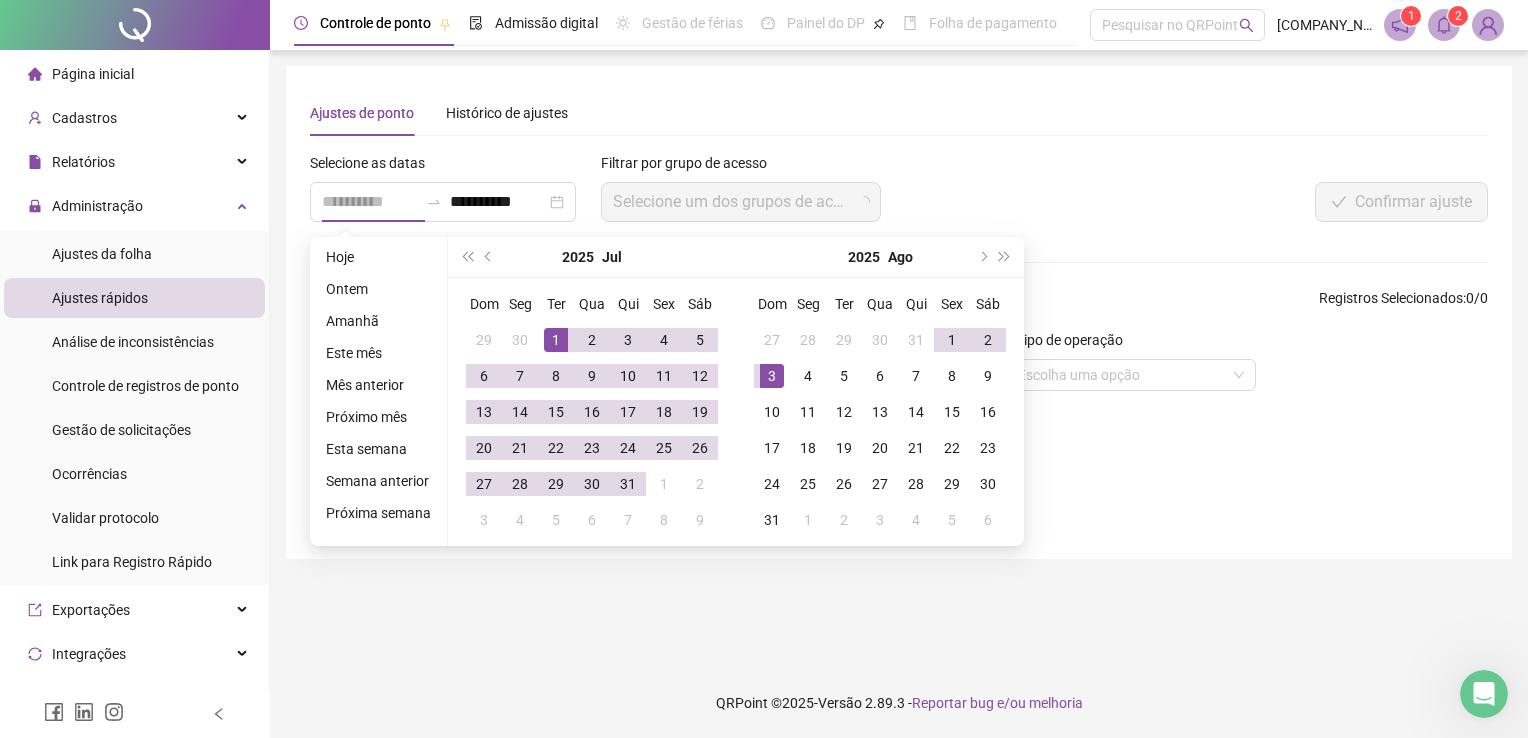 click on "1" at bounding box center (556, 340) 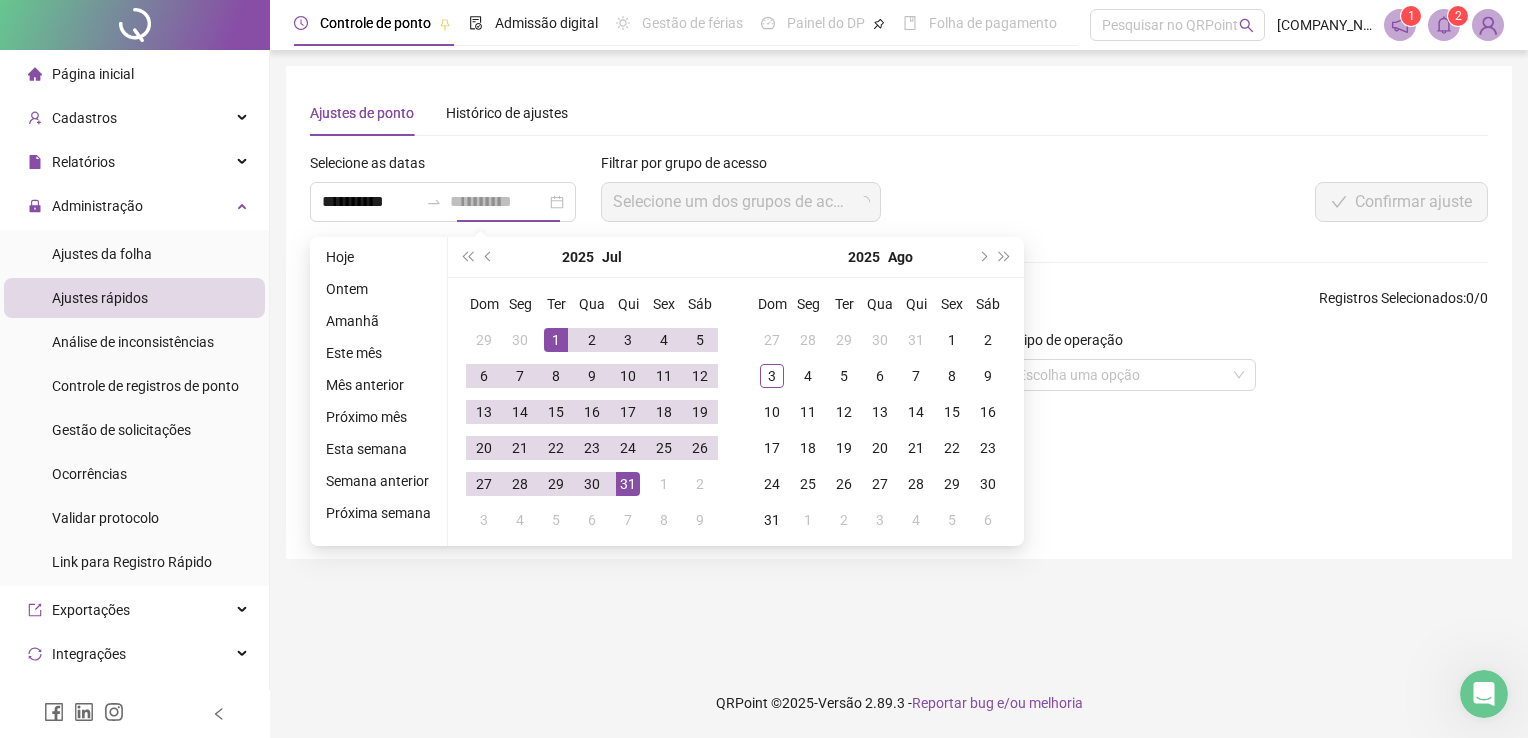 click on "31" at bounding box center (628, 484) 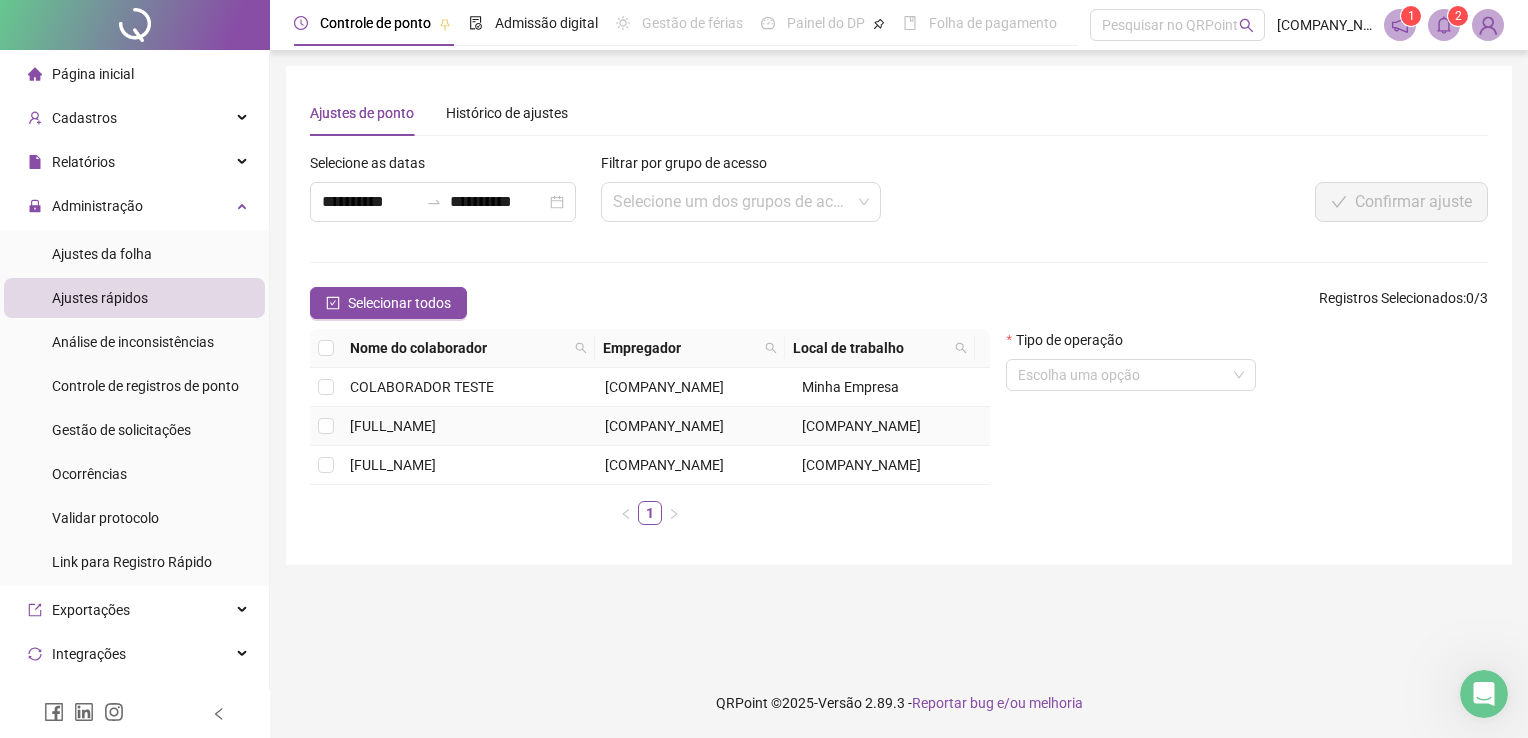 click on "[FULL_NAME]" at bounding box center (393, 426) 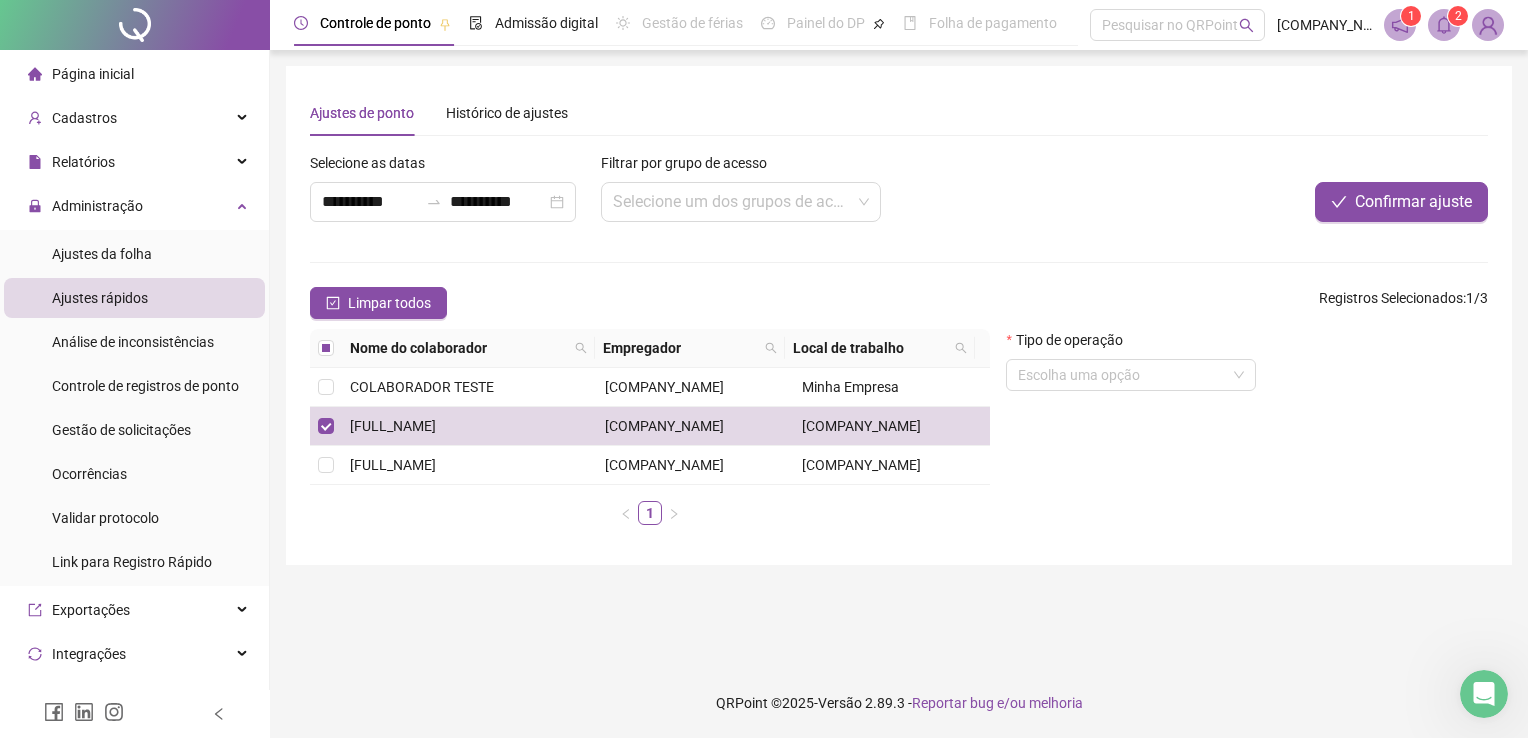 click on "Tipo de operação Escolha uma opção" at bounding box center (1247, 435) 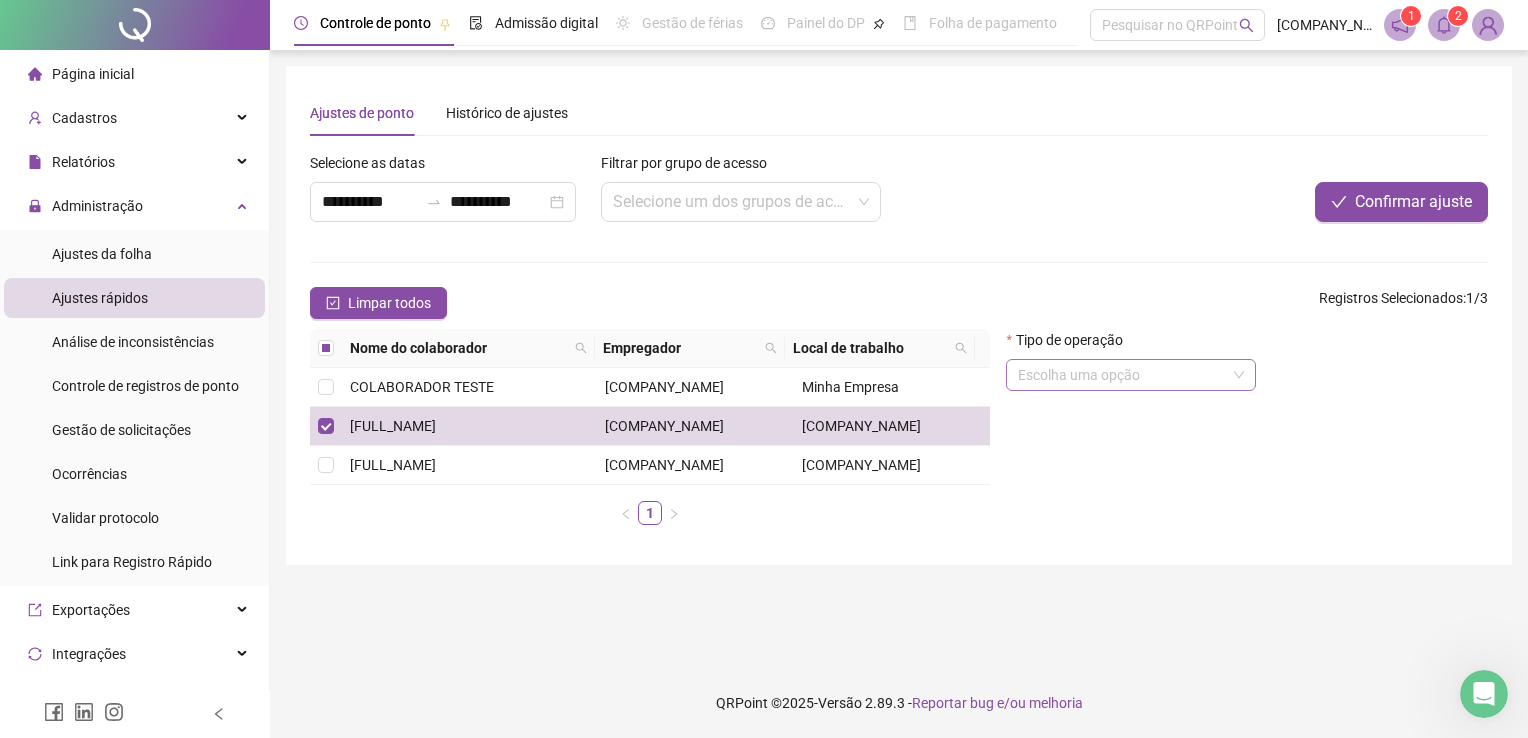 click at bounding box center [1122, 375] 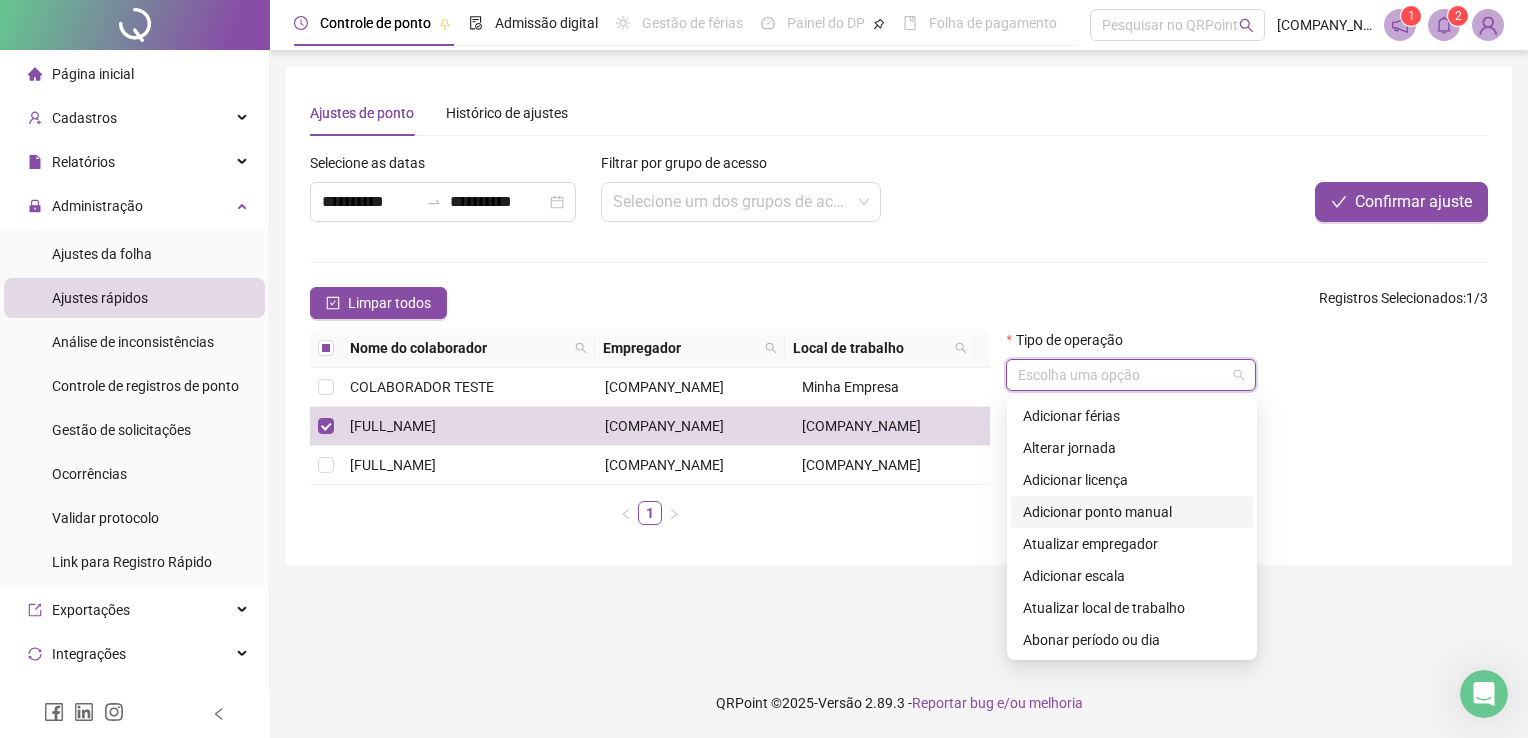 scroll, scrollTop: 100, scrollLeft: 0, axis: vertical 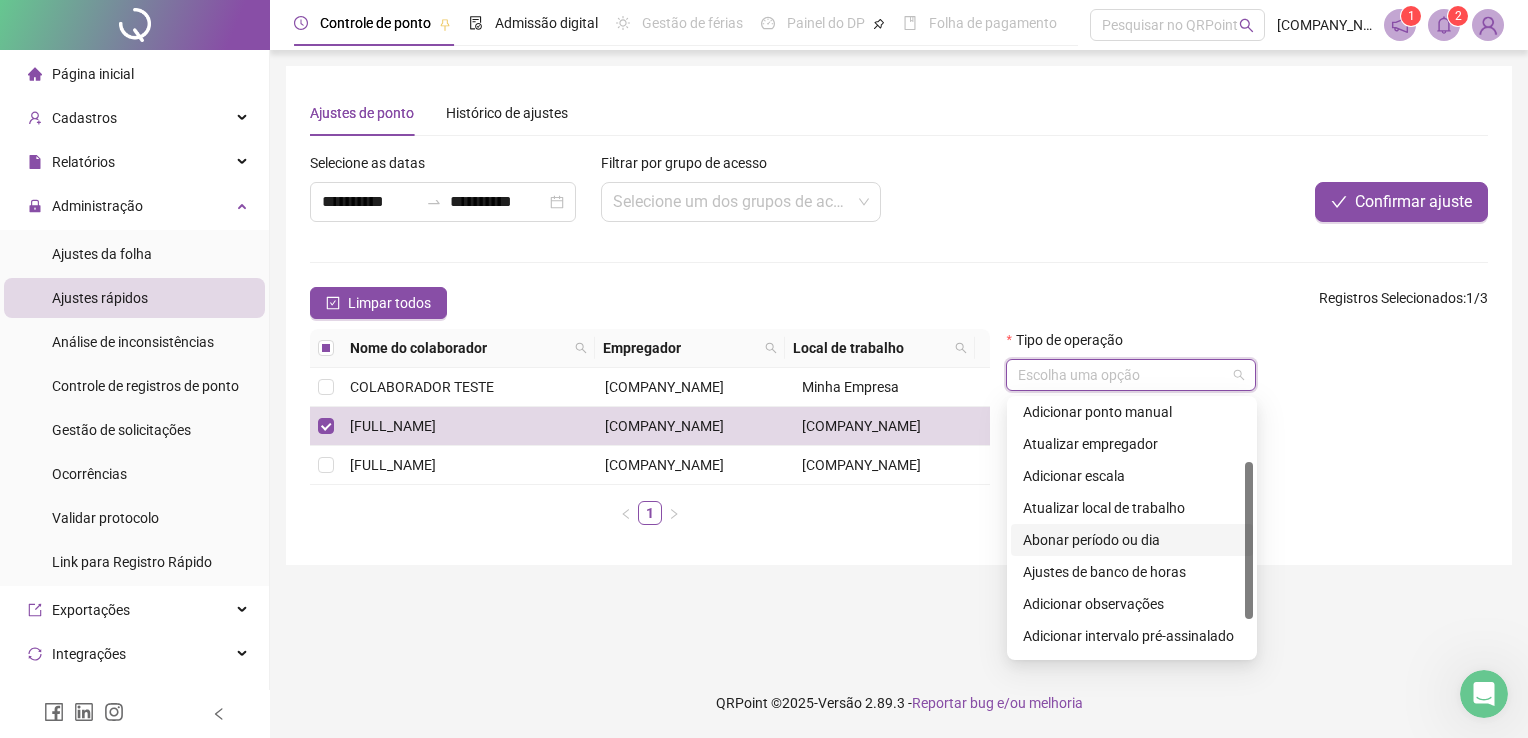 click on "Abonar período ou dia" at bounding box center [1132, 540] 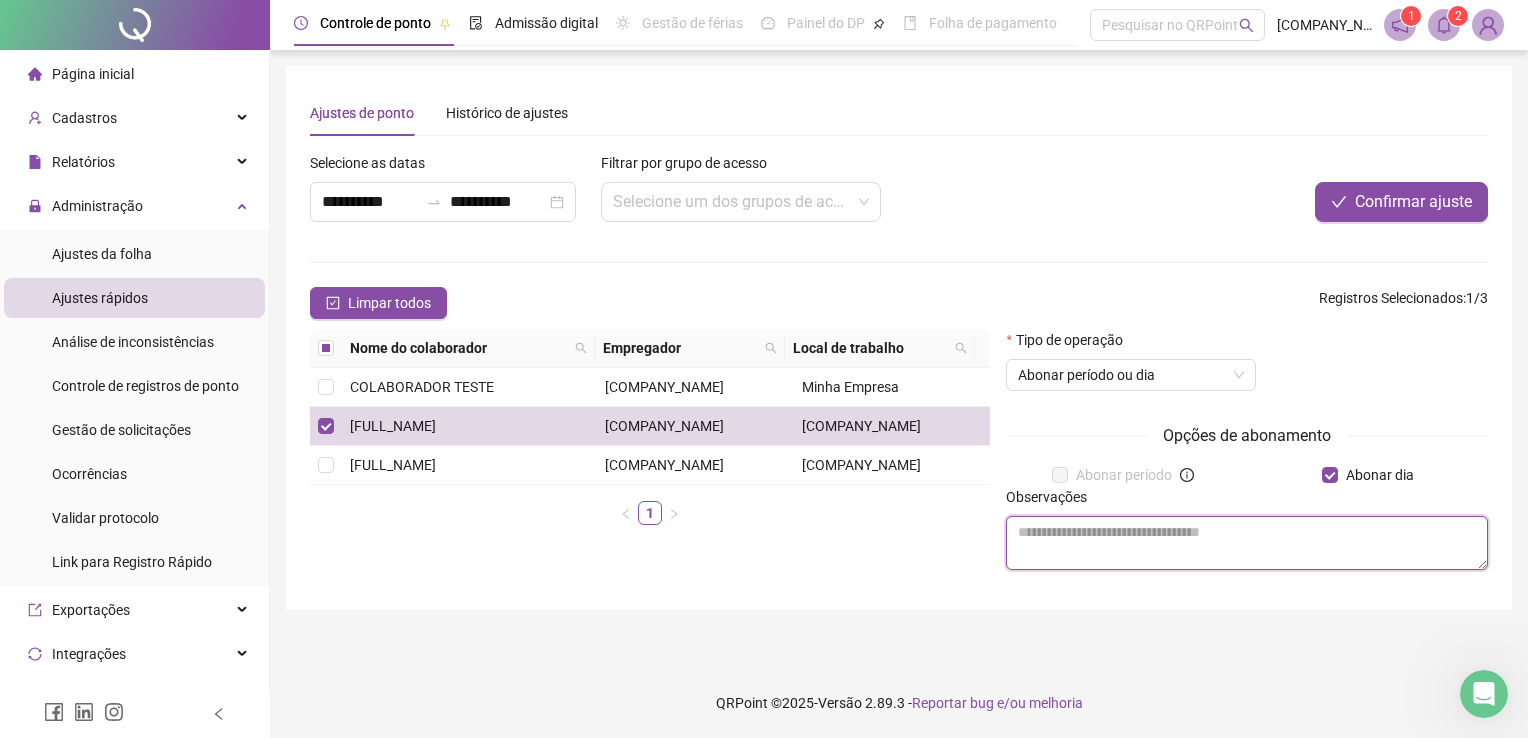 click at bounding box center (1247, 543) 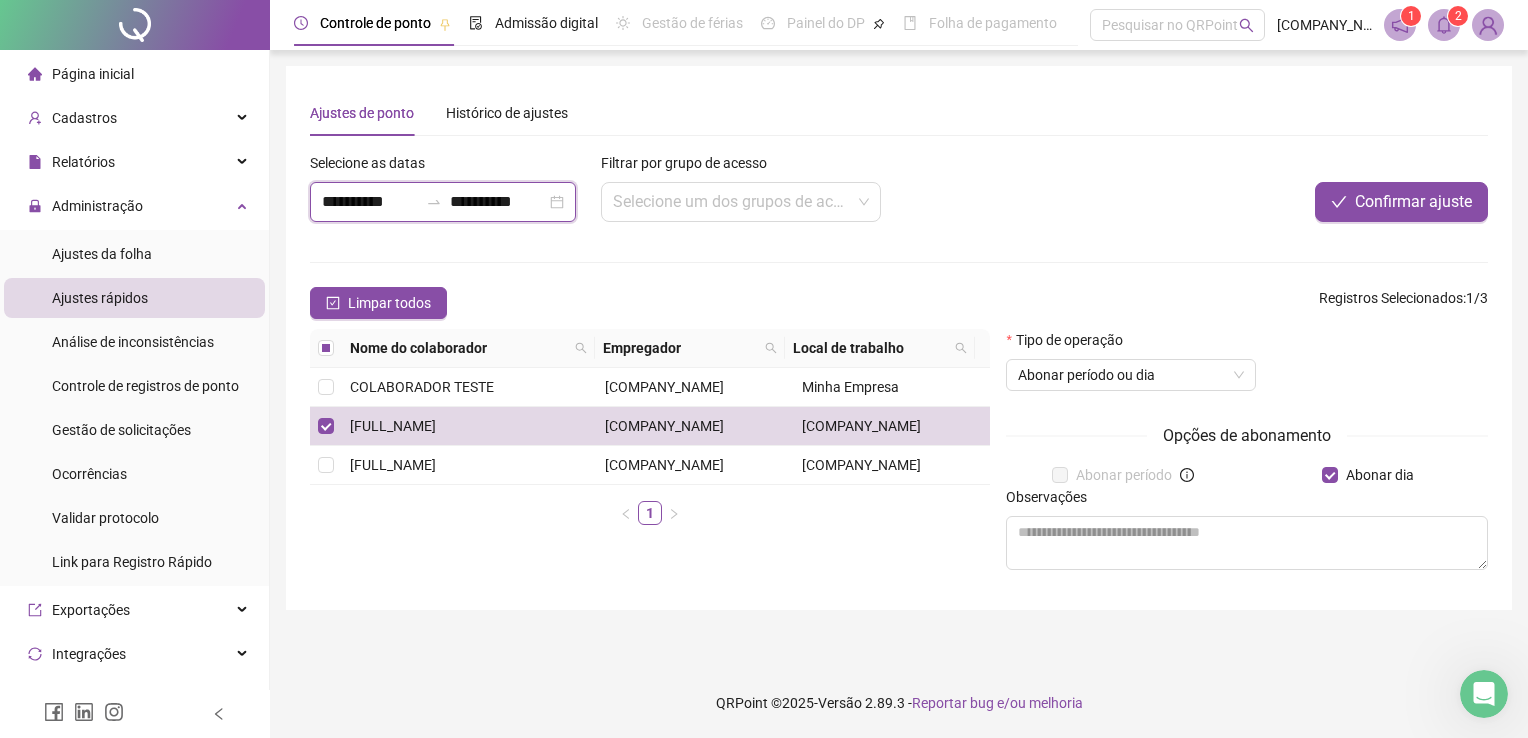 click on "**********" at bounding box center [498, 202] 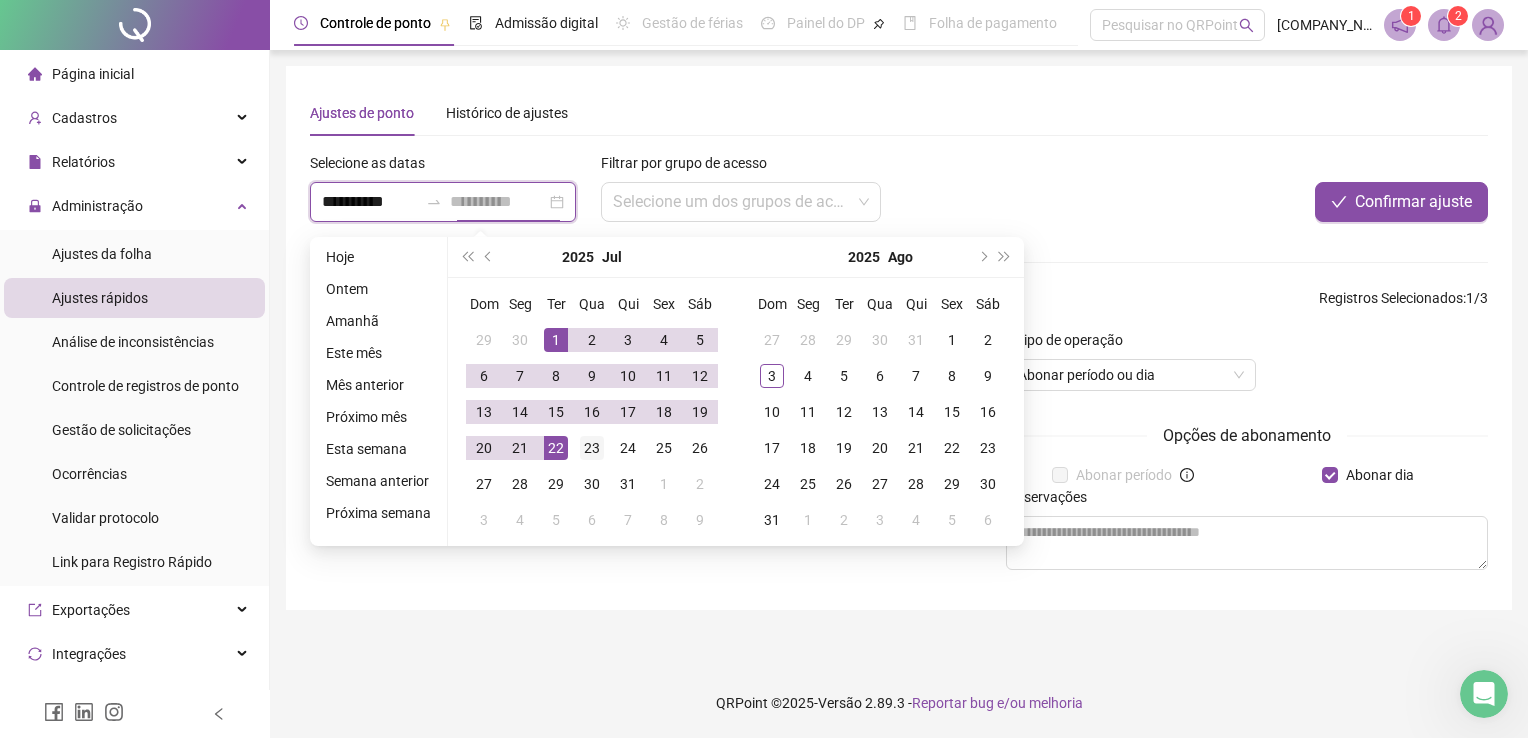 type on "**********" 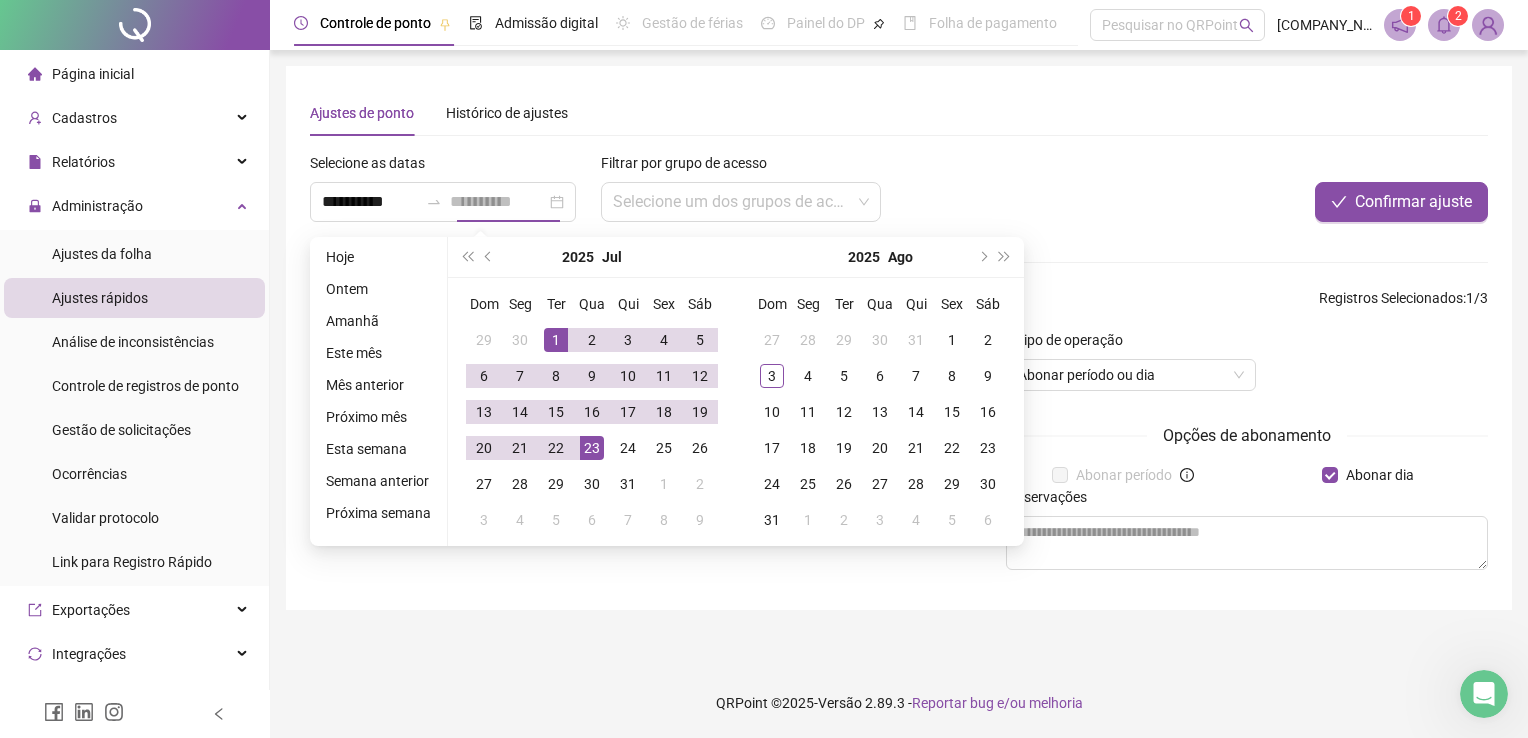 click on "23" at bounding box center [592, 448] 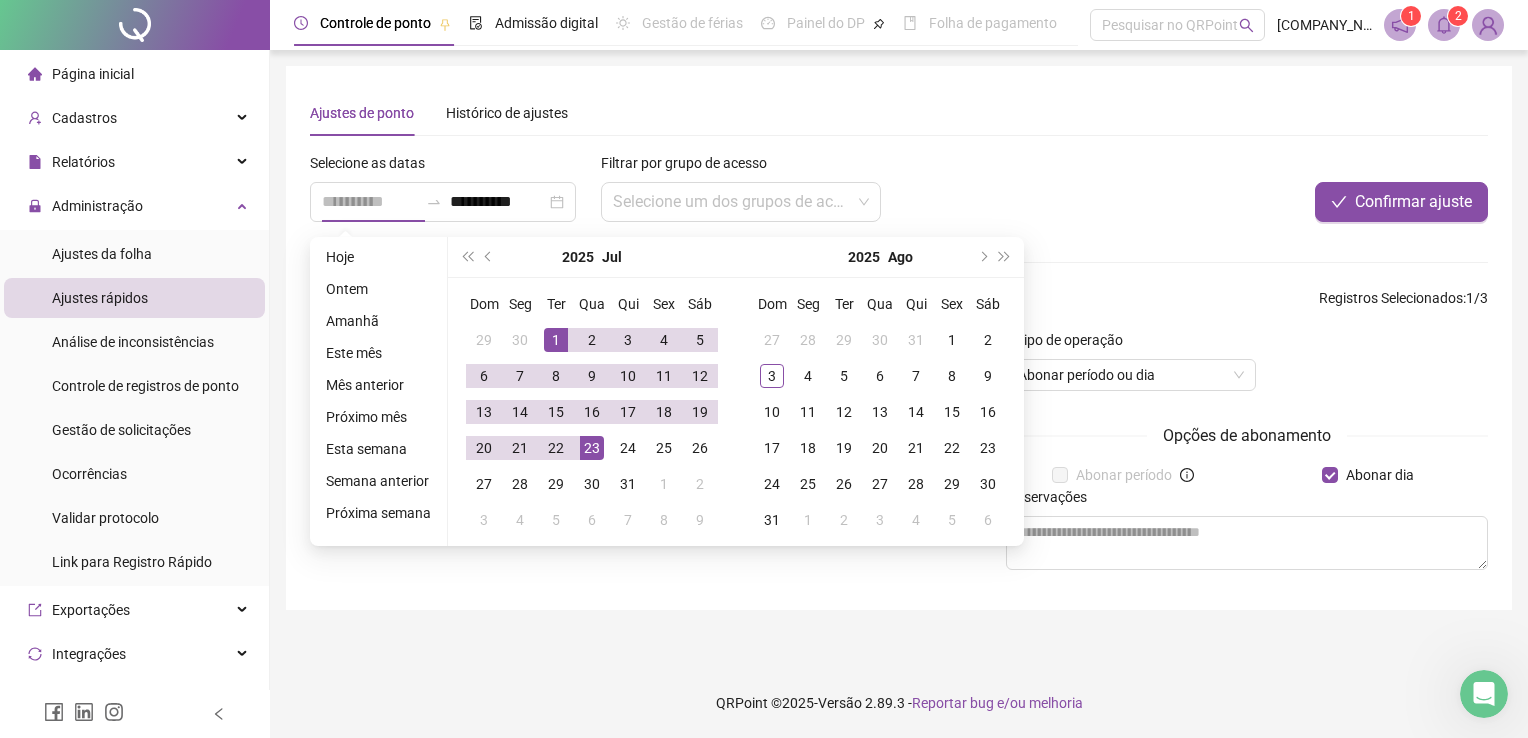 click on "23" at bounding box center [592, 448] 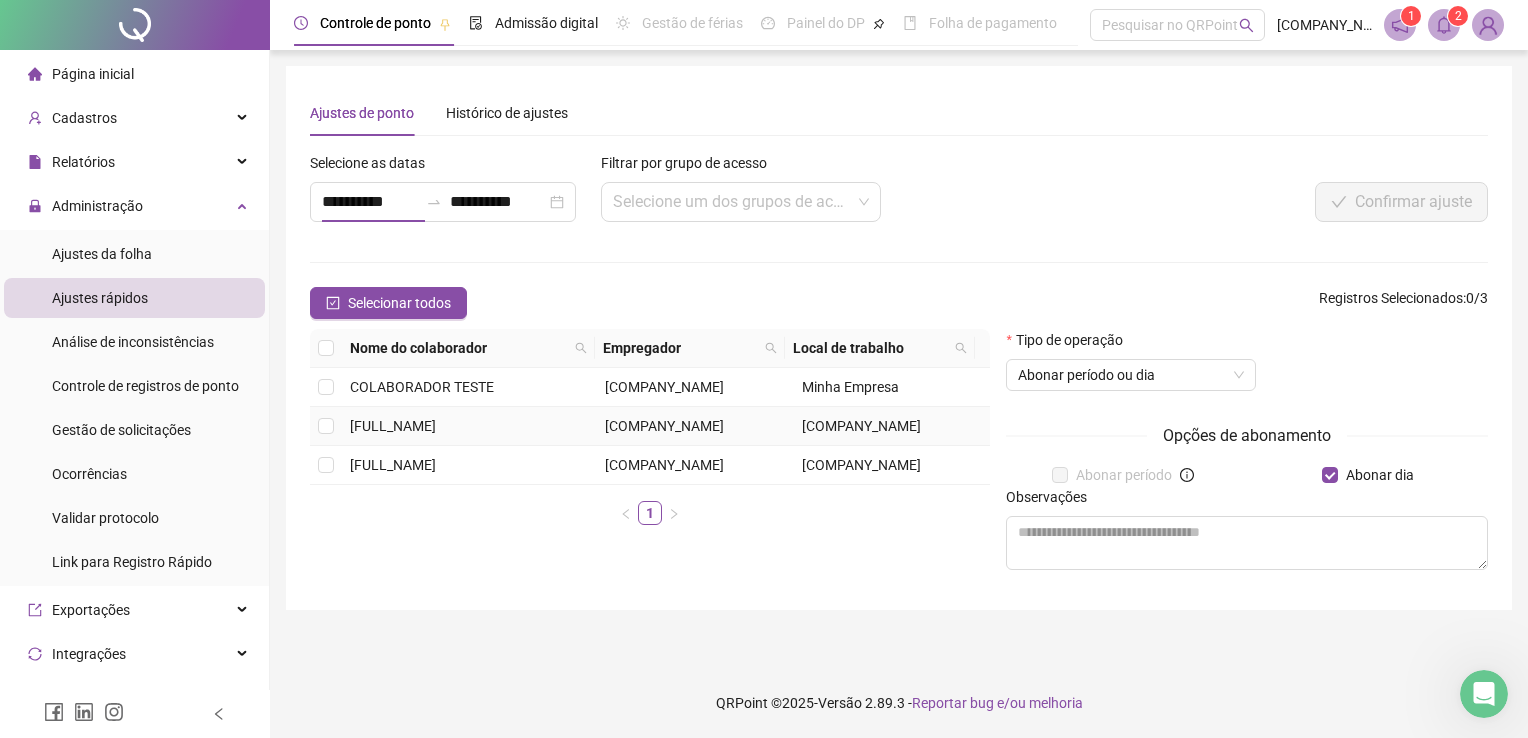 type on "**********" 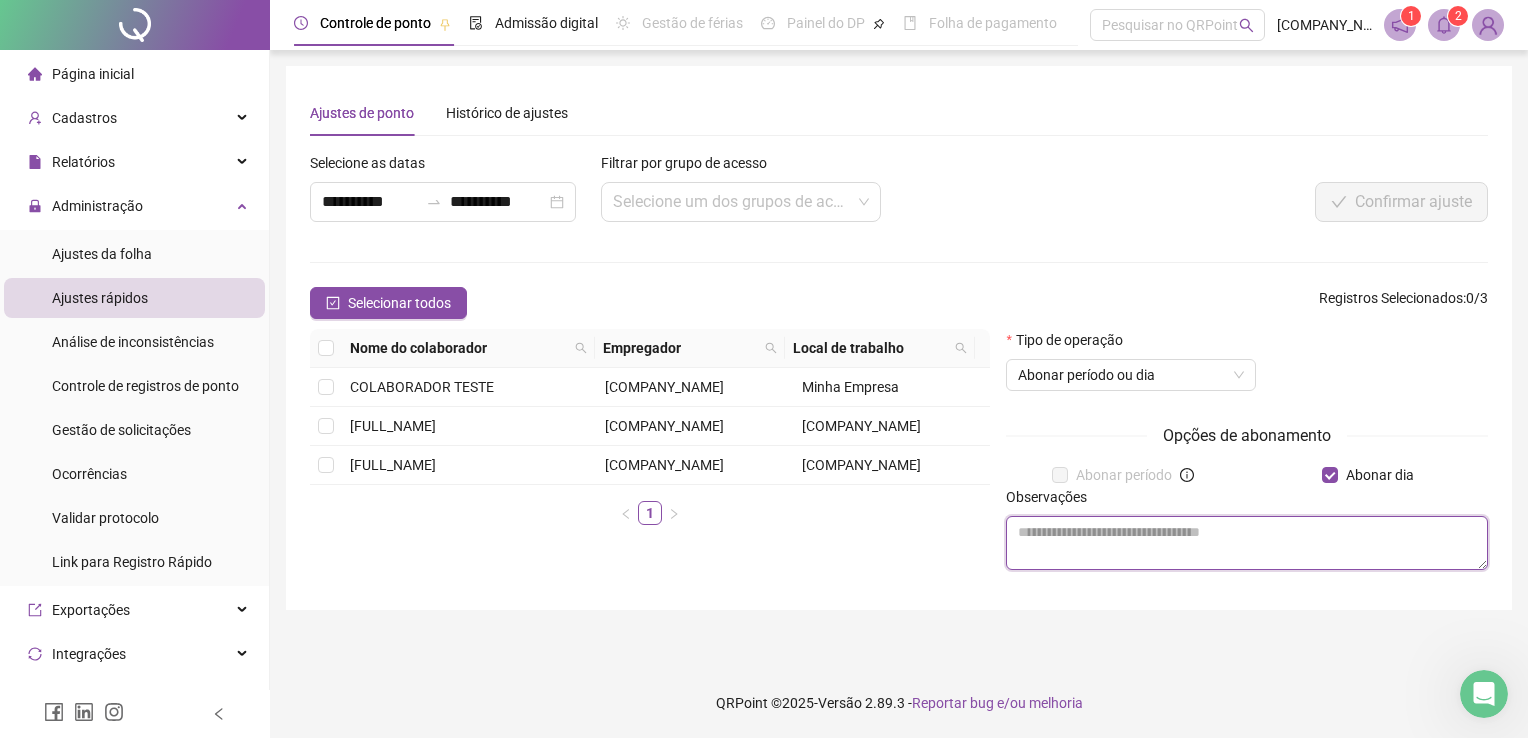 click at bounding box center (1247, 543) 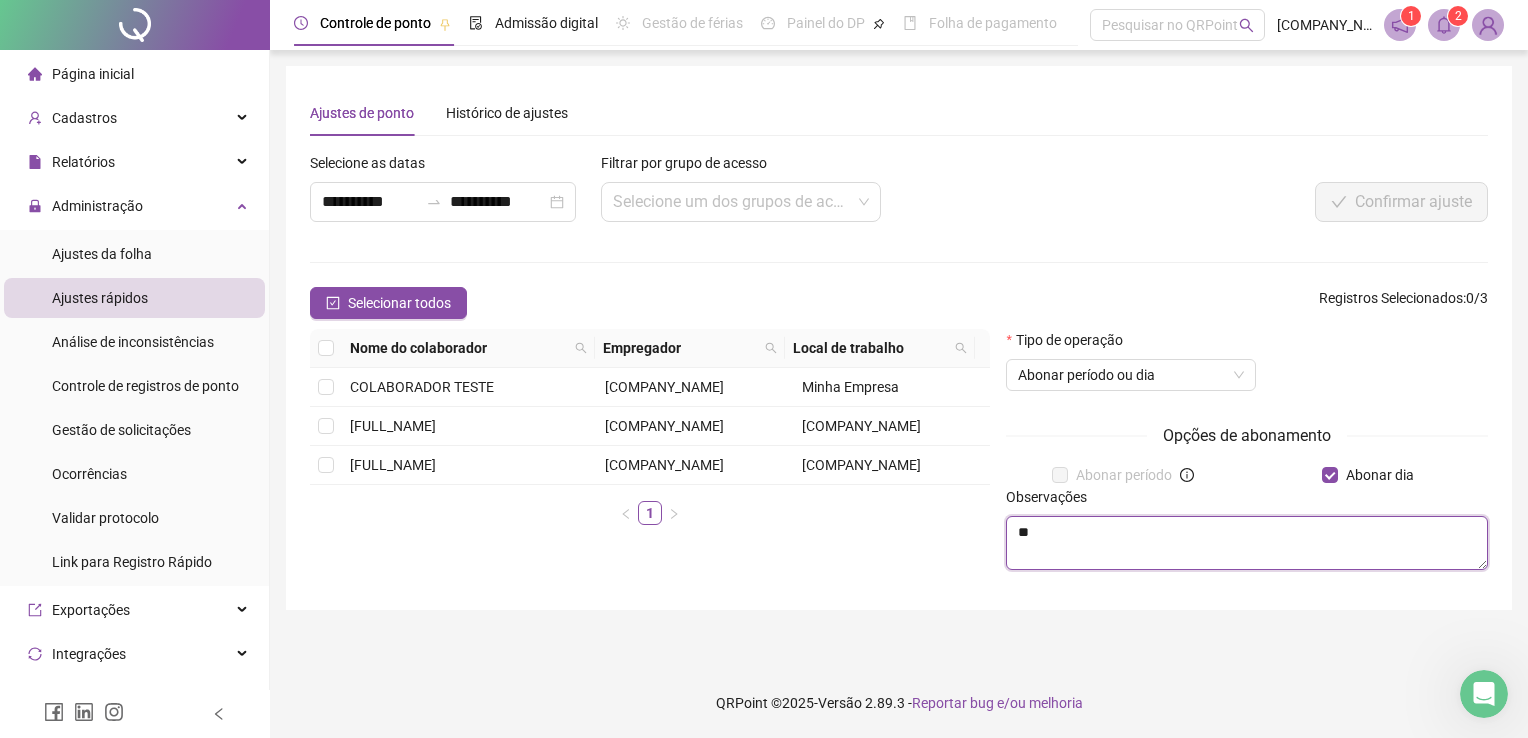 type on "*" 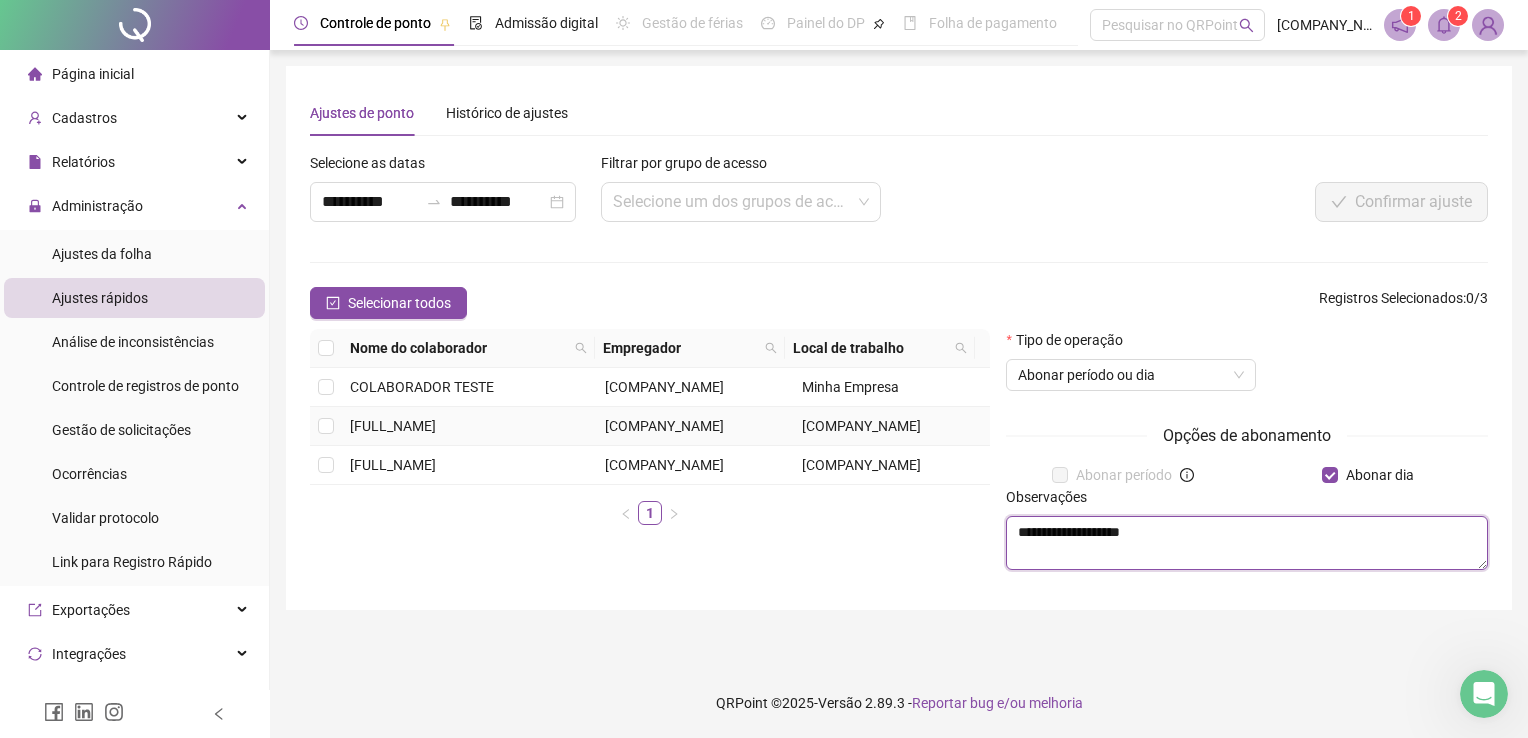 type on "**********" 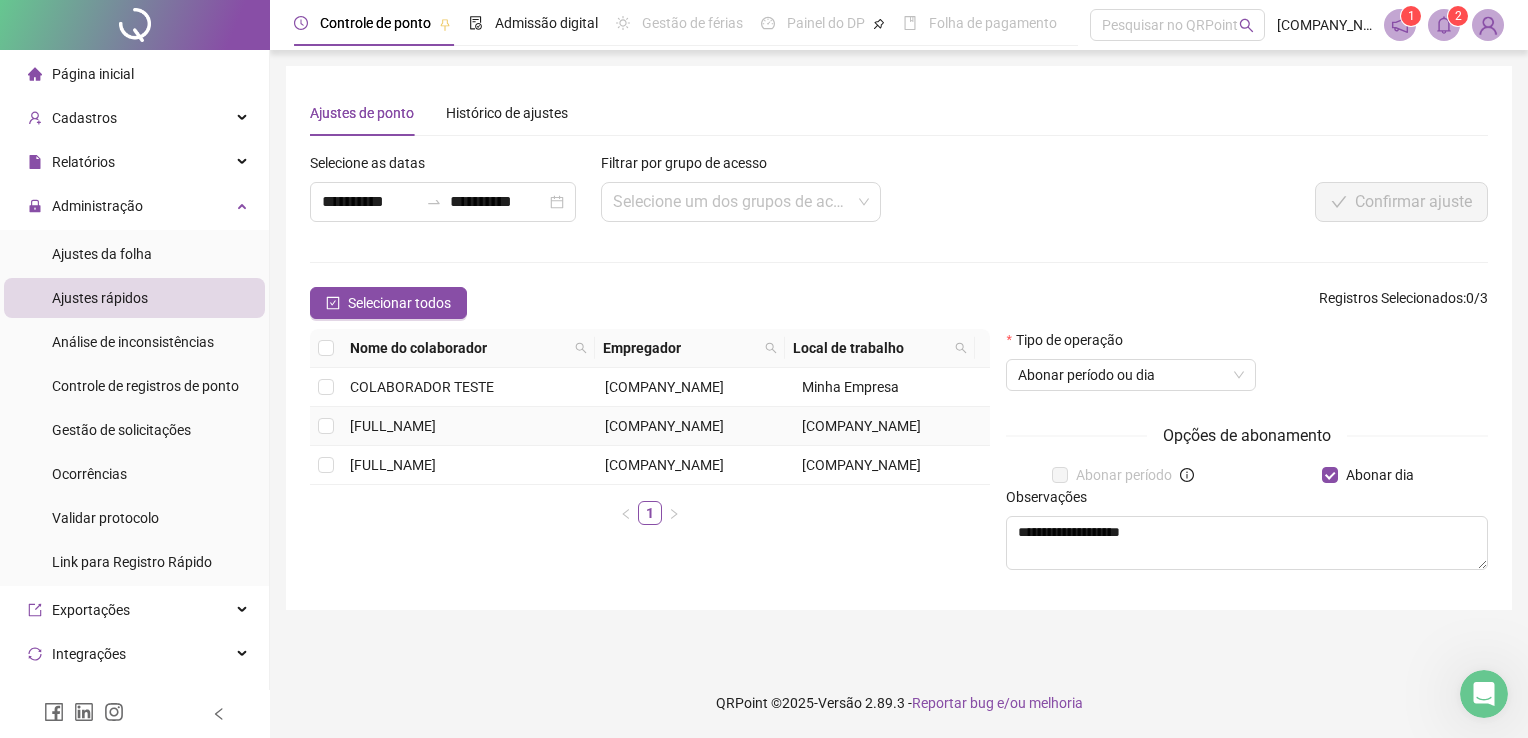 click on "[FULL_NAME]" at bounding box center (393, 426) 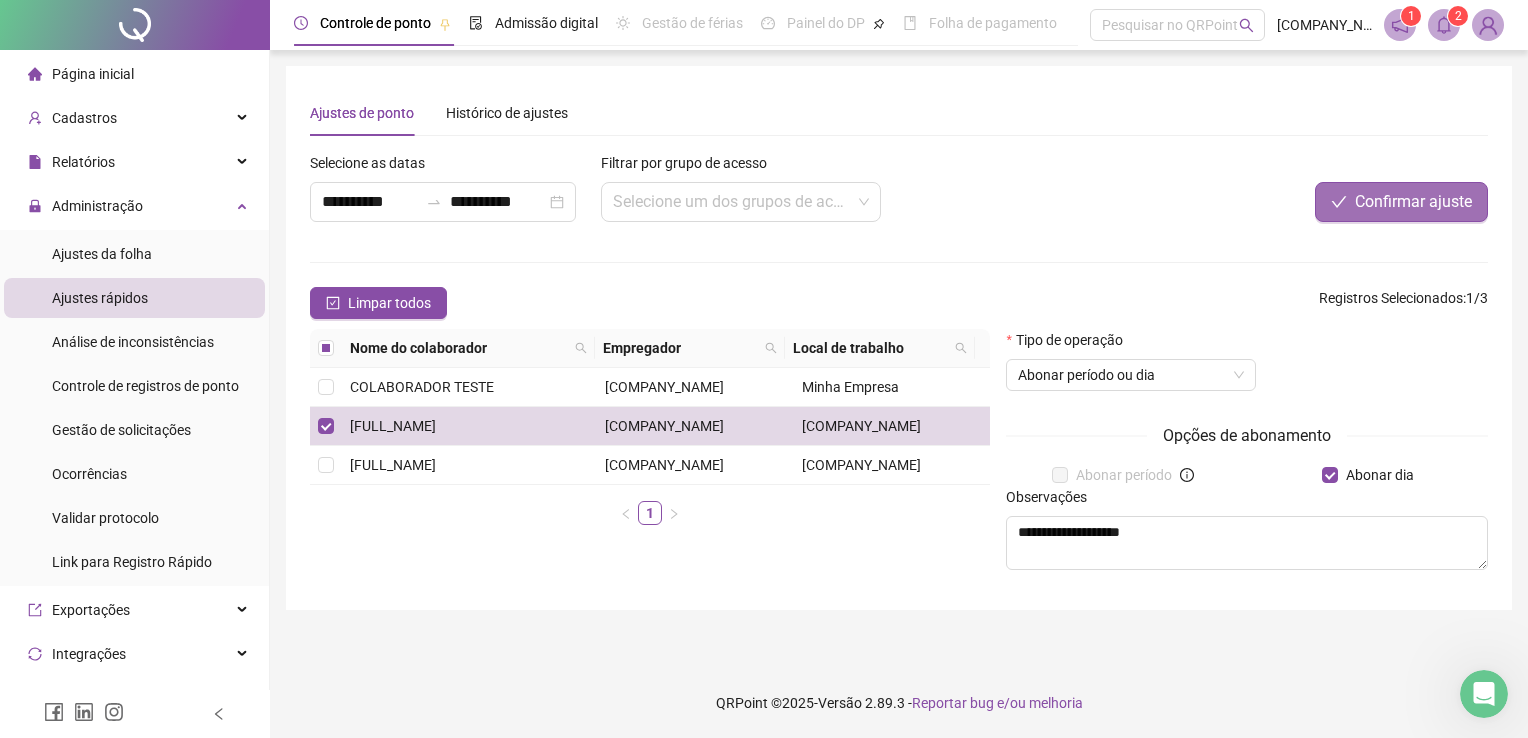 click on "Confirmar ajuste" at bounding box center (1413, 202) 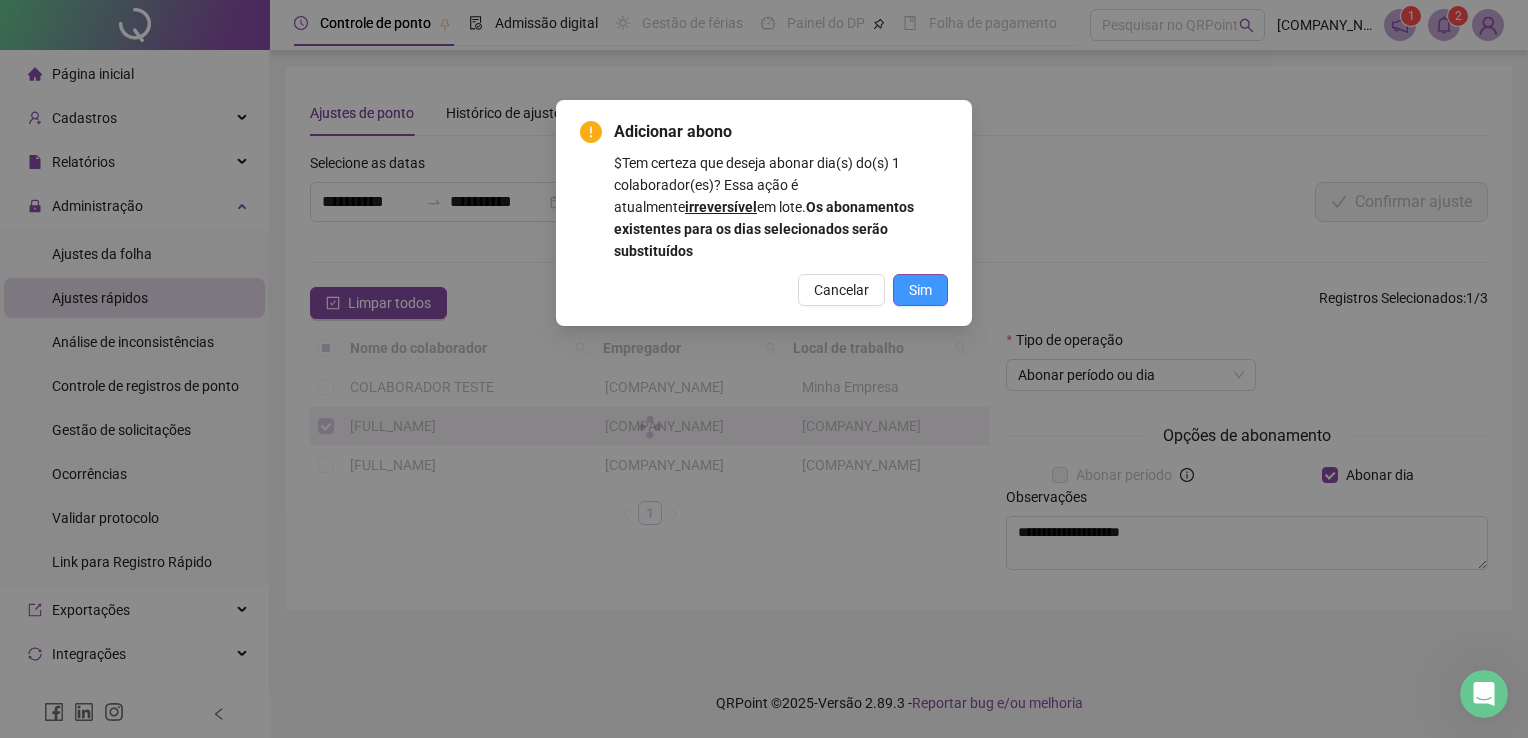click on "Sim" at bounding box center (920, 290) 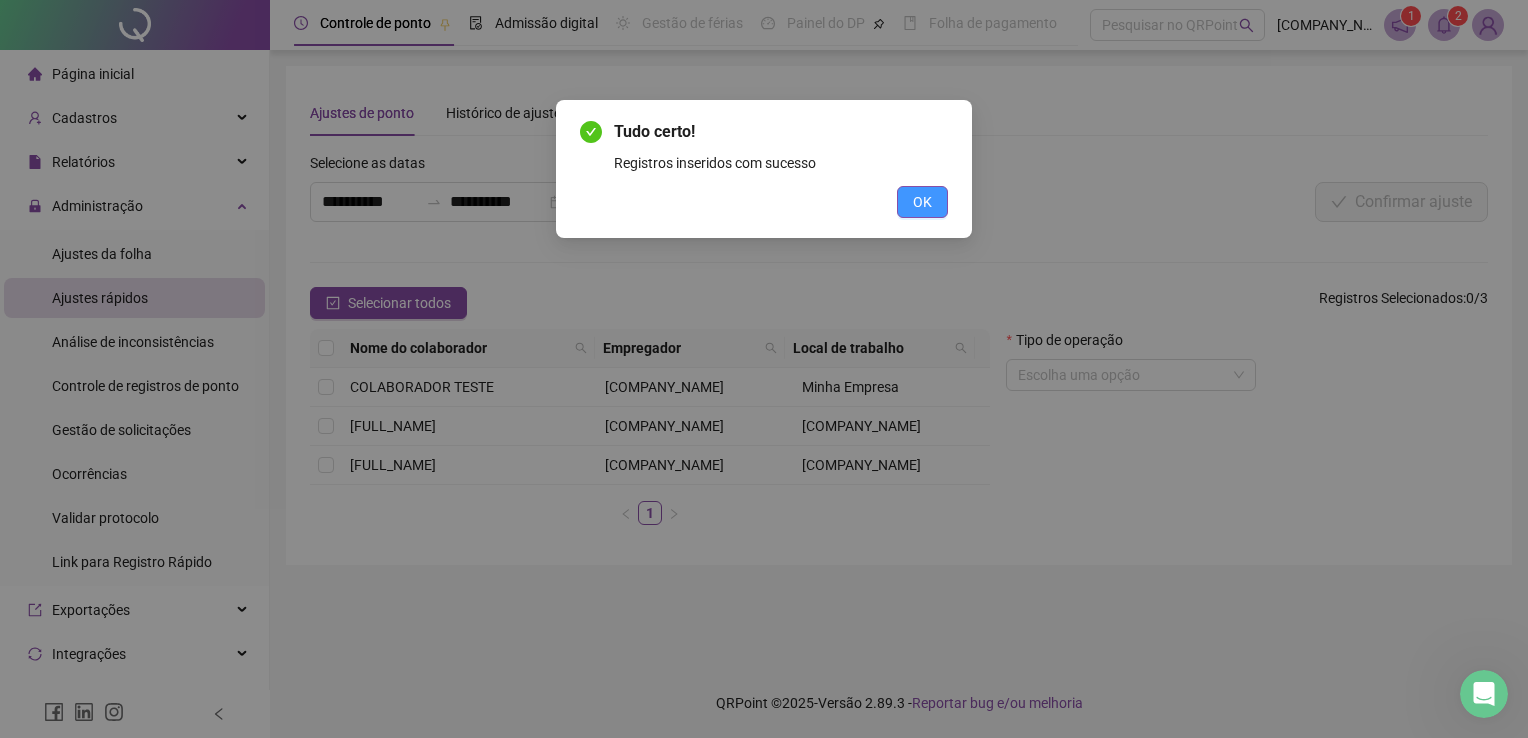click on "OK" at bounding box center [922, 202] 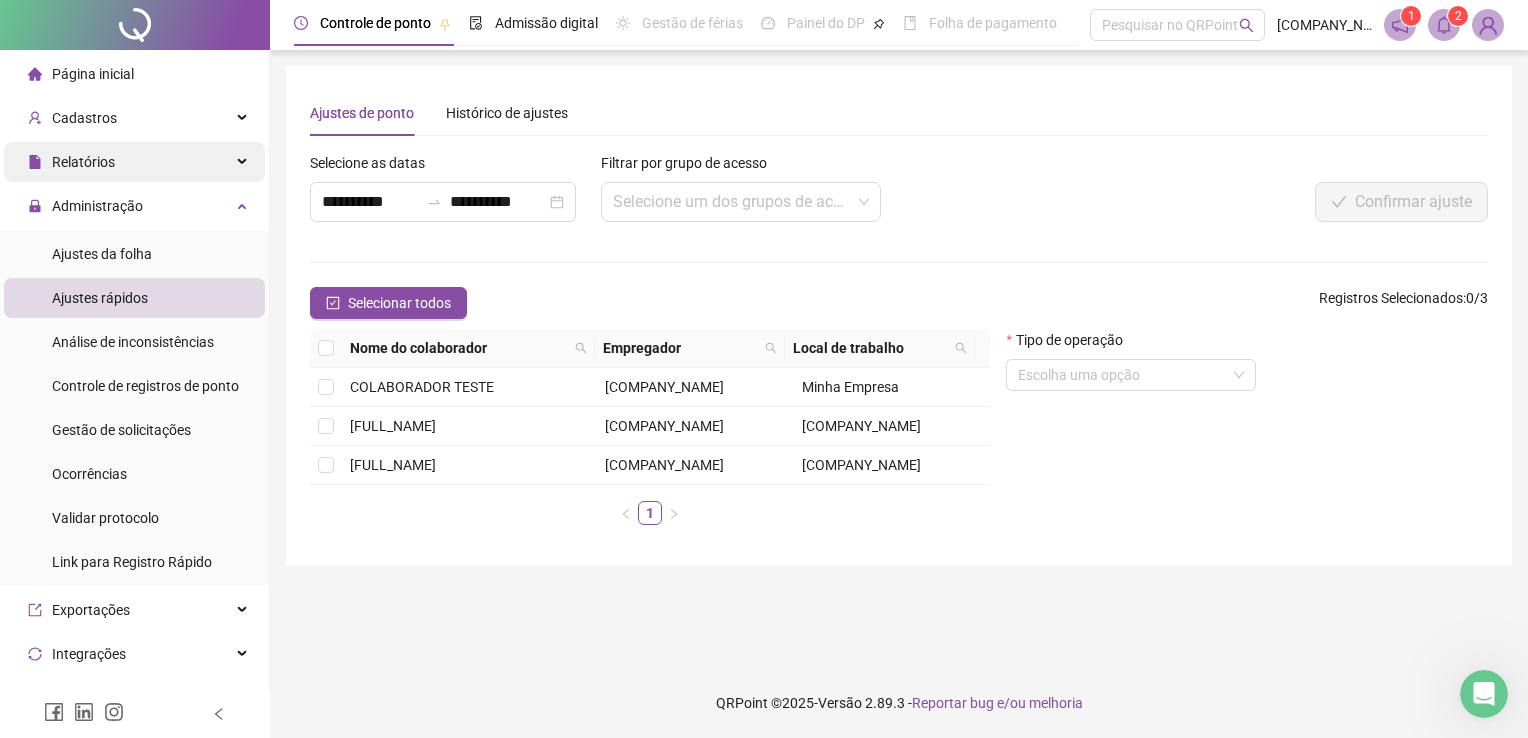 click on "Relatórios" at bounding box center [134, 162] 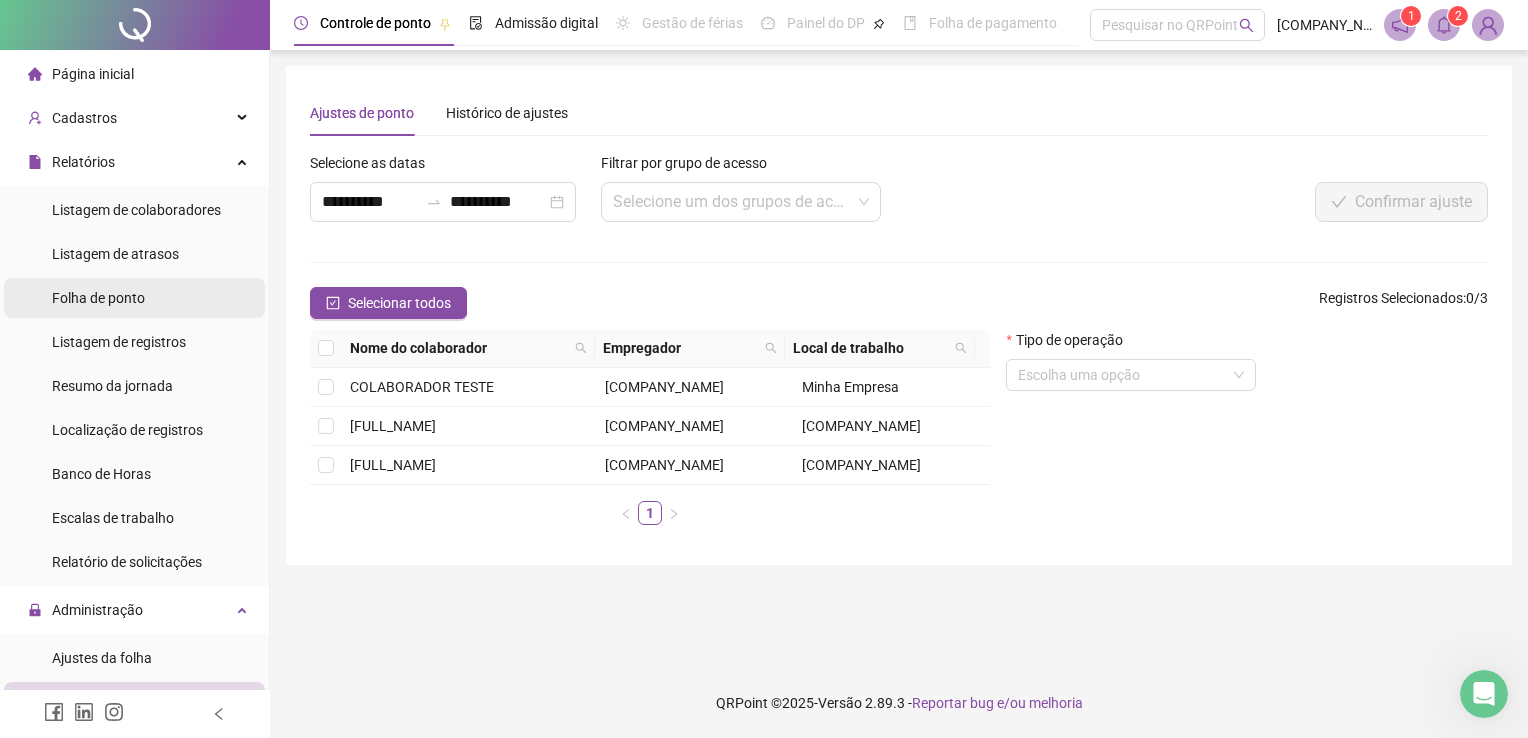 click on "Folha de ponto" at bounding box center [134, 298] 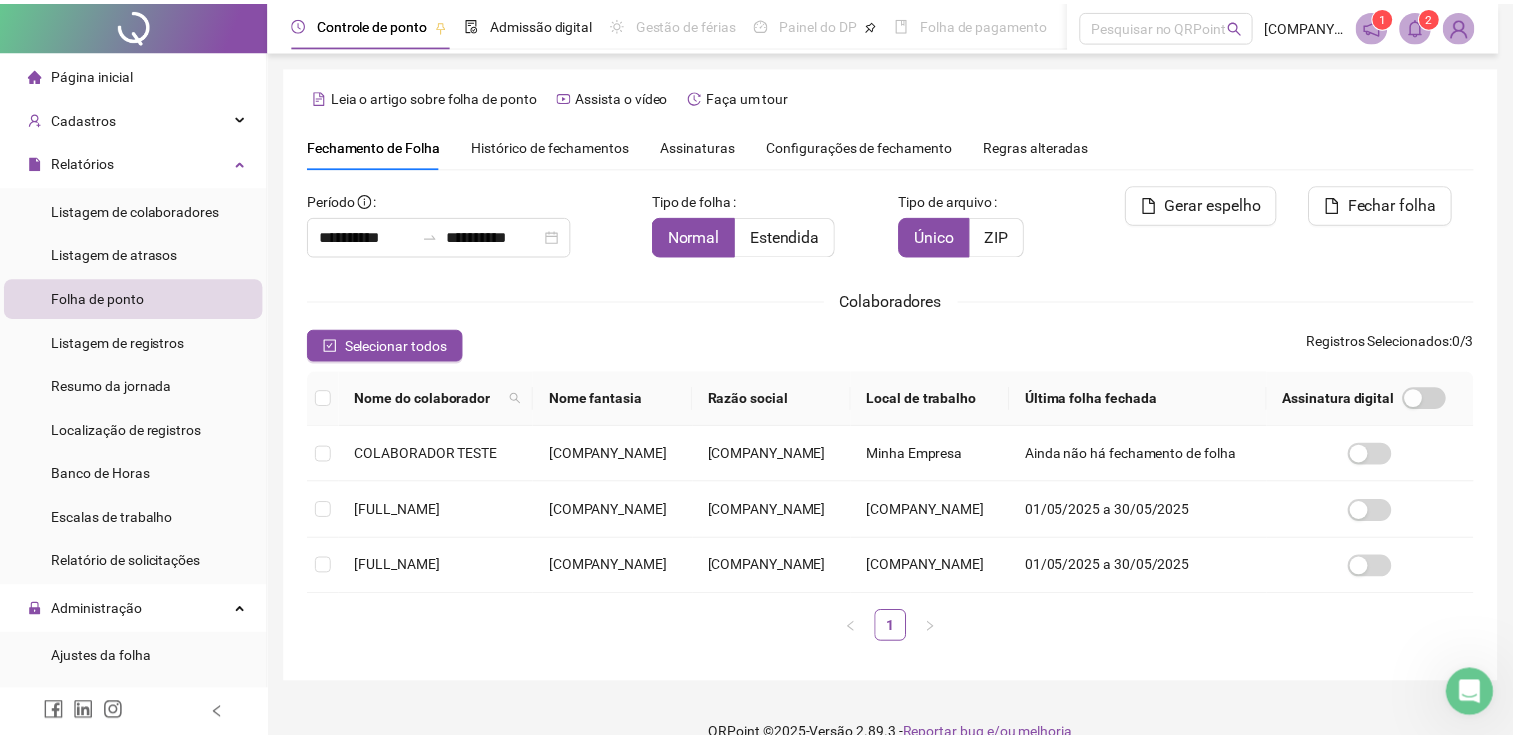 scroll, scrollTop: 29, scrollLeft: 0, axis: vertical 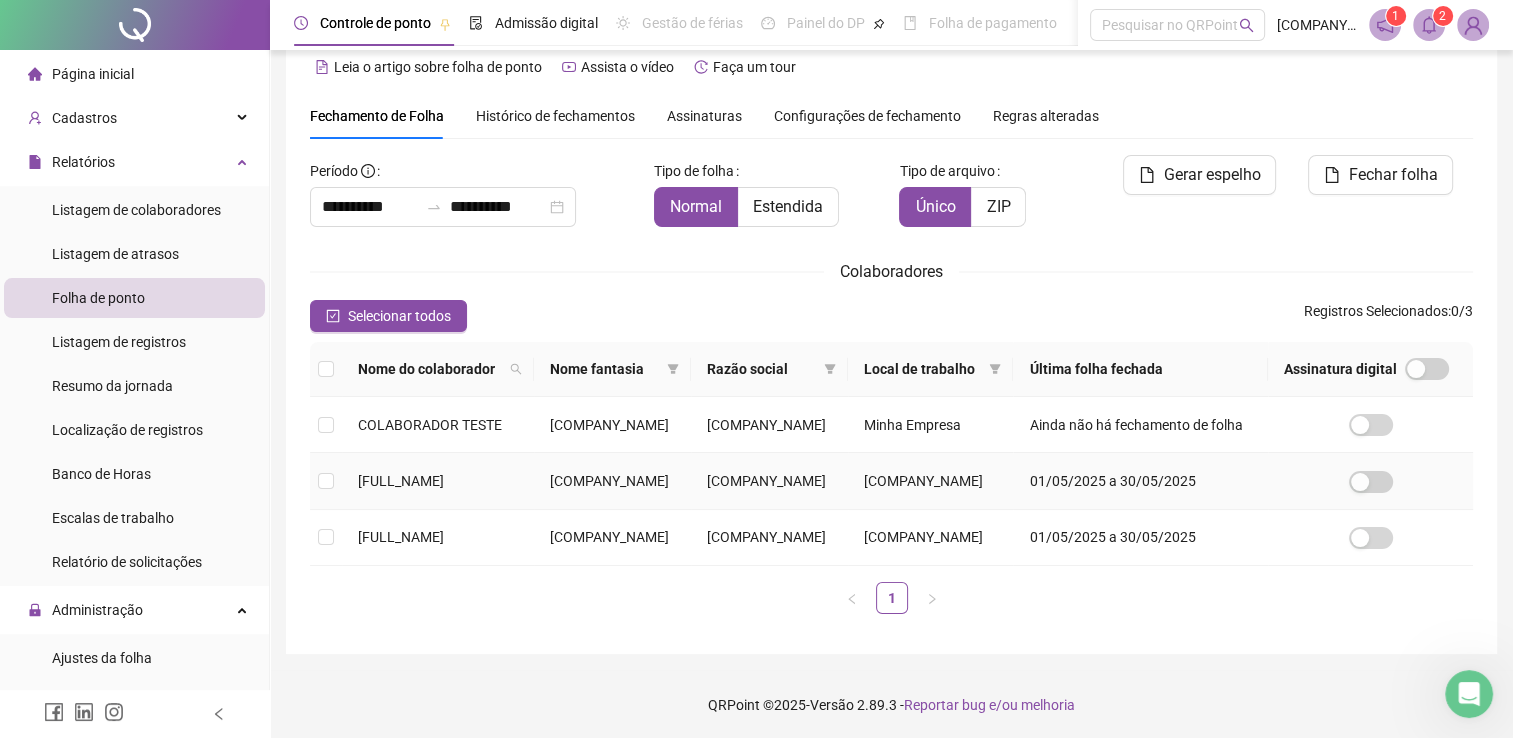 click on "[FULL_NAME]" at bounding box center (401, 481) 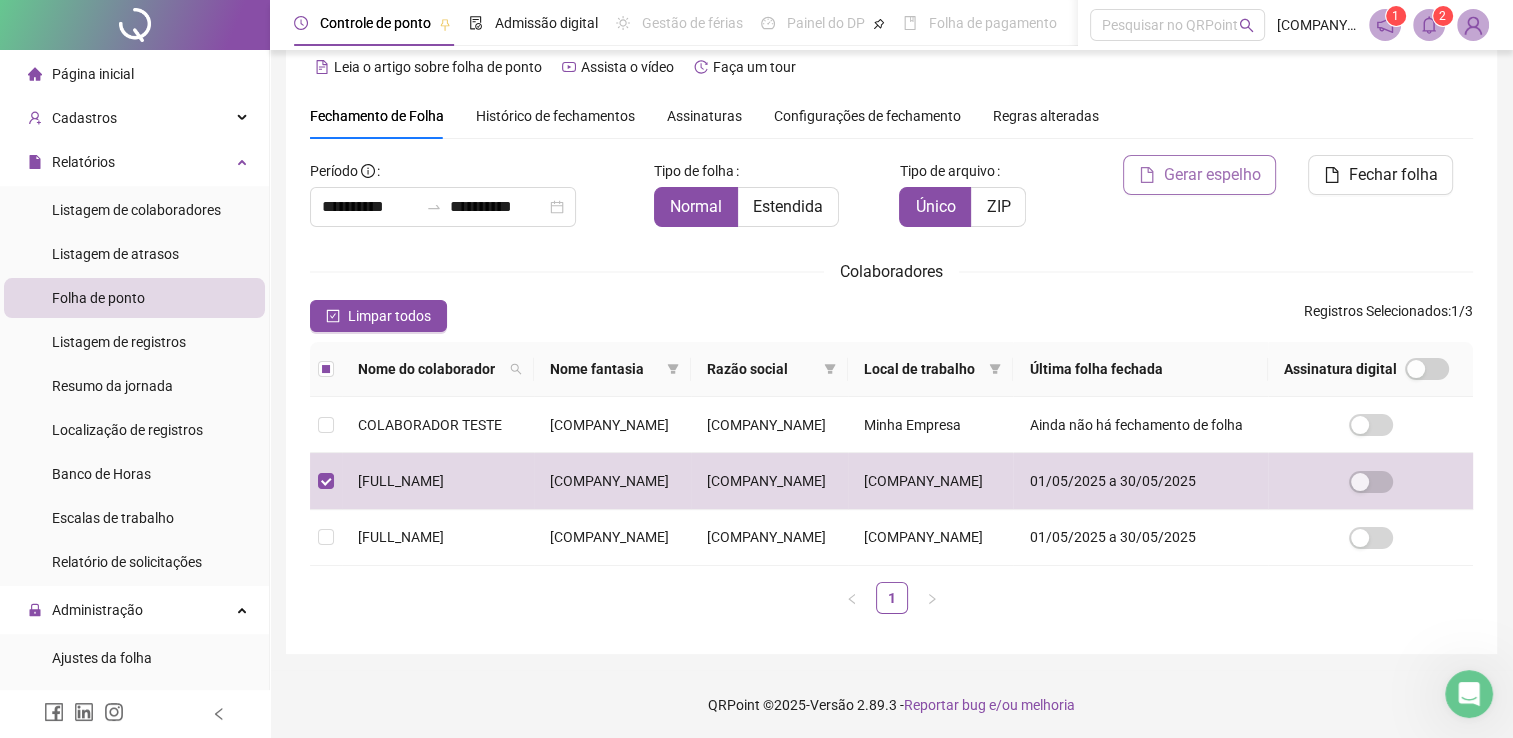 click on "Gerar espelho" at bounding box center [1199, 175] 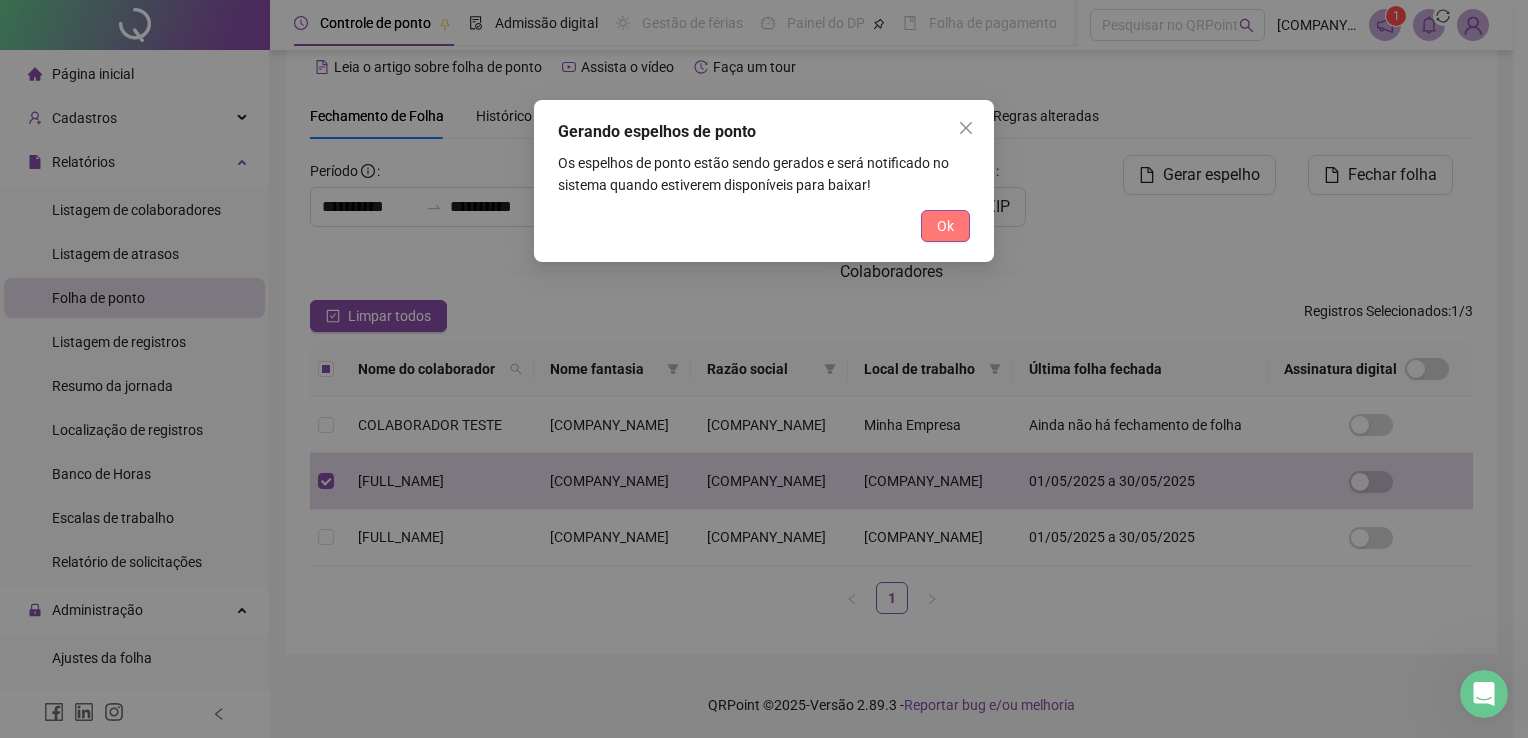 click on "Ok" at bounding box center (945, 226) 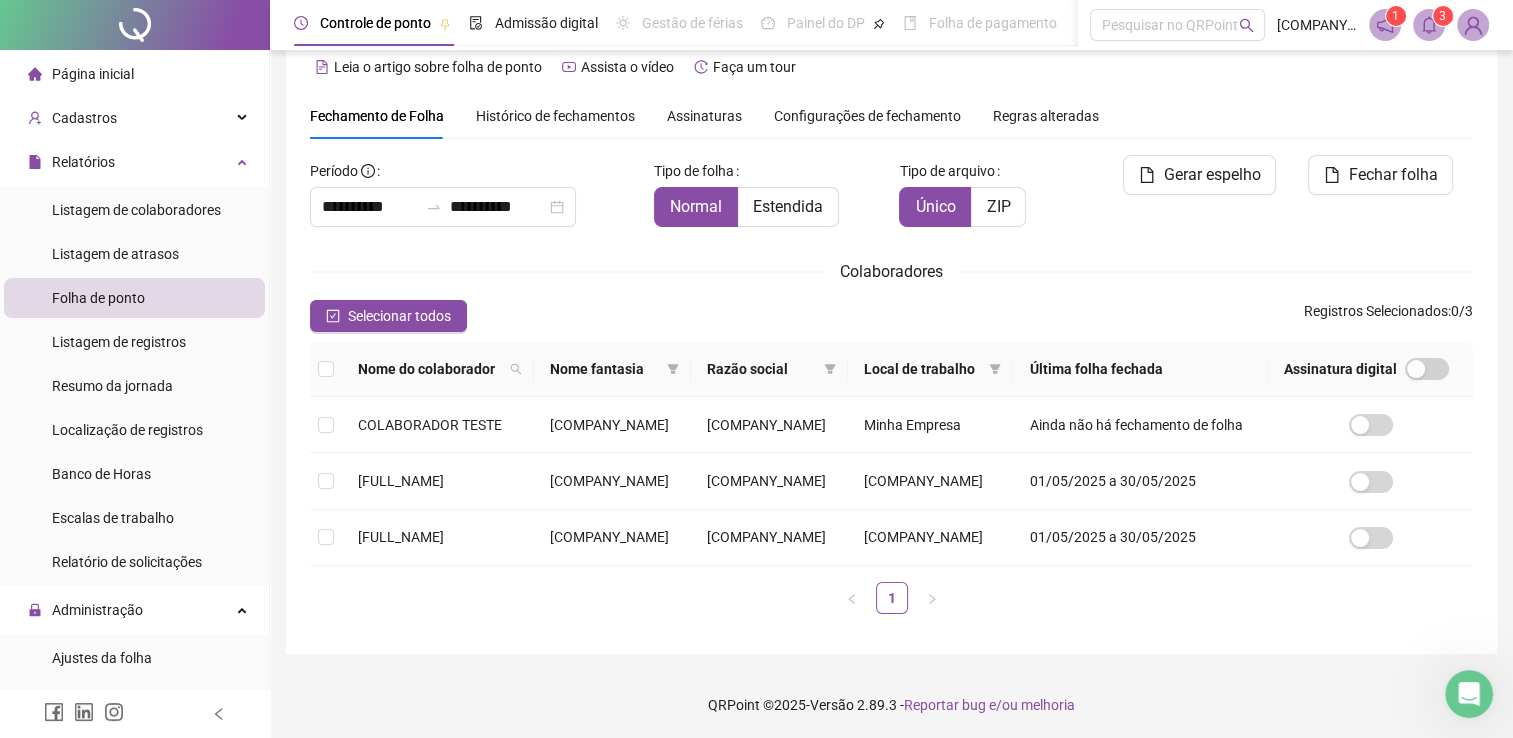 click at bounding box center (1429, 25) 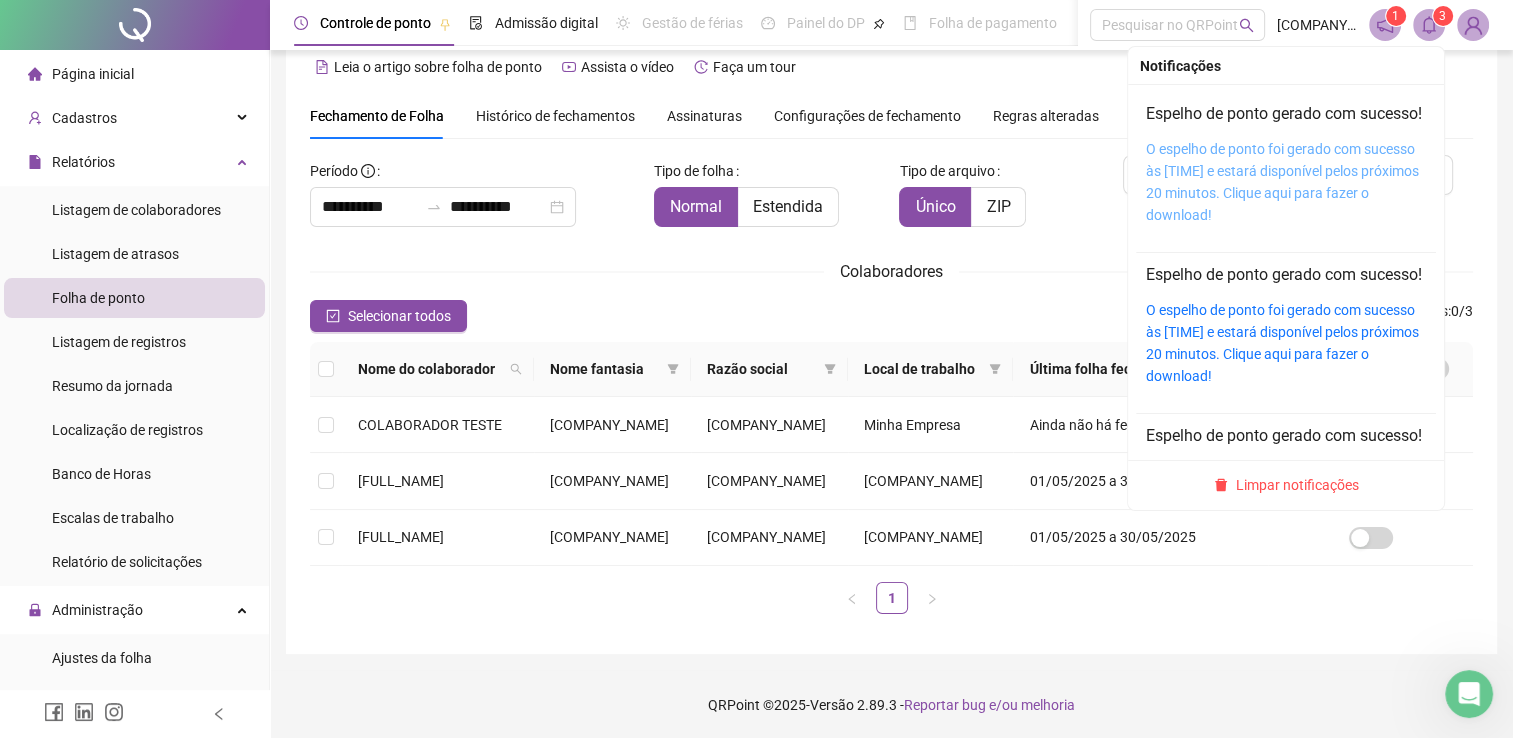 click on "O espelho de ponto foi gerado com sucesso às [TIME] e estará disponível pelos próximos 20 minutos.
Clique aqui para fazer o download!" at bounding box center [1282, 182] 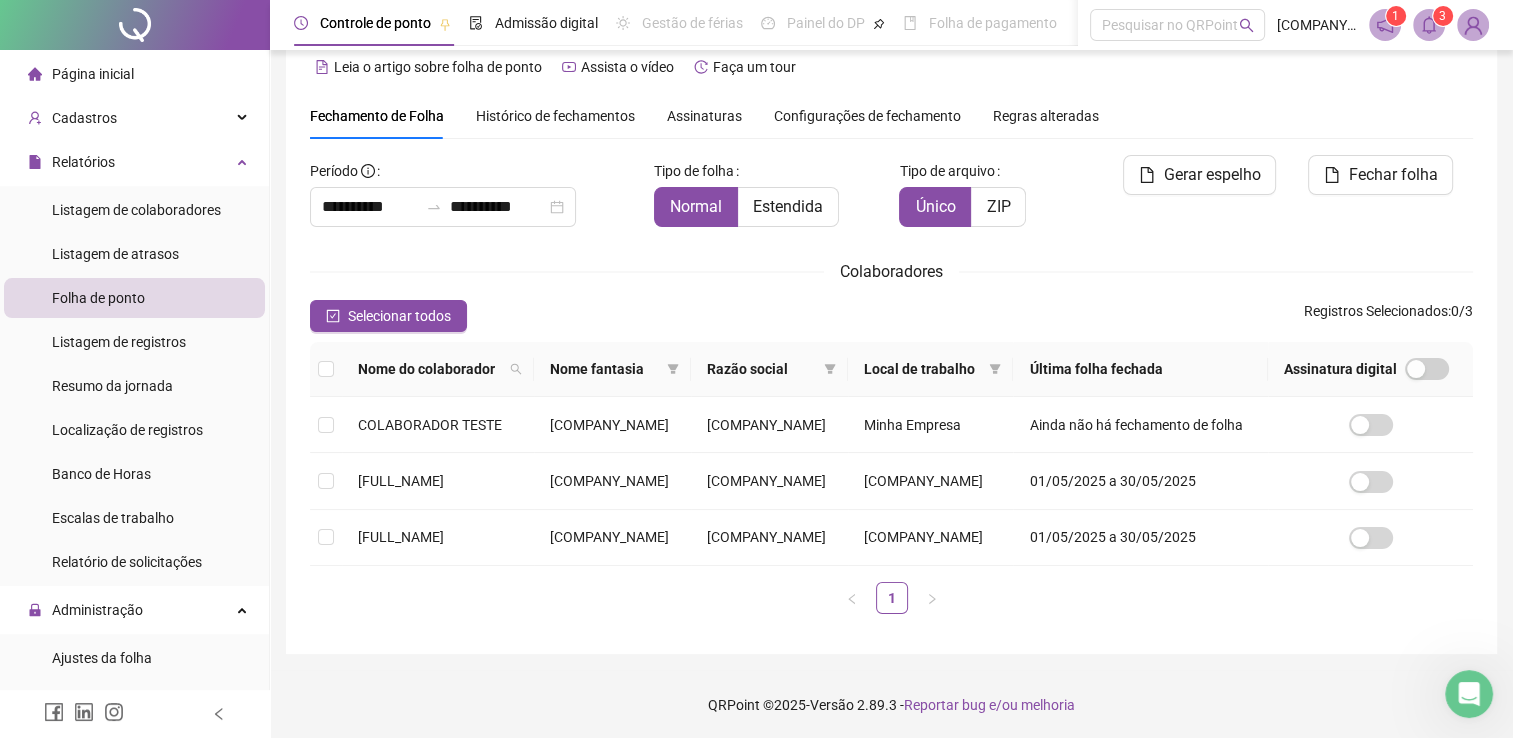 click at bounding box center (1429, 25) 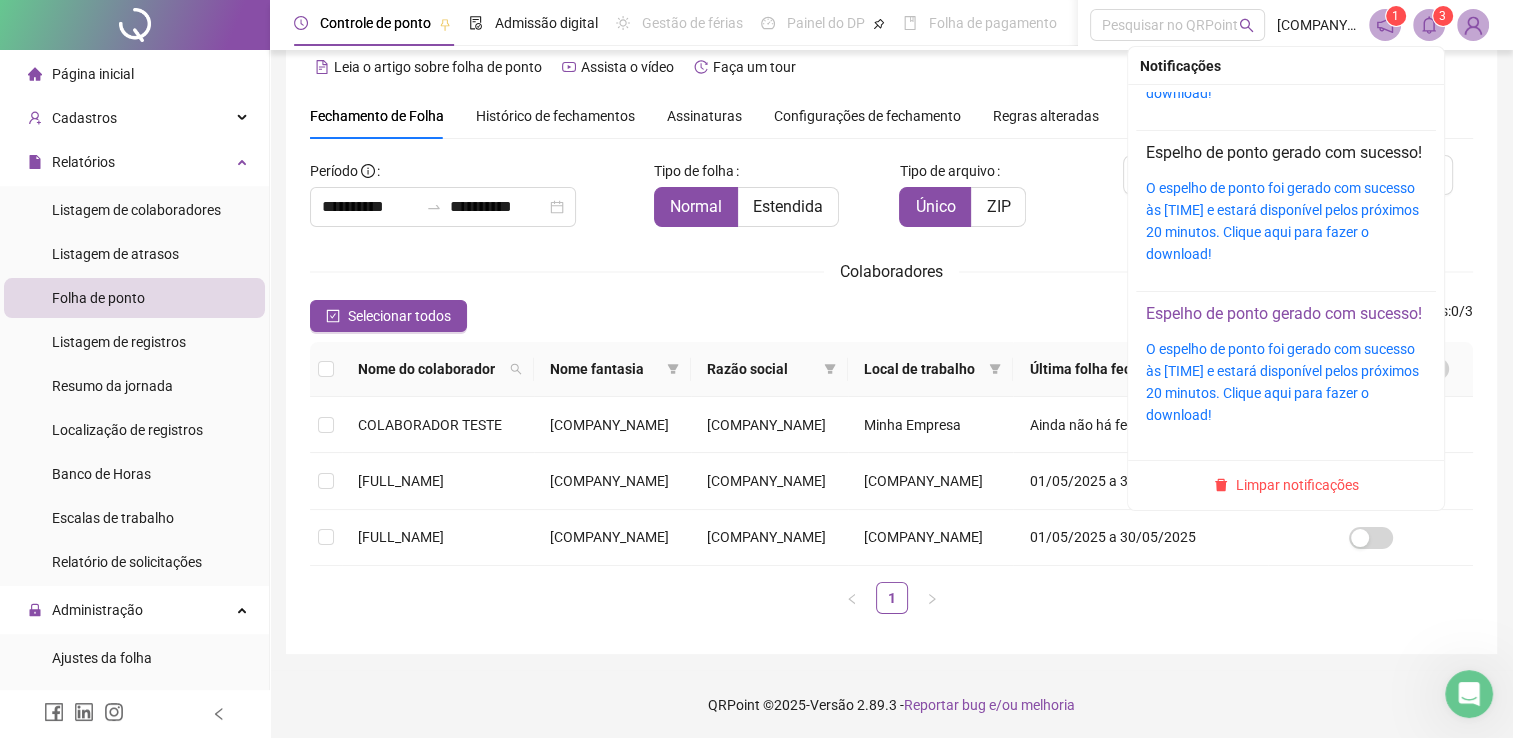 scroll, scrollTop: 193, scrollLeft: 0, axis: vertical 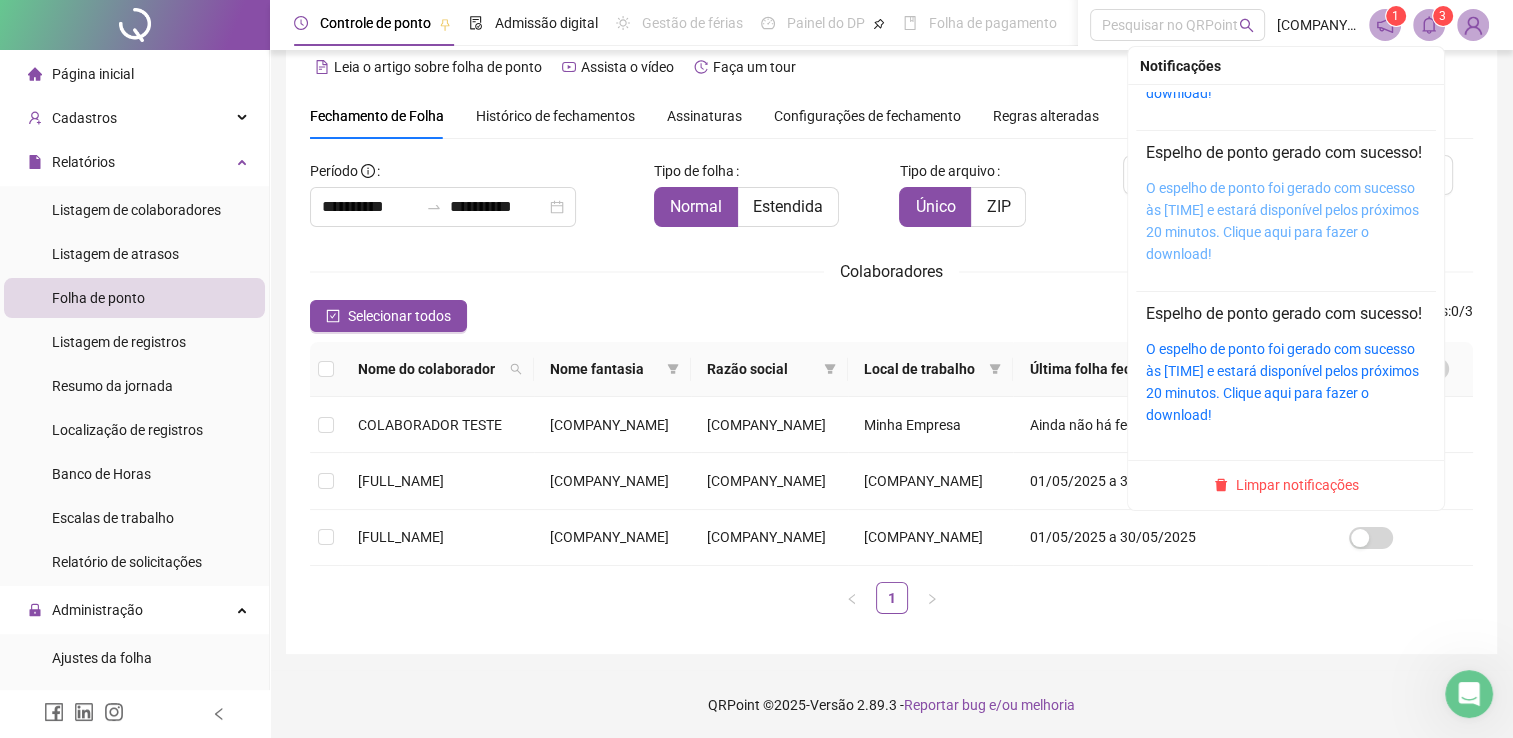 click on "O espelho de ponto foi gerado com sucesso às [TIME] e estará disponível pelos próximos 20 minutos.
Clique aqui para fazer o download!" at bounding box center (1282, 221) 